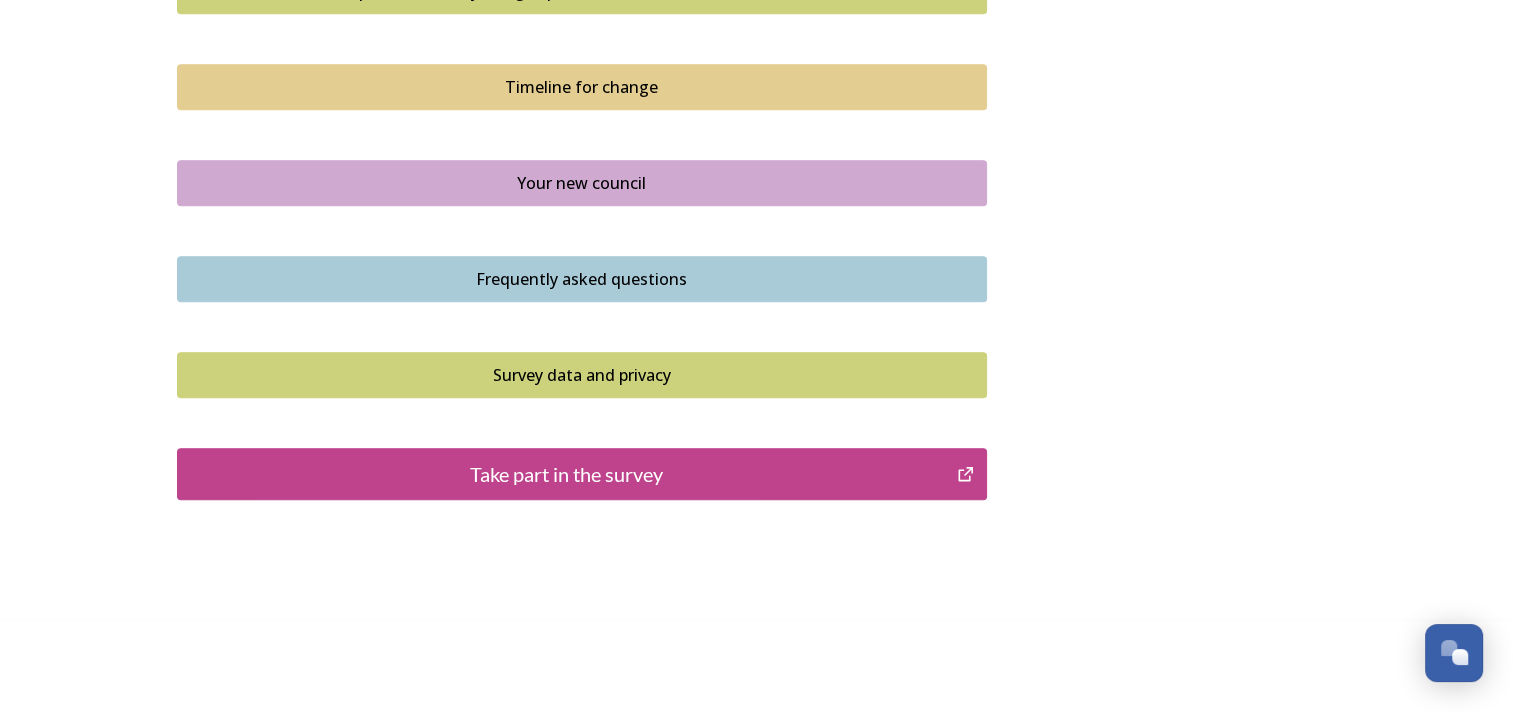 scroll, scrollTop: 1436, scrollLeft: 0, axis: vertical 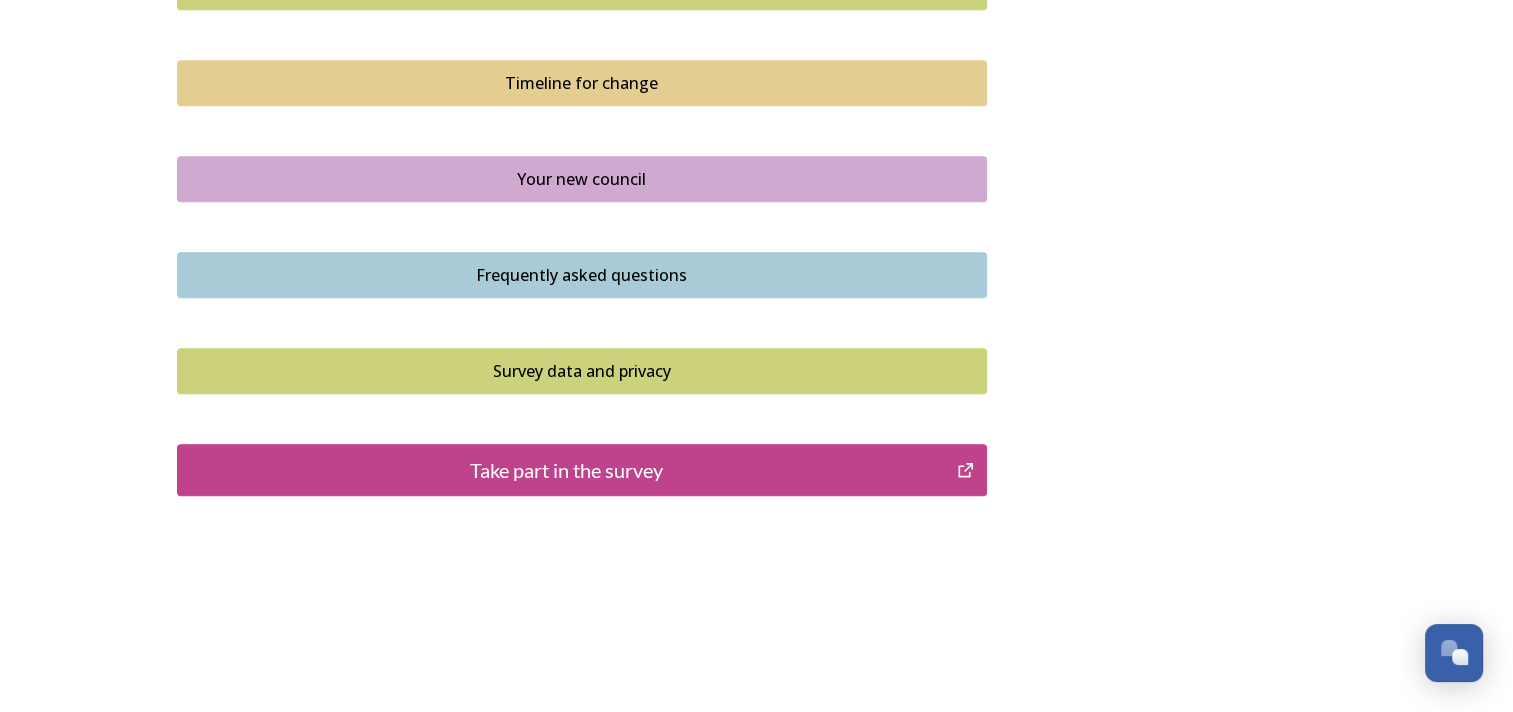 click on "Take part in the survey" at bounding box center [567, 470] 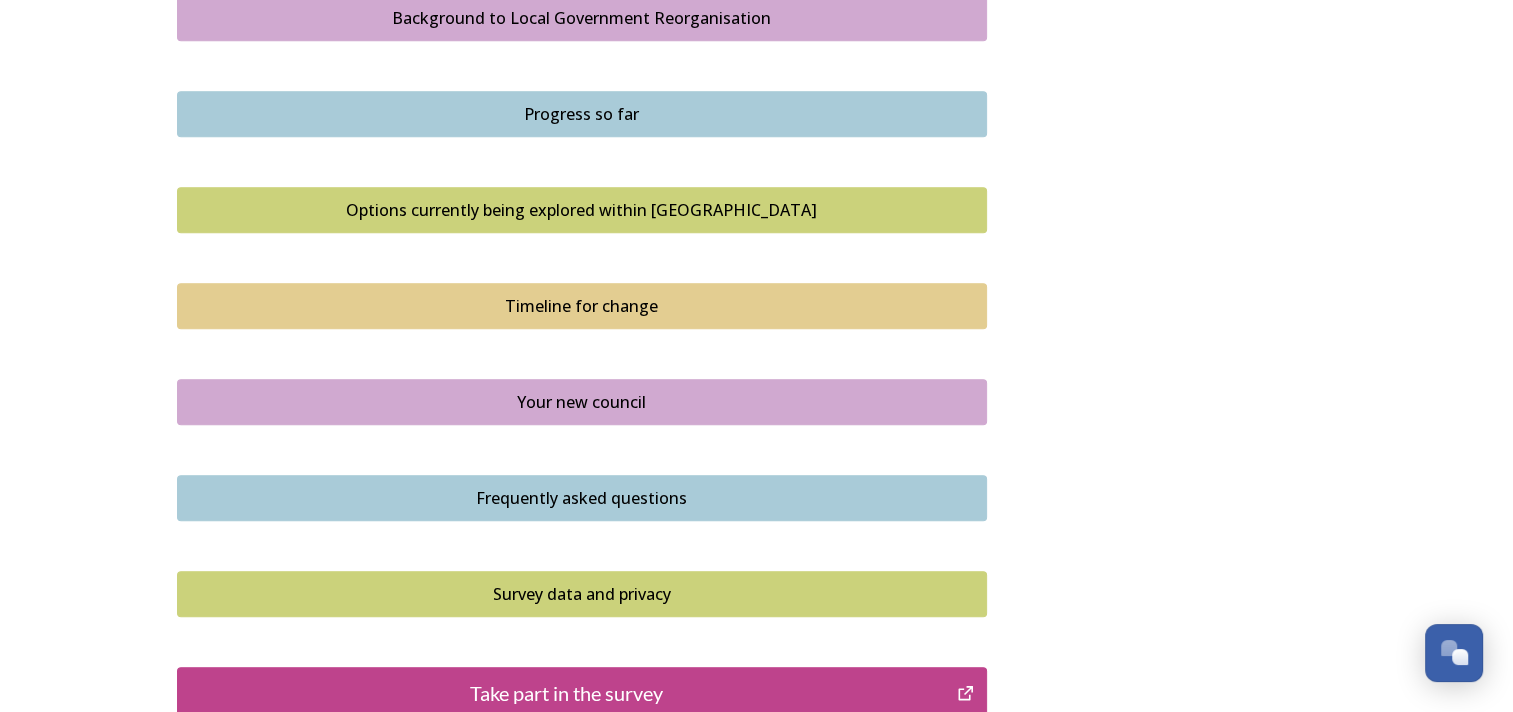 scroll, scrollTop: 1436, scrollLeft: 0, axis: vertical 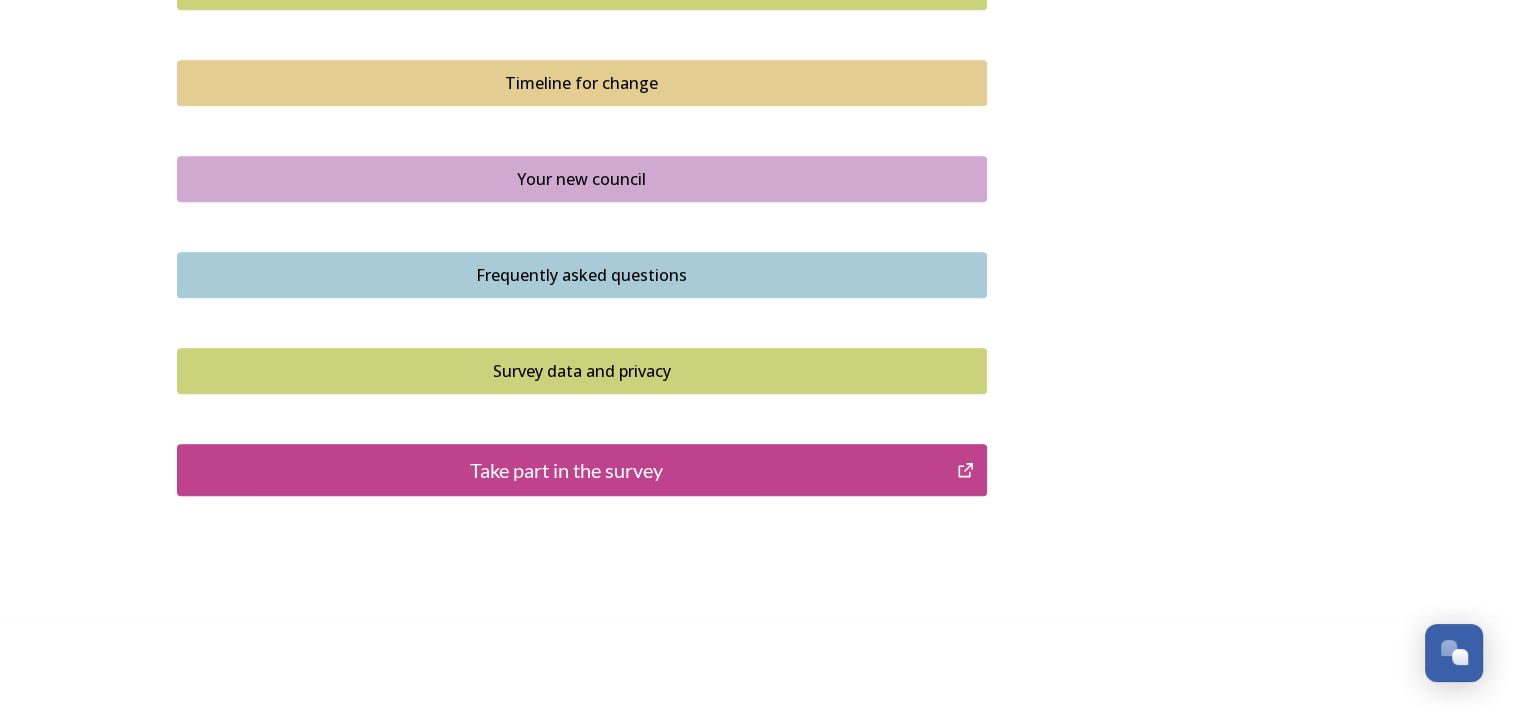 click on "Take part in the survey" at bounding box center [567, 470] 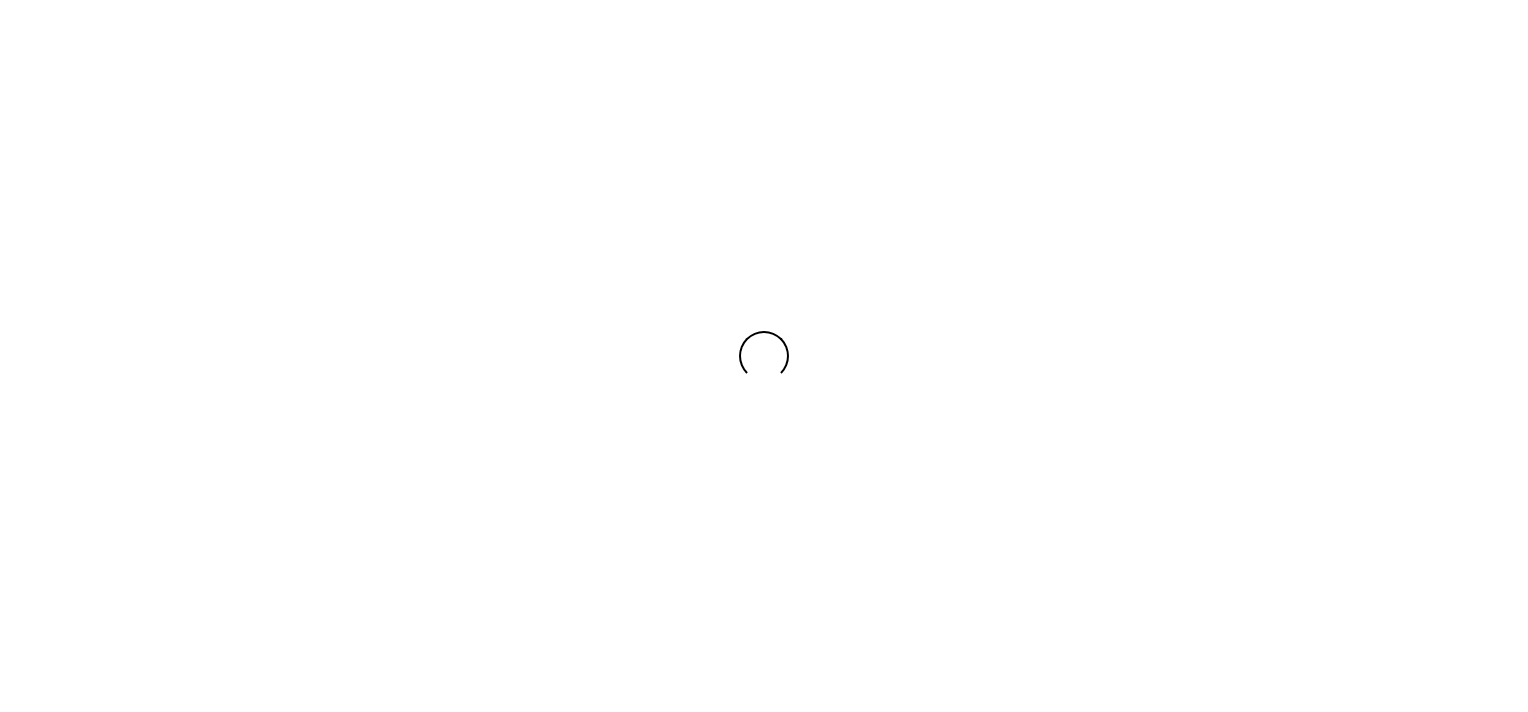 scroll, scrollTop: 0, scrollLeft: 0, axis: both 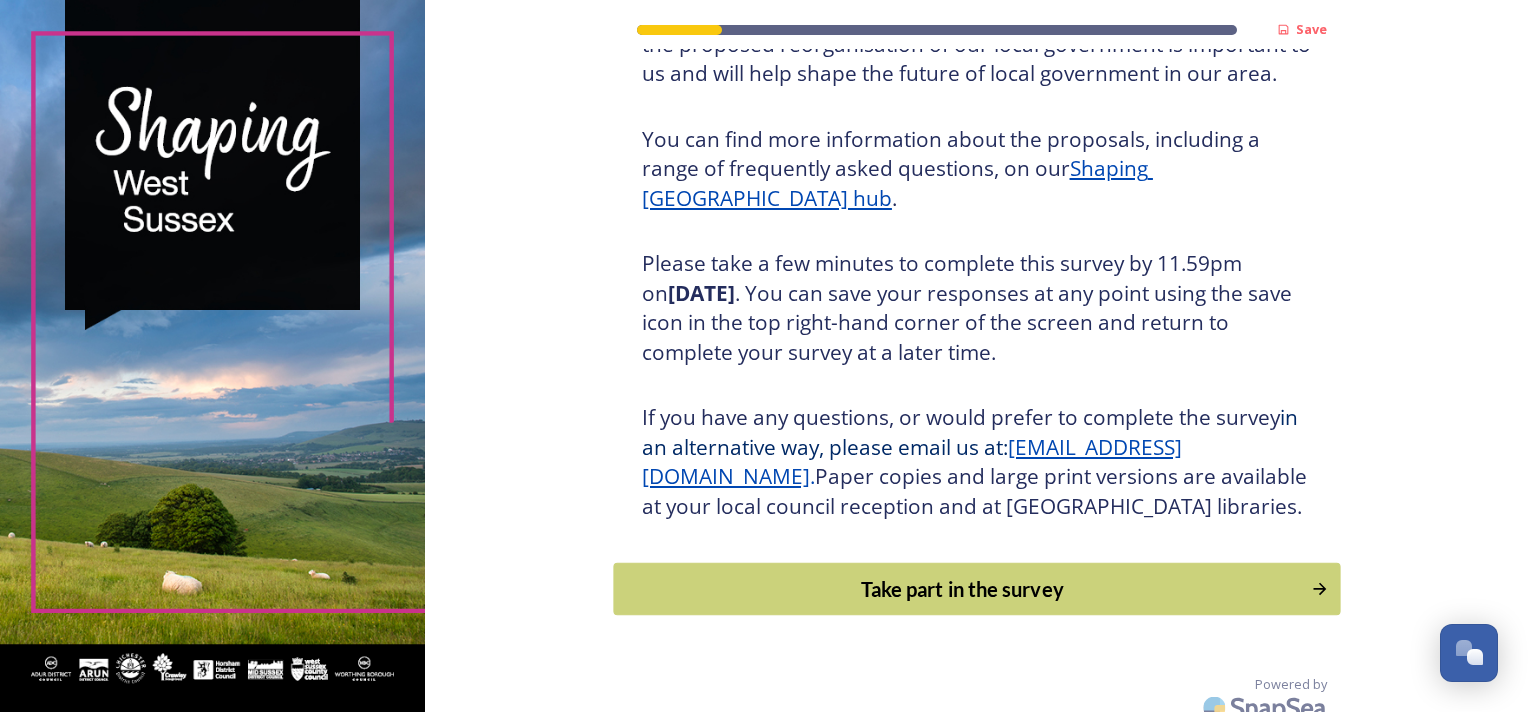 click on "Take part in the survey" at bounding box center [962, 589] 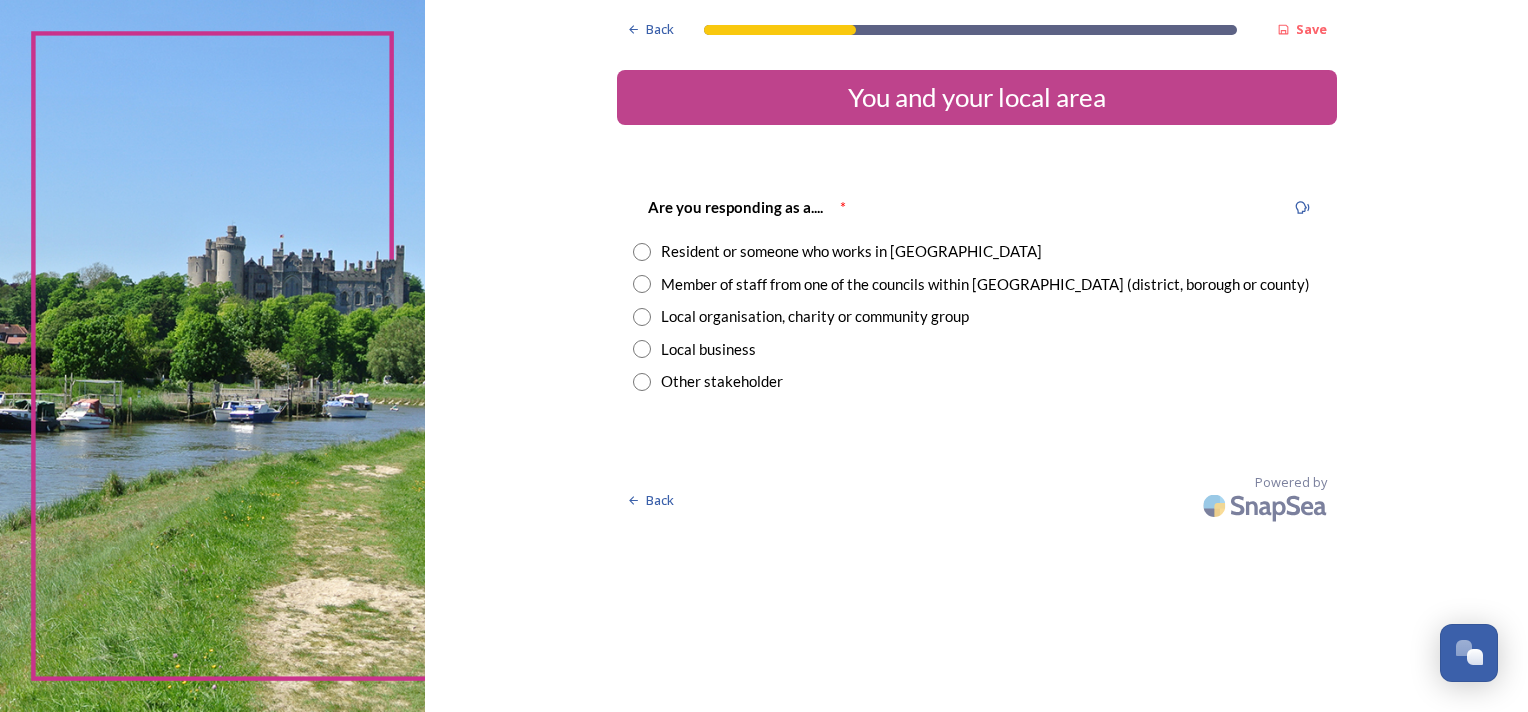 click at bounding box center (642, 284) 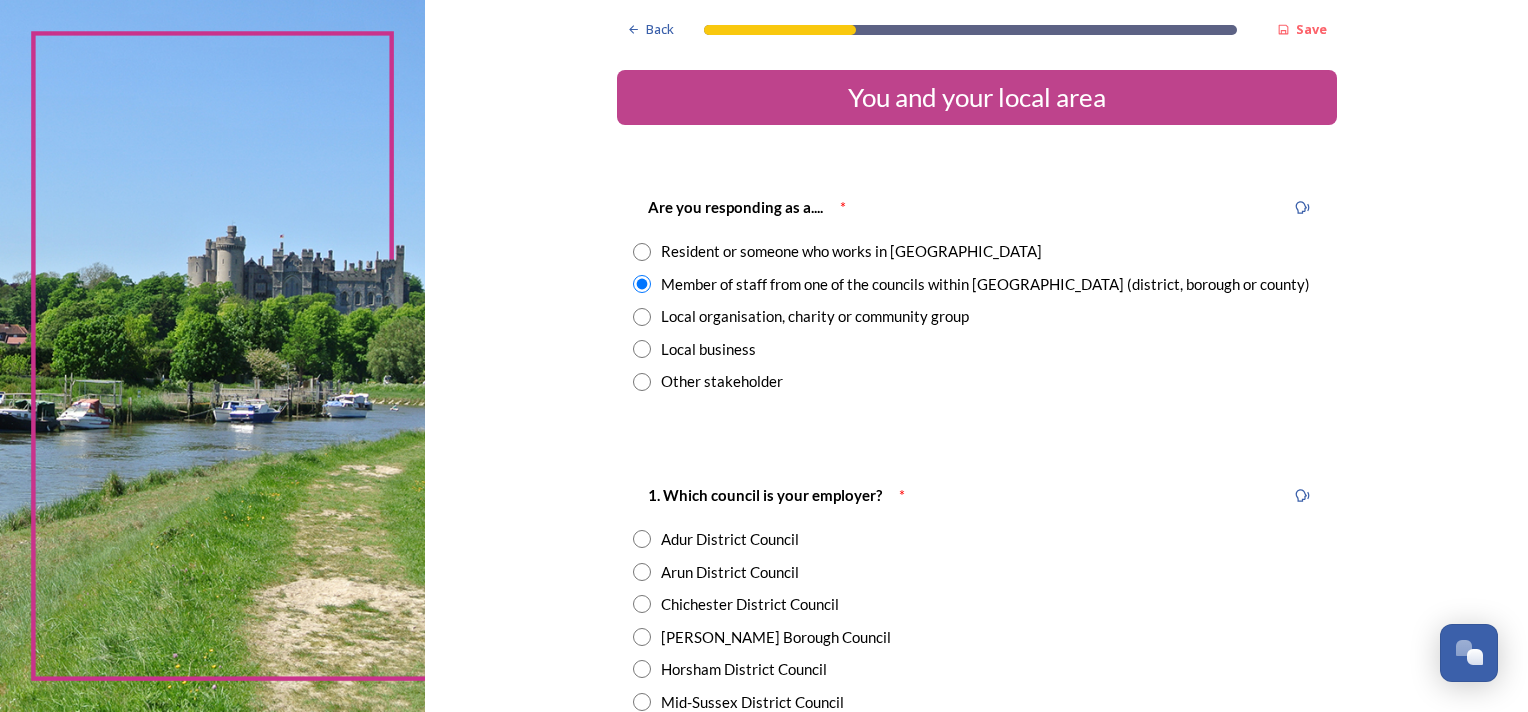 click at bounding box center [642, 572] 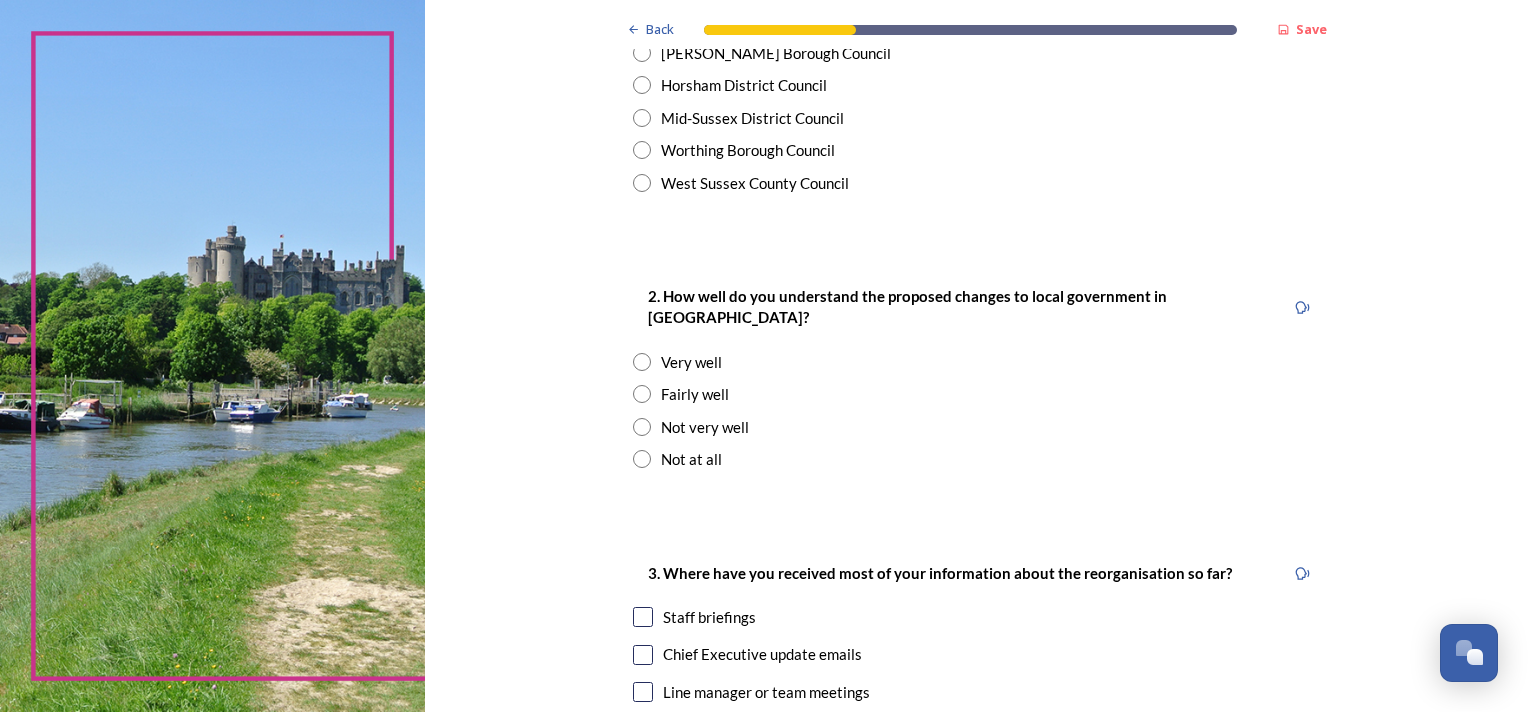 scroll, scrollTop: 700, scrollLeft: 0, axis: vertical 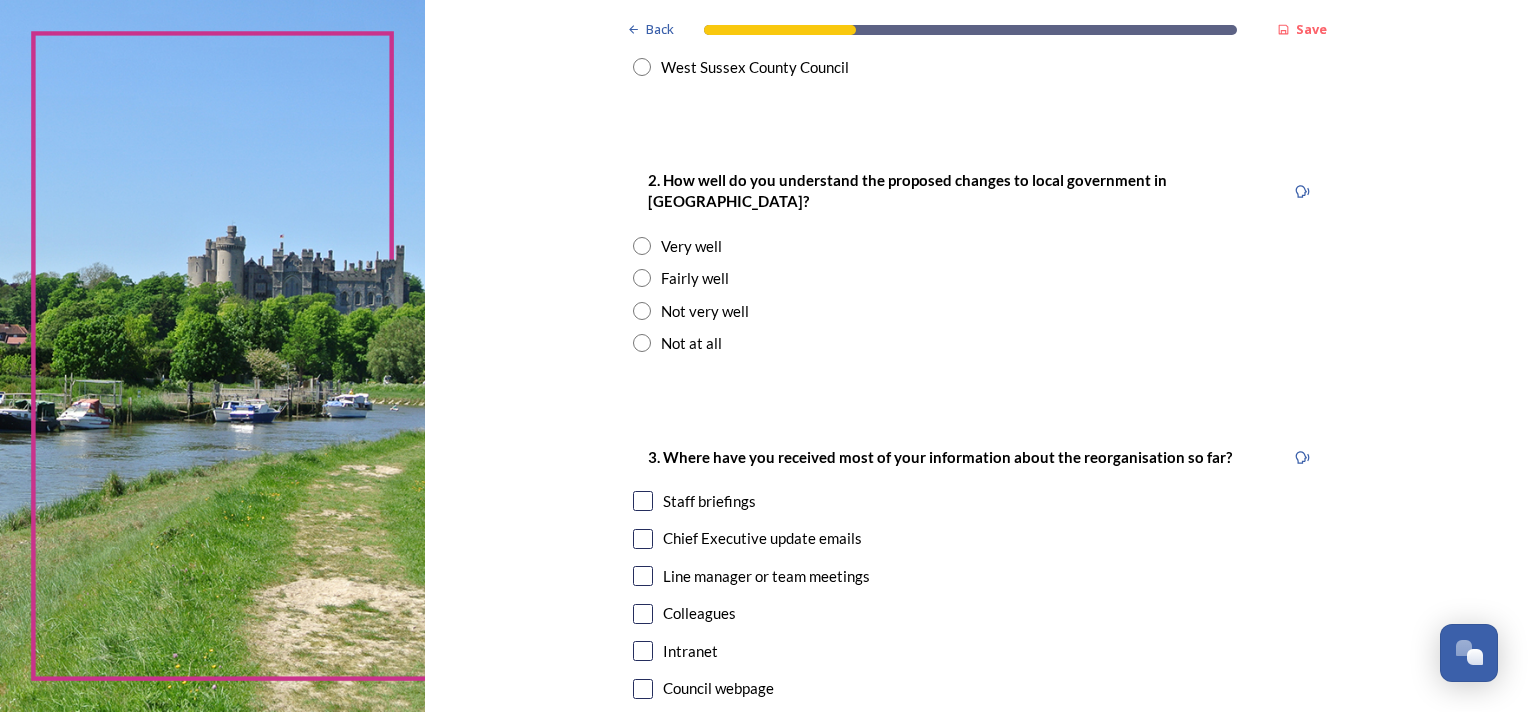 click at bounding box center (642, 278) 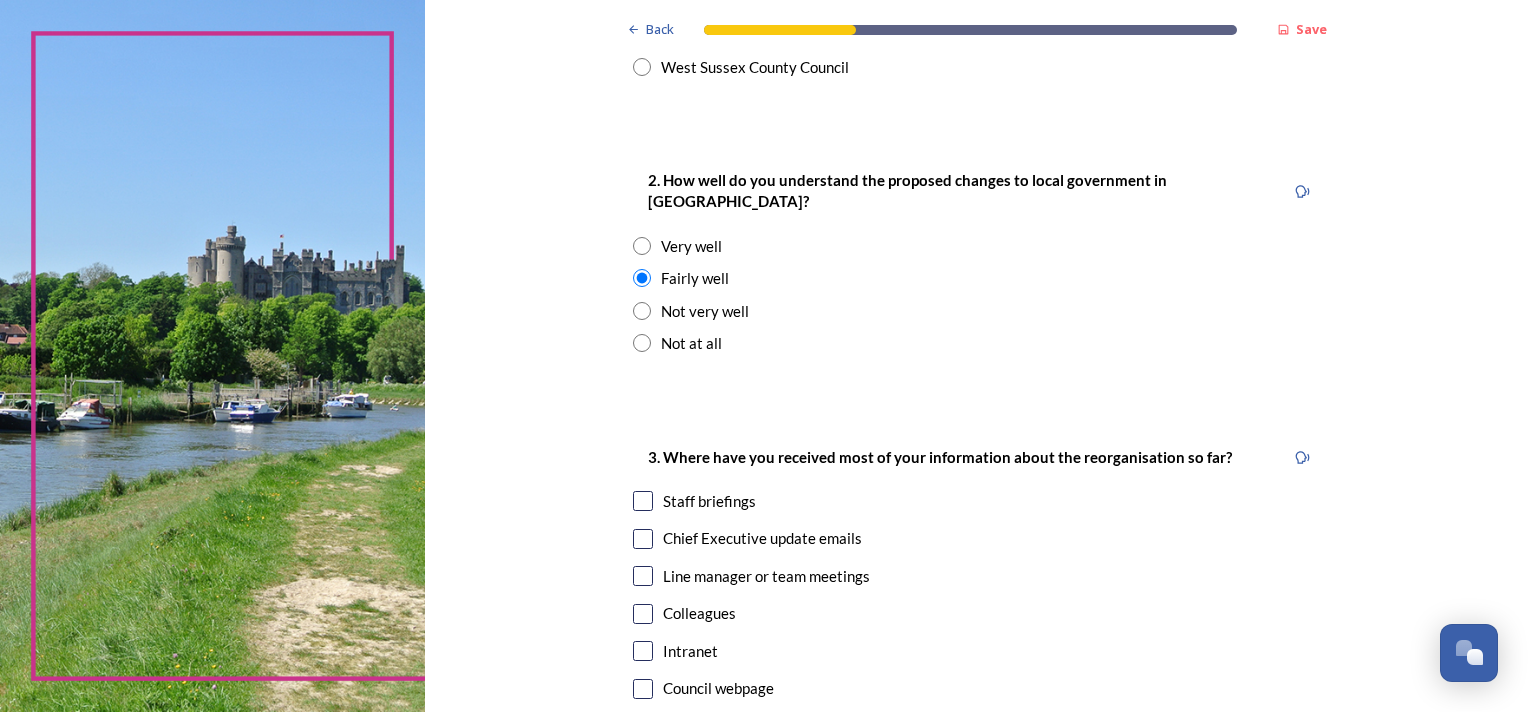 click at bounding box center [643, 501] 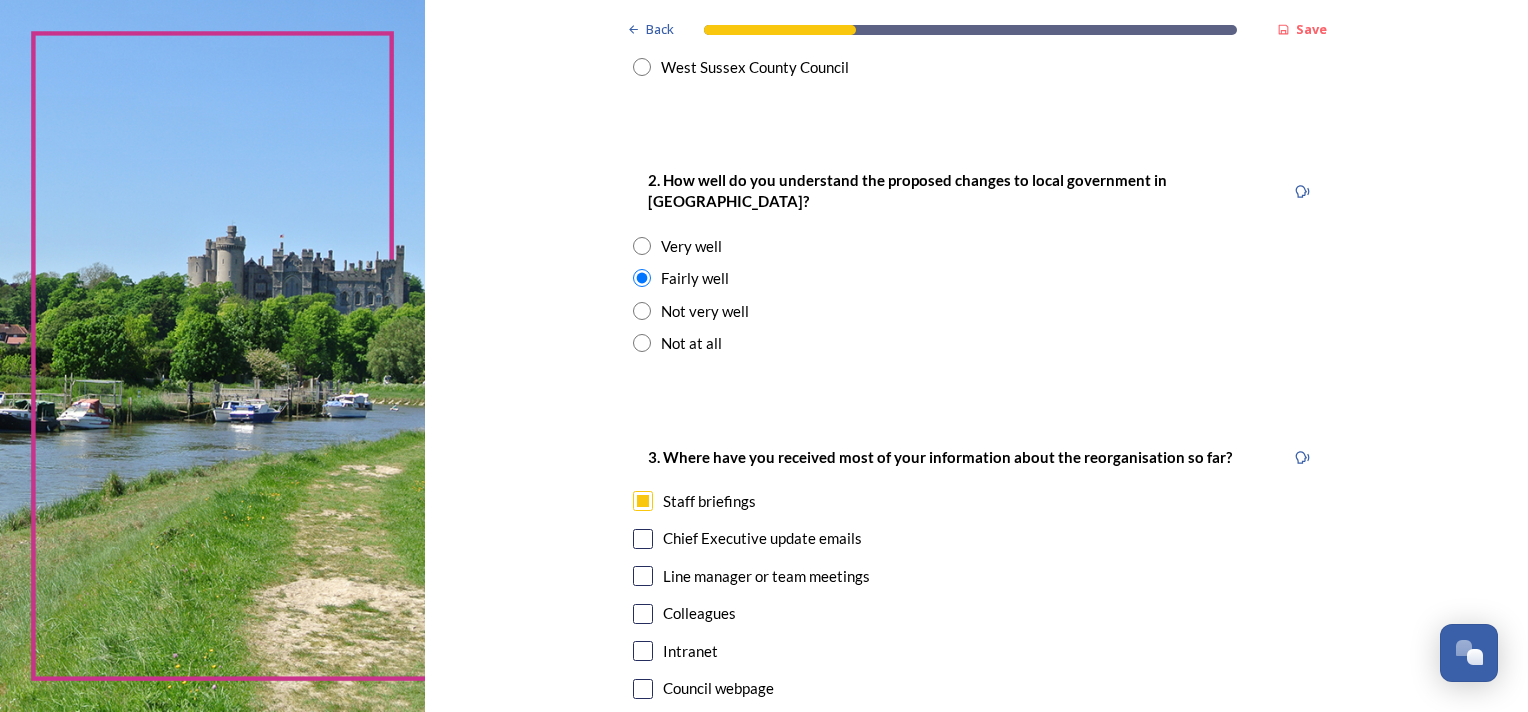click at bounding box center [643, 539] 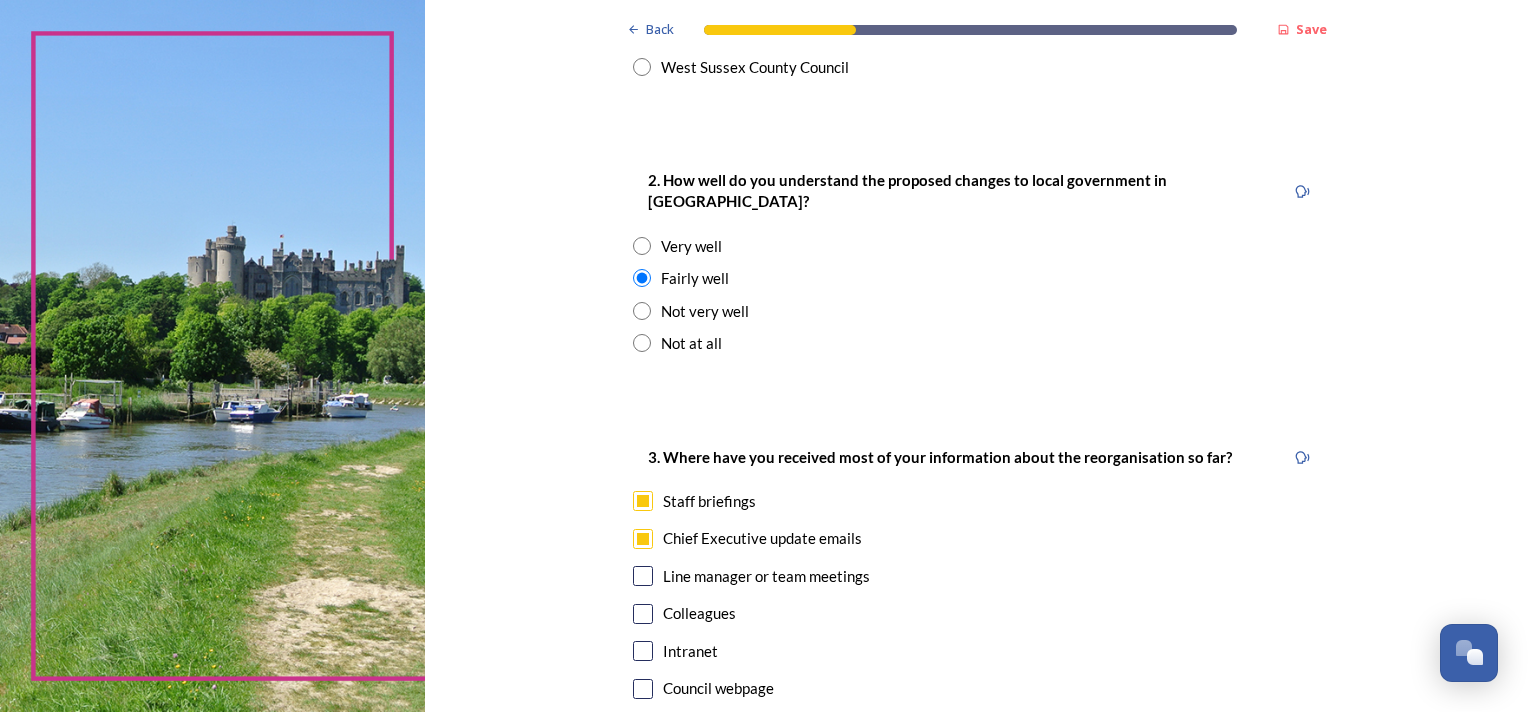 click at bounding box center [643, 576] 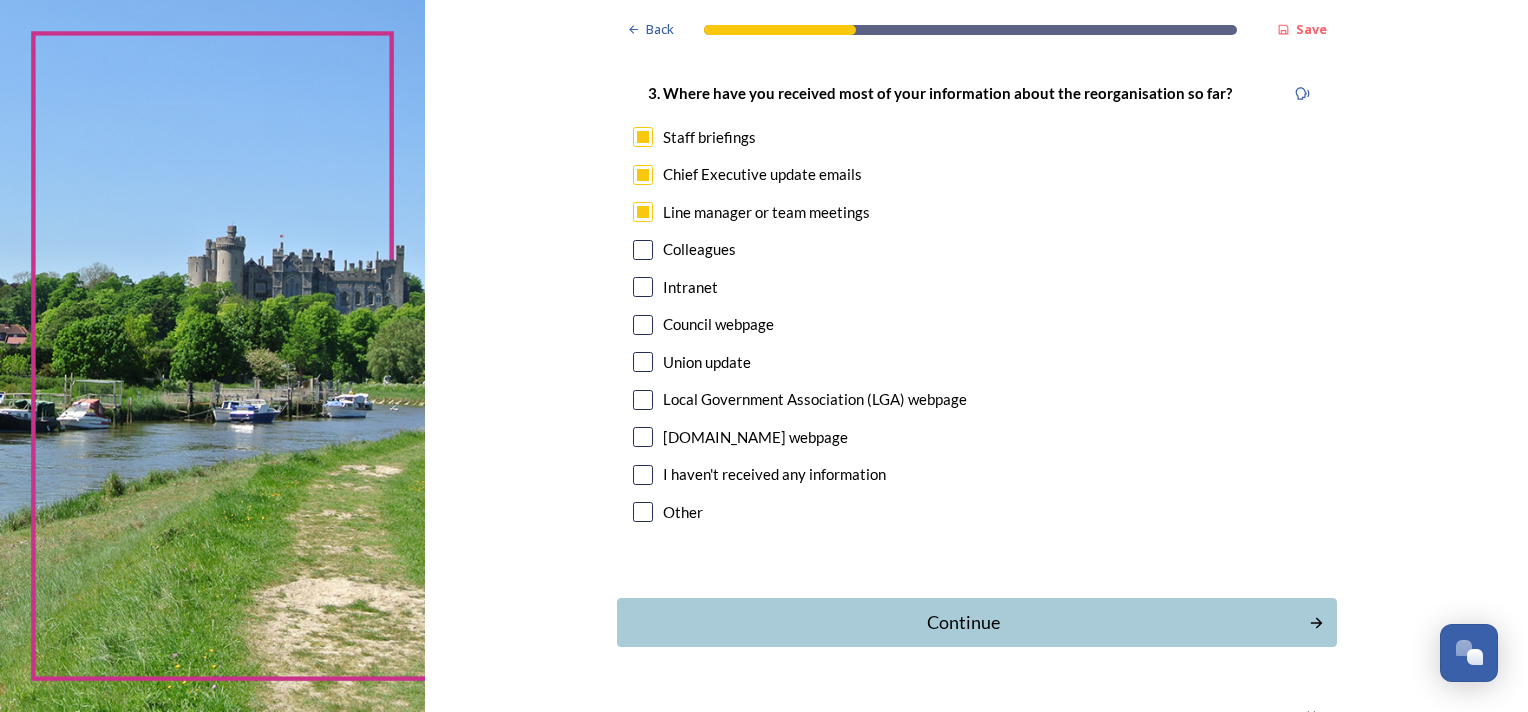 scroll, scrollTop: 1093, scrollLeft: 0, axis: vertical 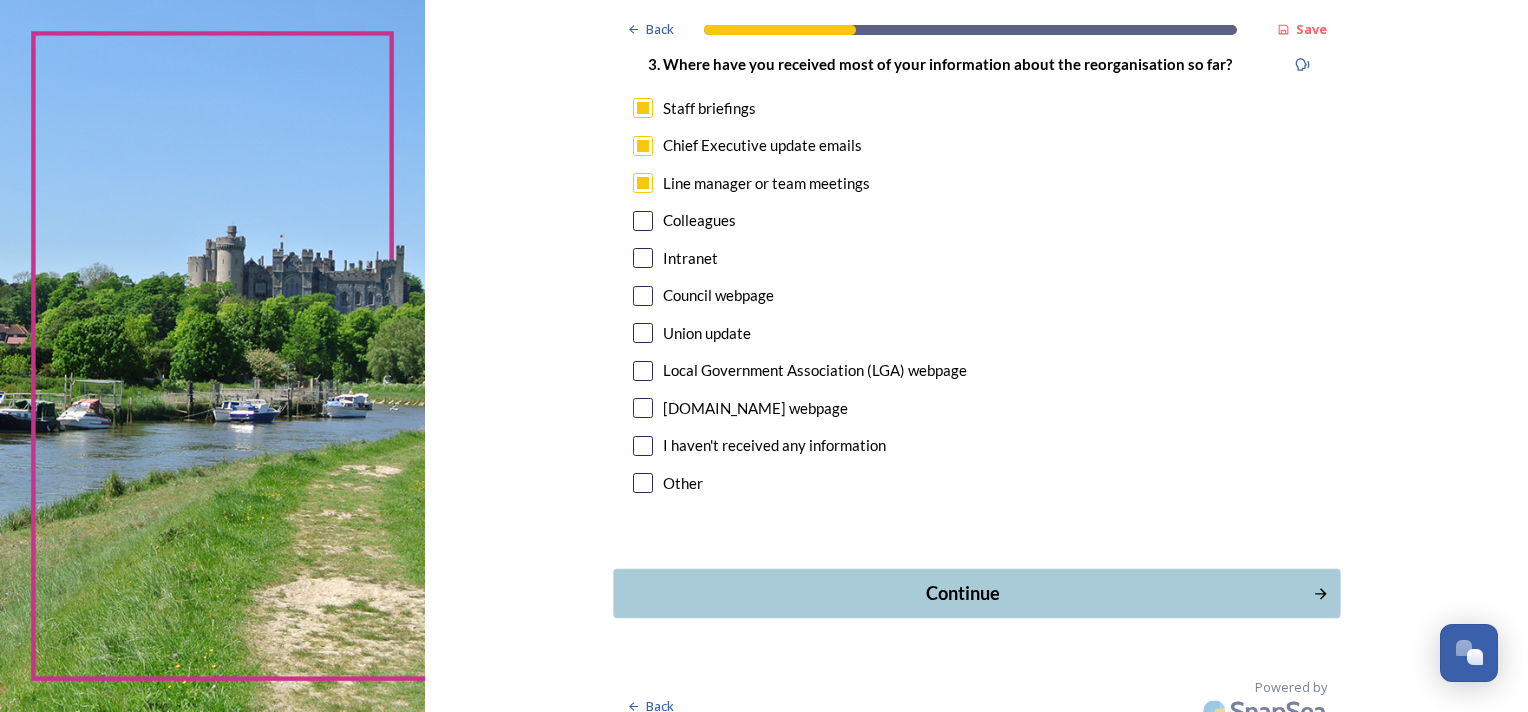 click on "Continue" at bounding box center [962, 593] 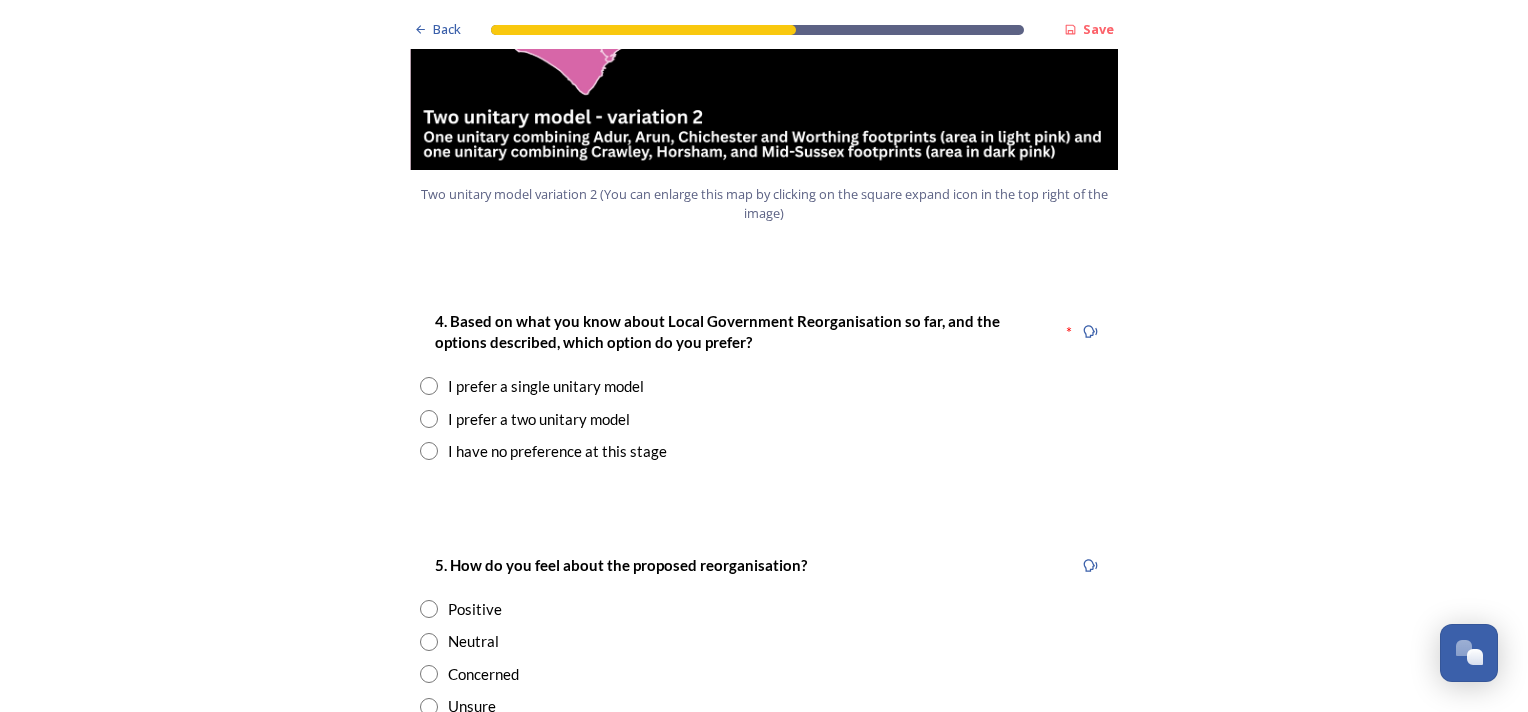 scroll, scrollTop: 2500, scrollLeft: 0, axis: vertical 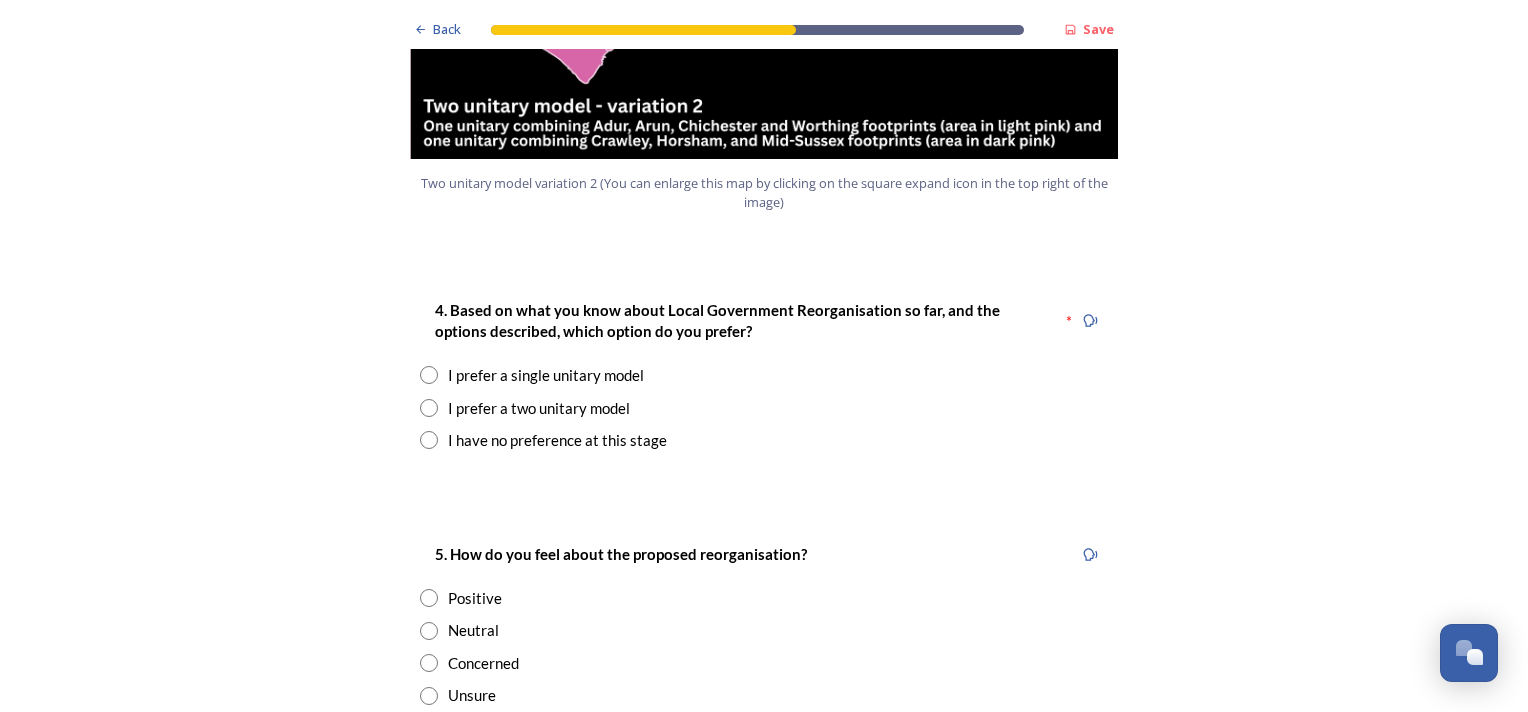 click at bounding box center (429, 408) 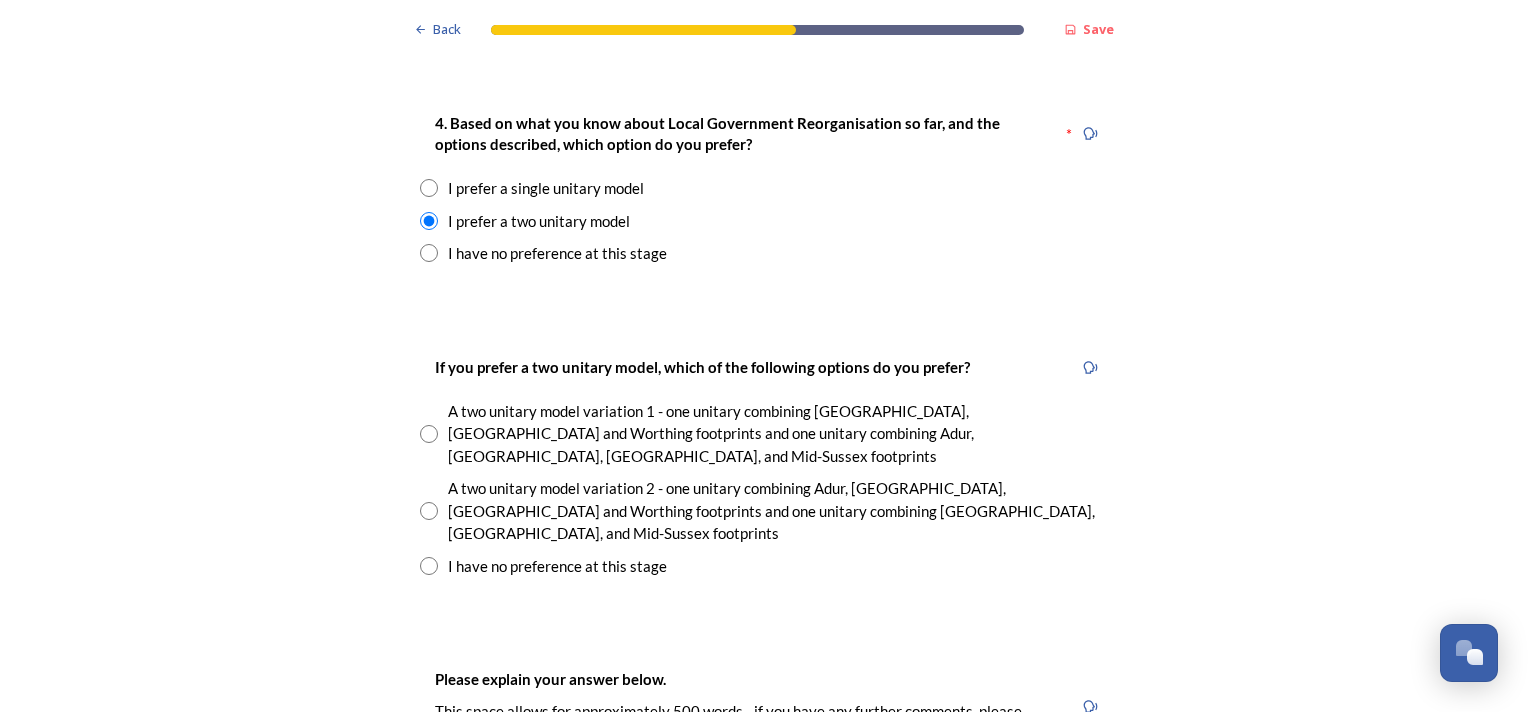 scroll, scrollTop: 2700, scrollLeft: 0, axis: vertical 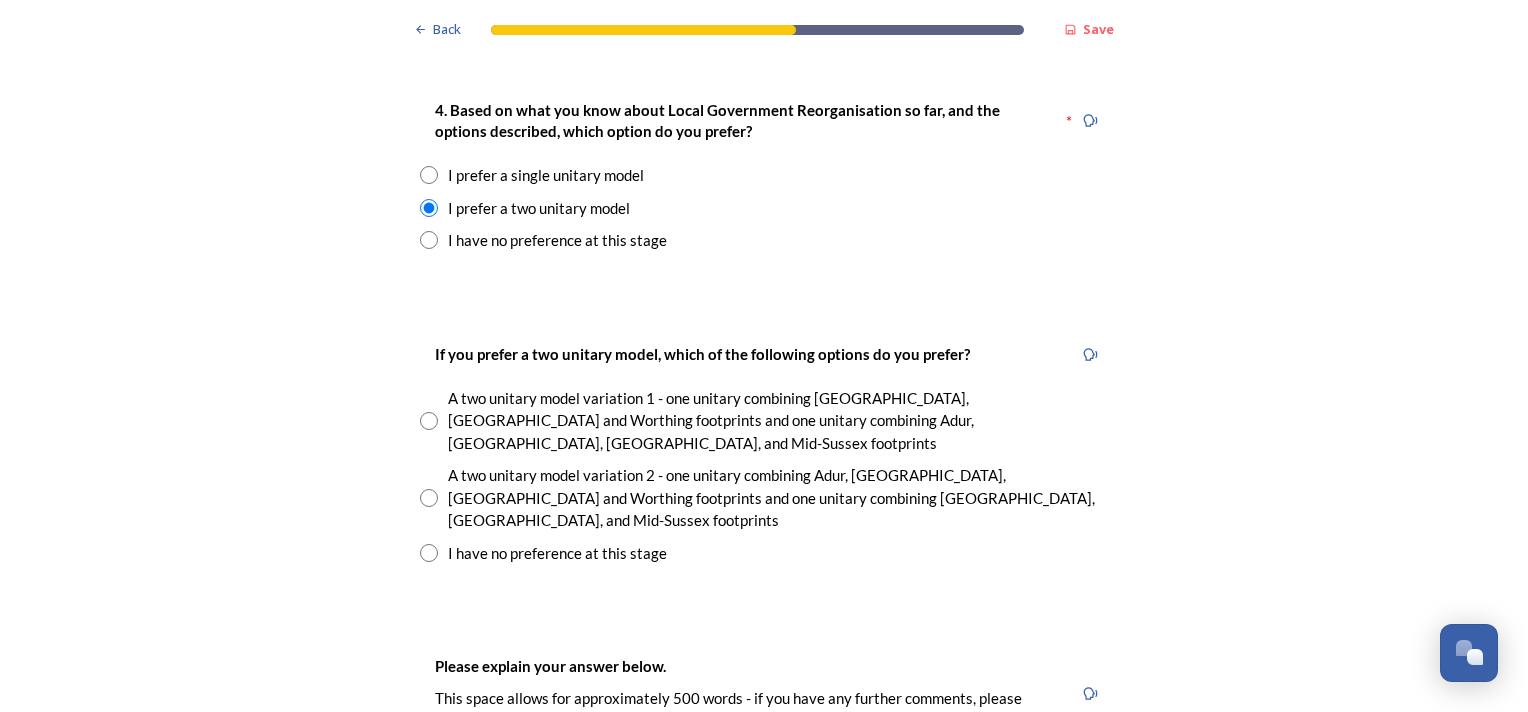 click at bounding box center (429, 553) 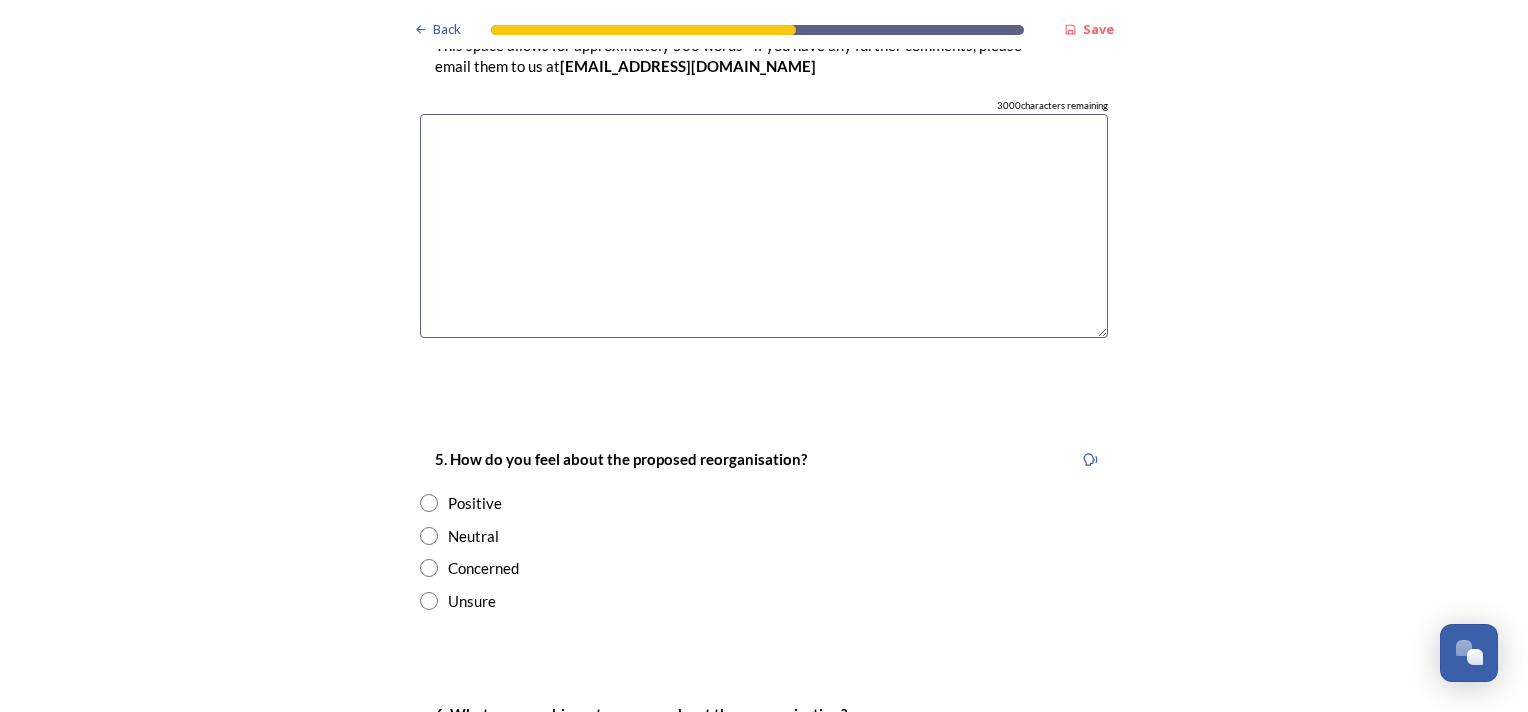 scroll, scrollTop: 3400, scrollLeft: 0, axis: vertical 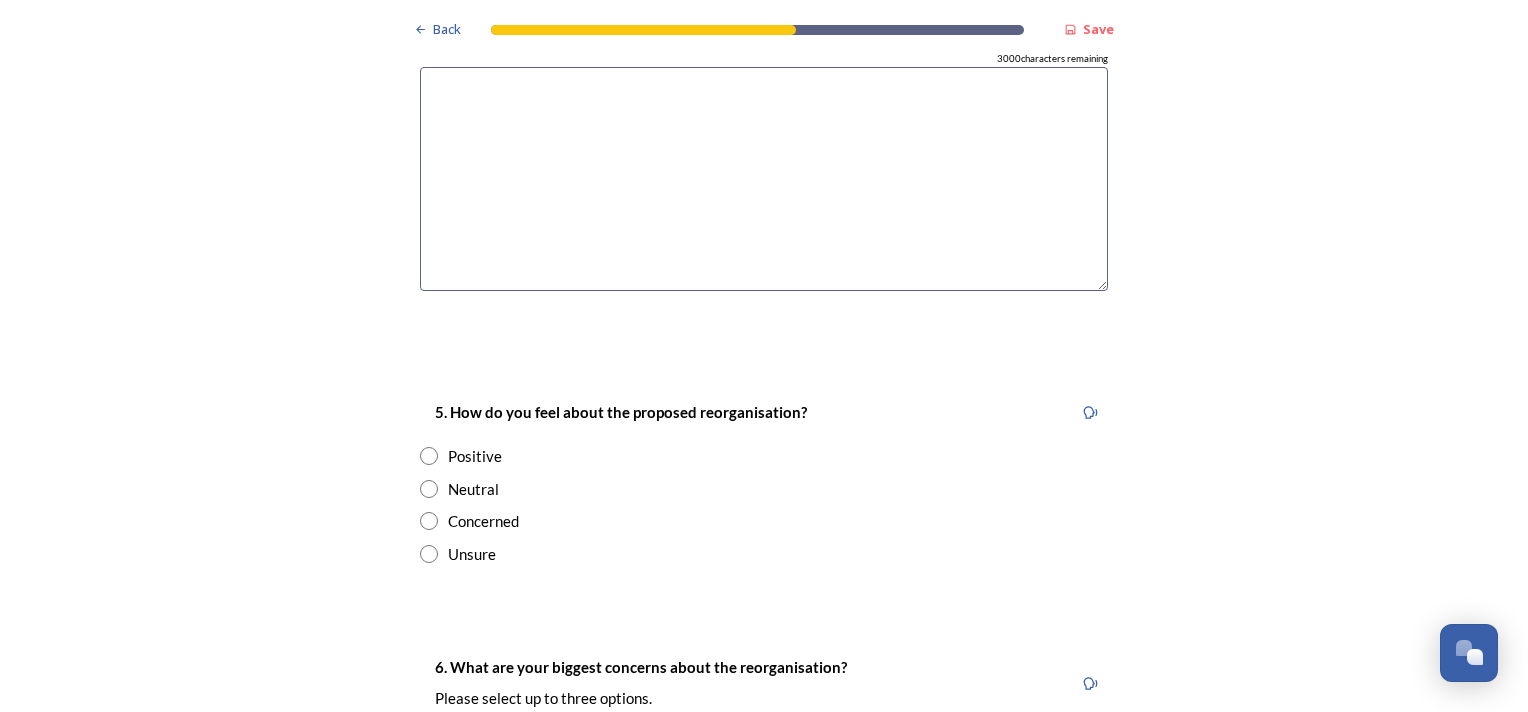 click at bounding box center [429, 521] 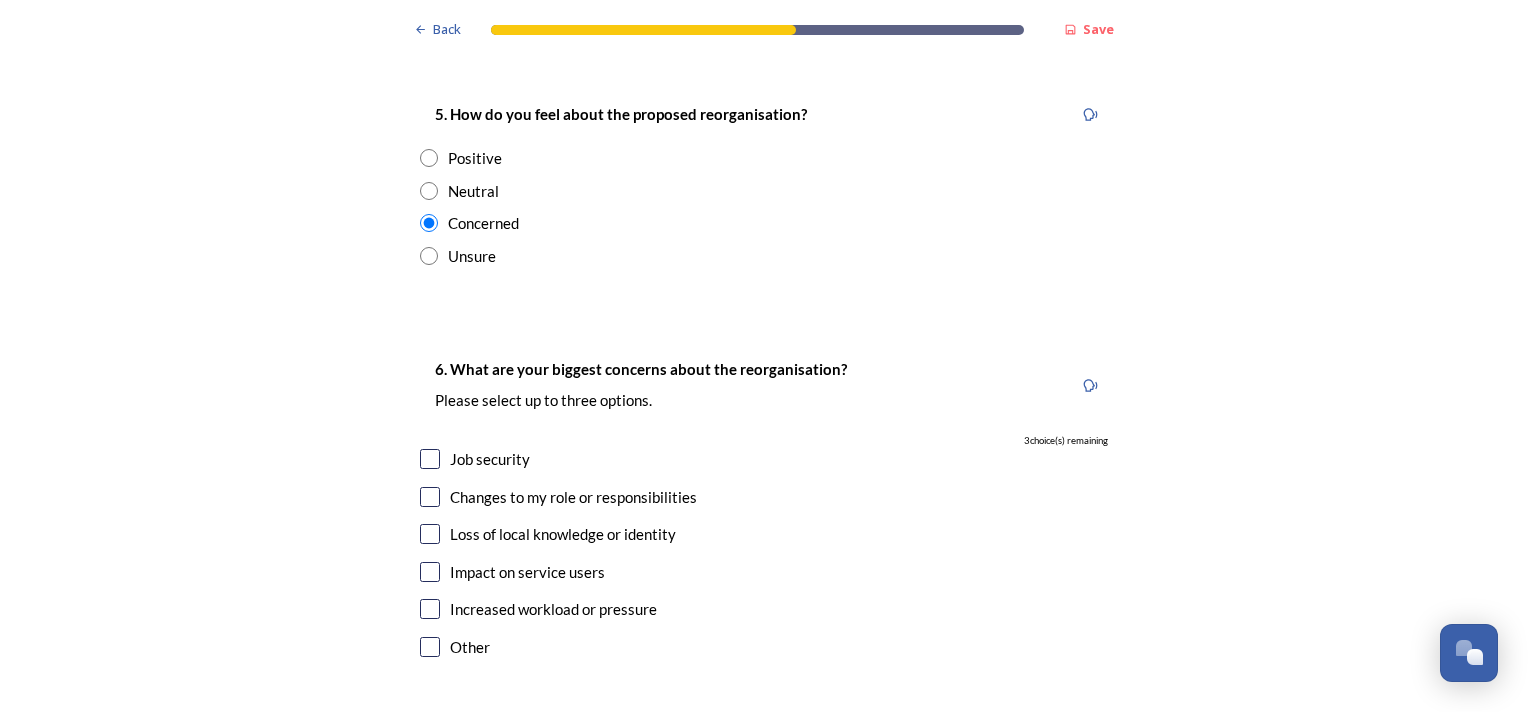 scroll, scrollTop: 3700, scrollLeft: 0, axis: vertical 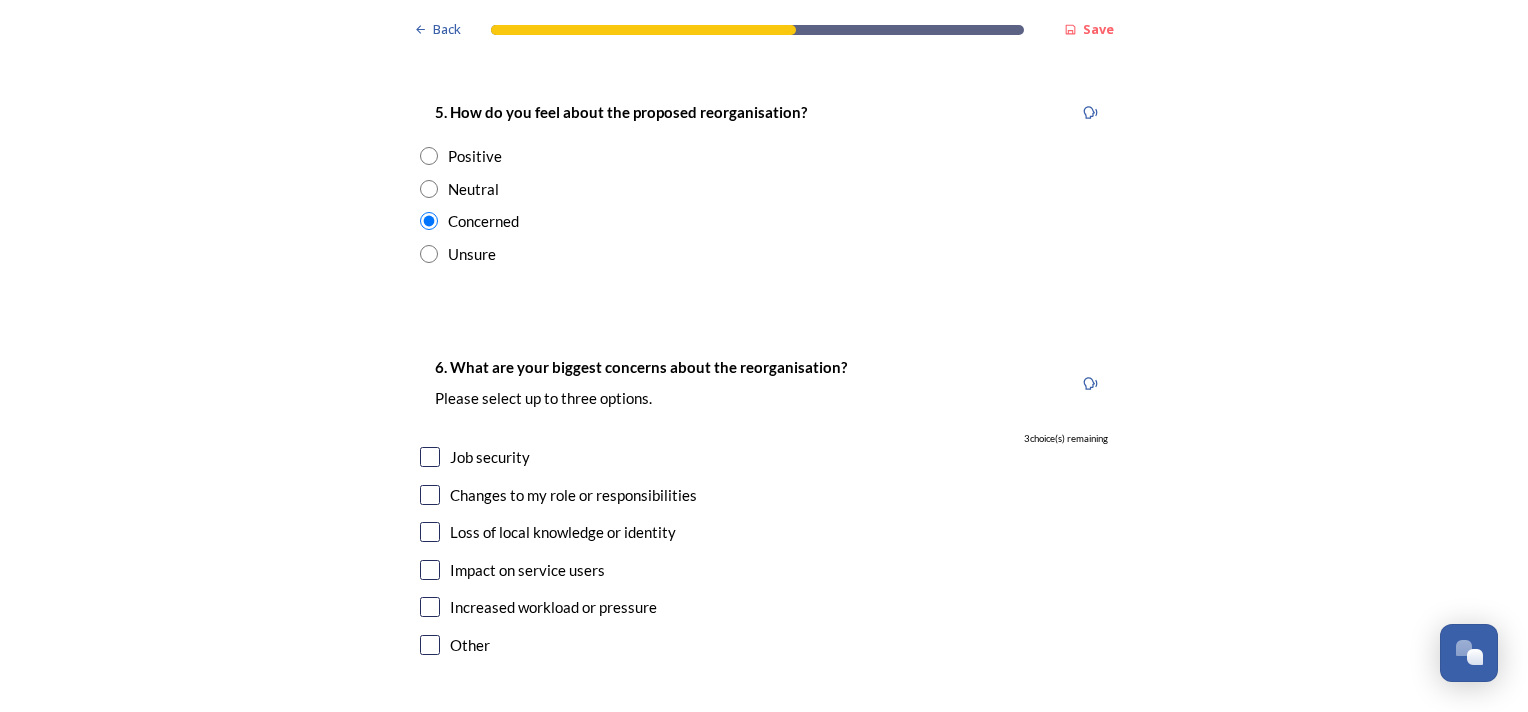 click at bounding box center [430, 457] 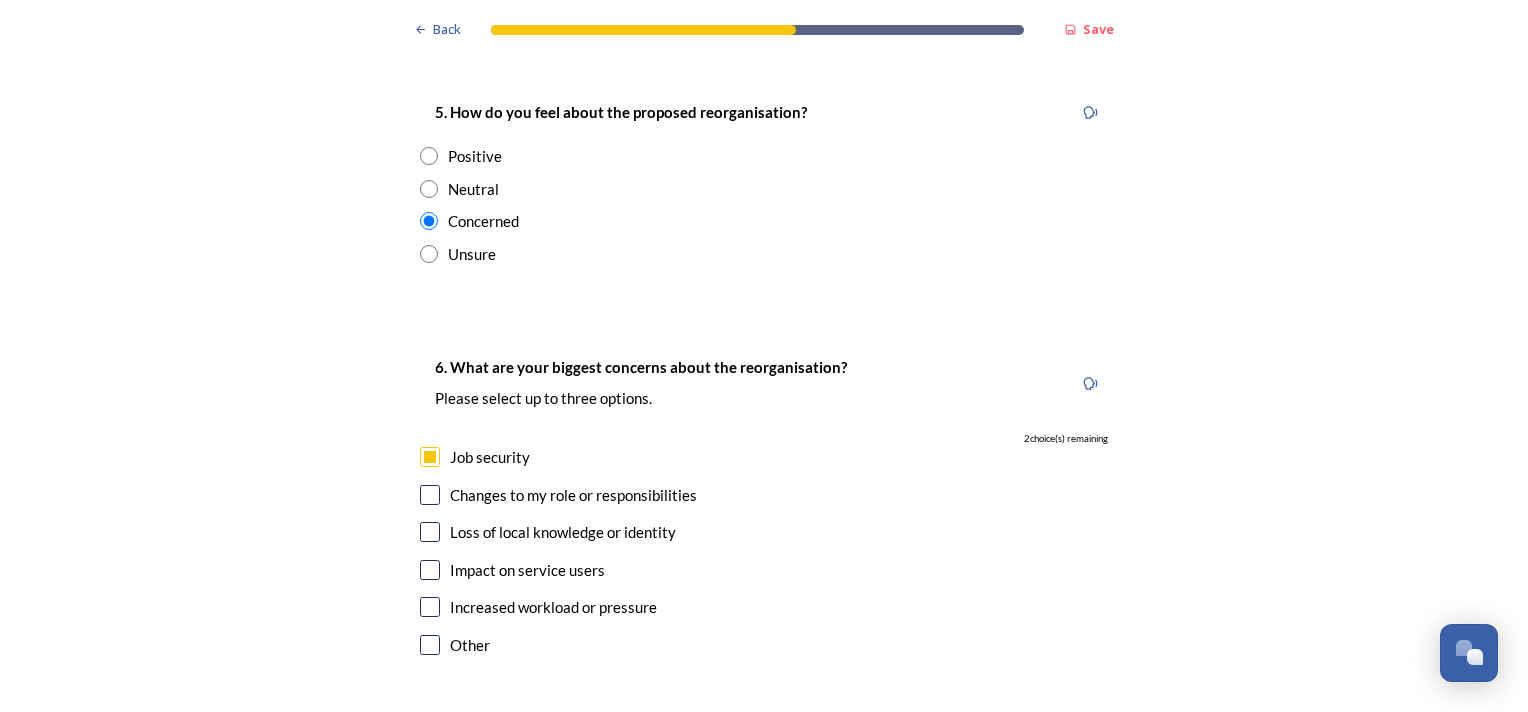 click at bounding box center (430, 532) 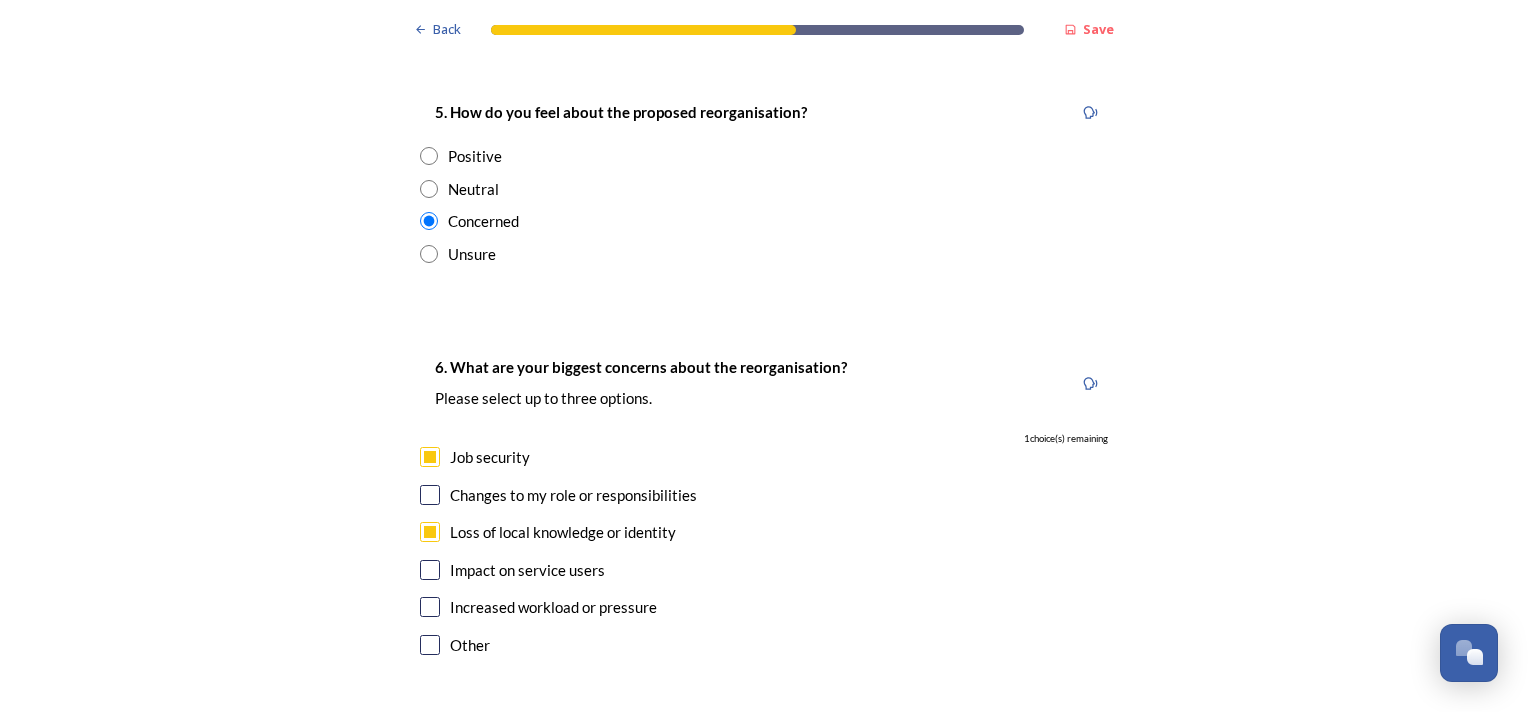 click on "6. What are your biggest concerns about the reorganisation? Please select up to three options. 1  choice(s) remaining Job security Changes to my role or responsibilities Loss of local knowledge or identity Impact on service users Increased workload or pressure Other" at bounding box center (764, 508) 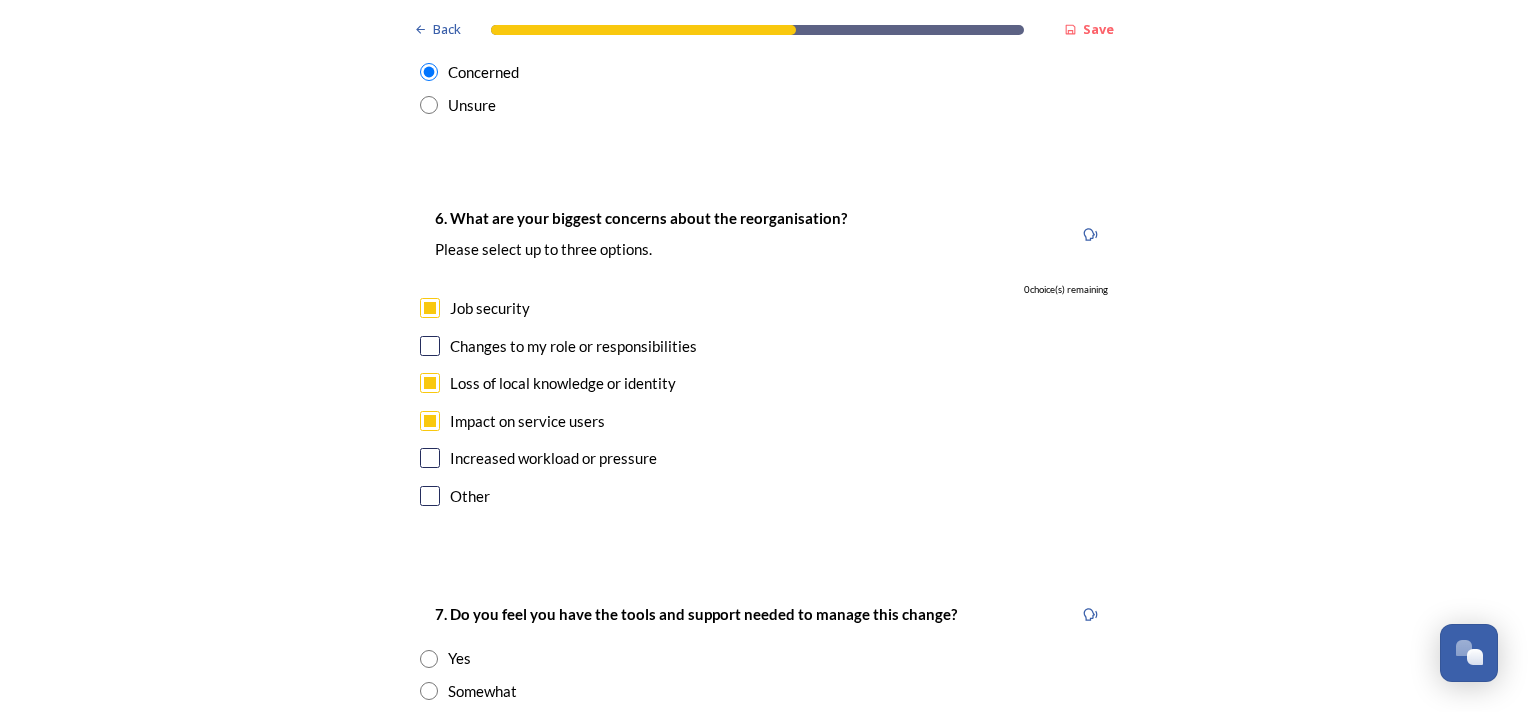 scroll, scrollTop: 3900, scrollLeft: 0, axis: vertical 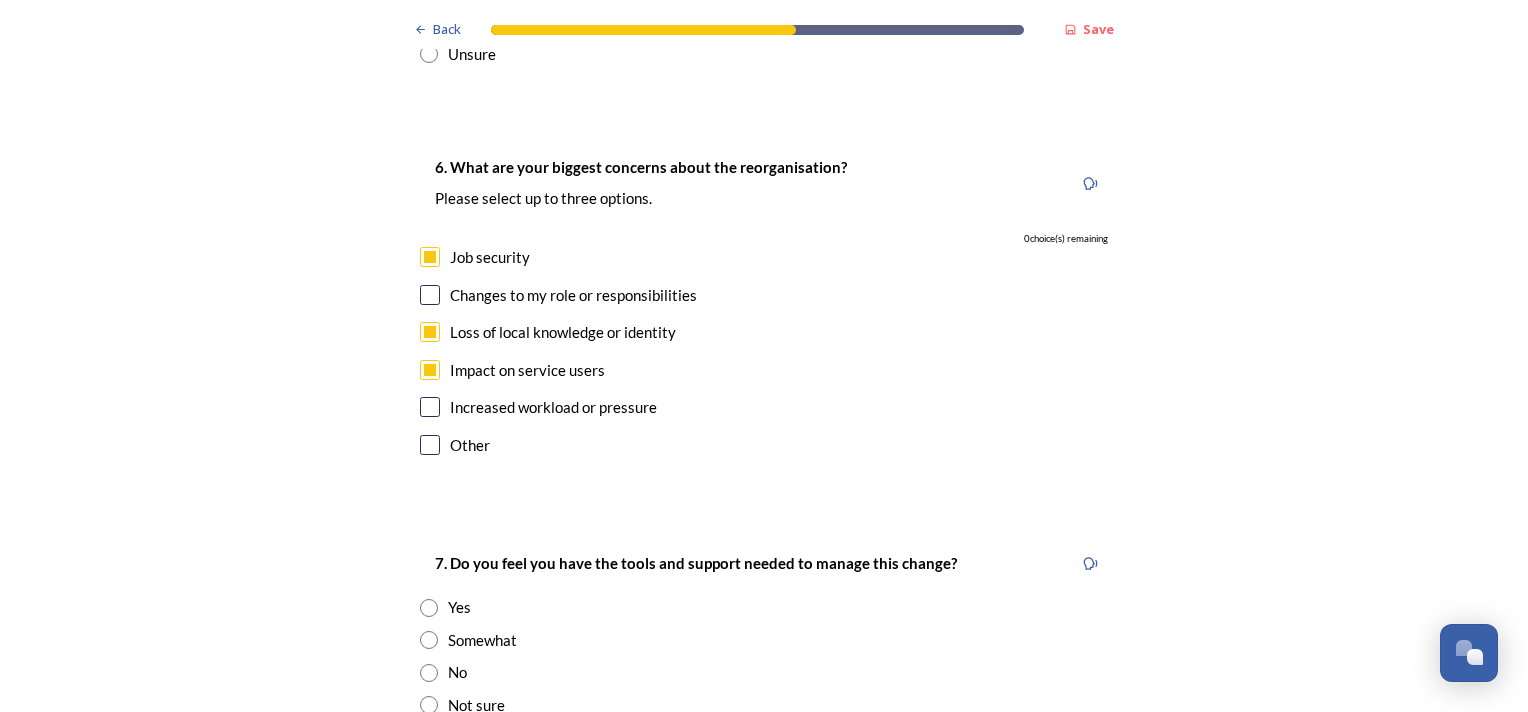 click at bounding box center [429, 705] 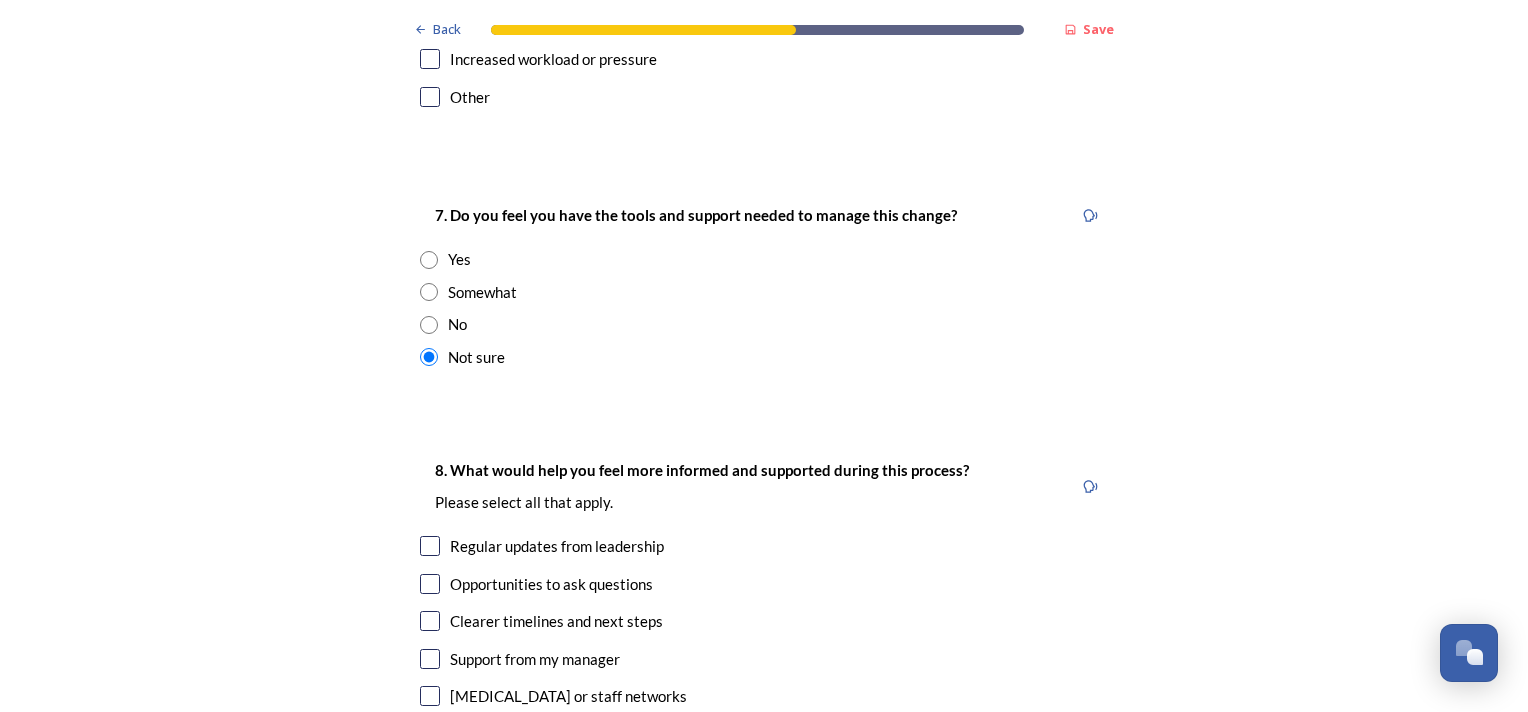 scroll, scrollTop: 4300, scrollLeft: 0, axis: vertical 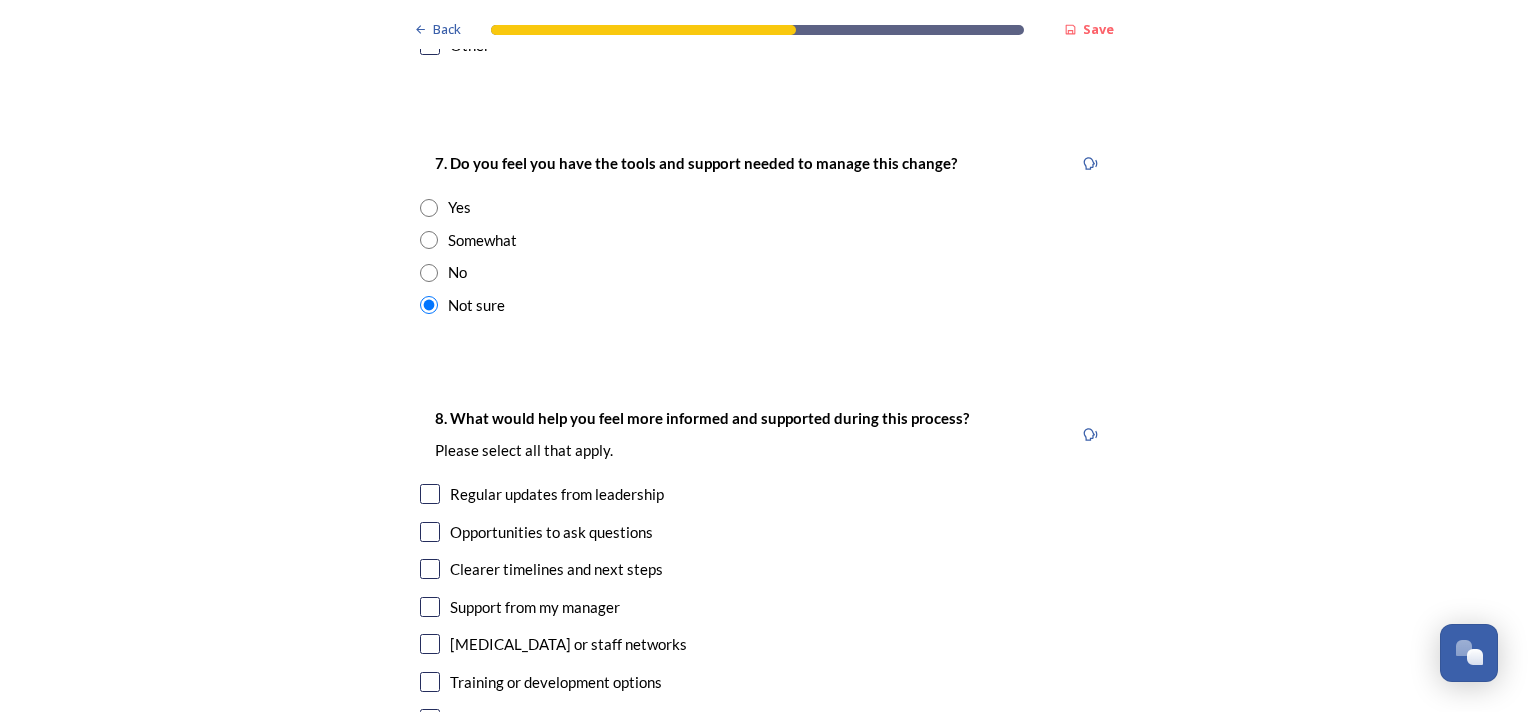 click at bounding box center (429, 305) 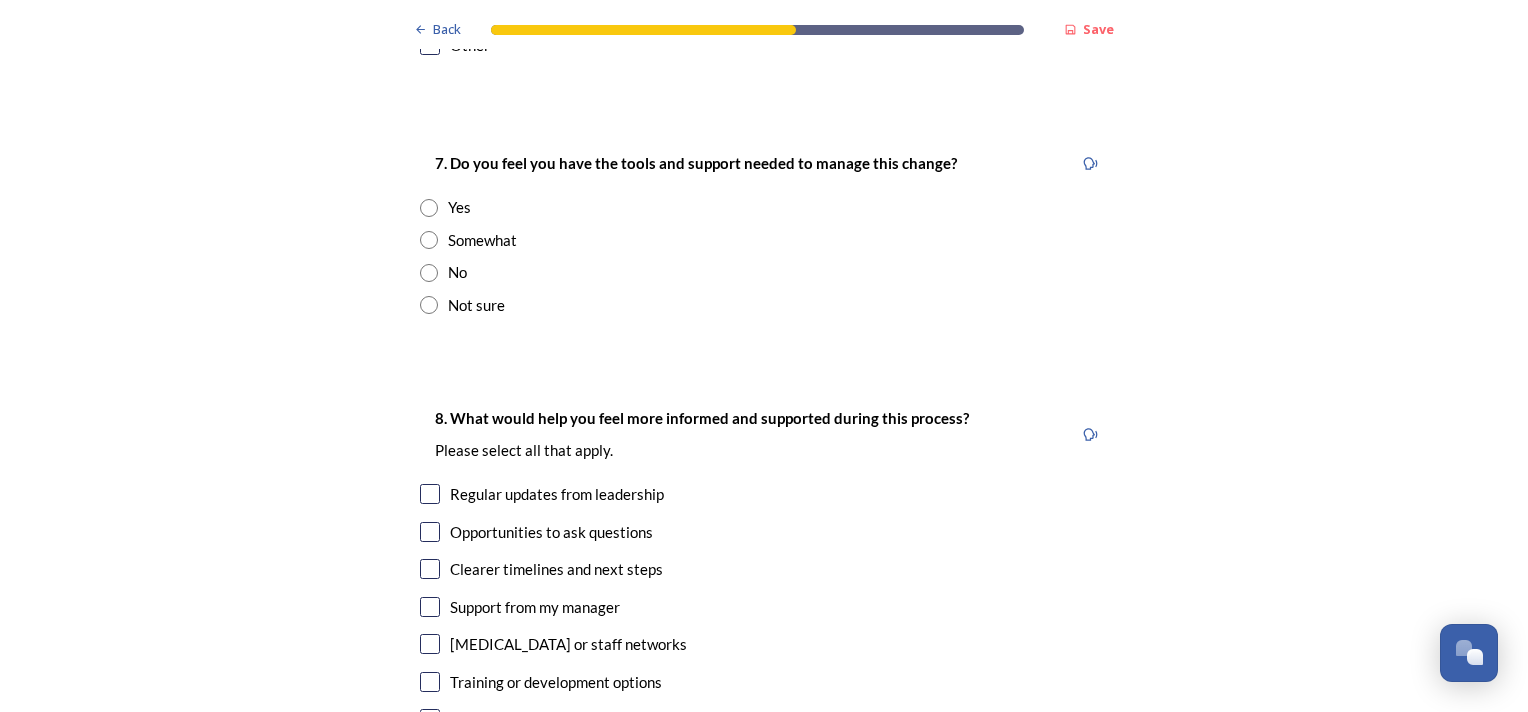click at bounding box center (429, 240) 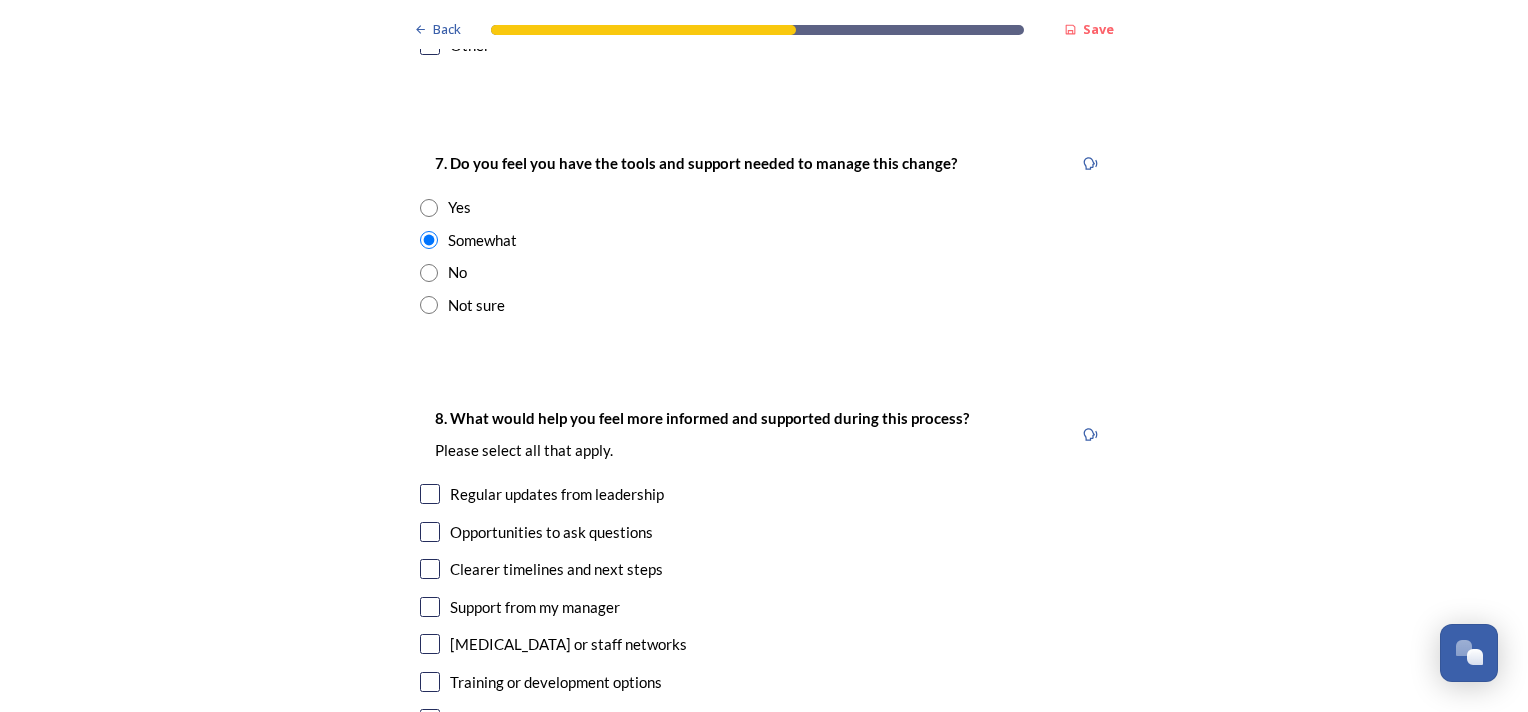 click at bounding box center (429, 305) 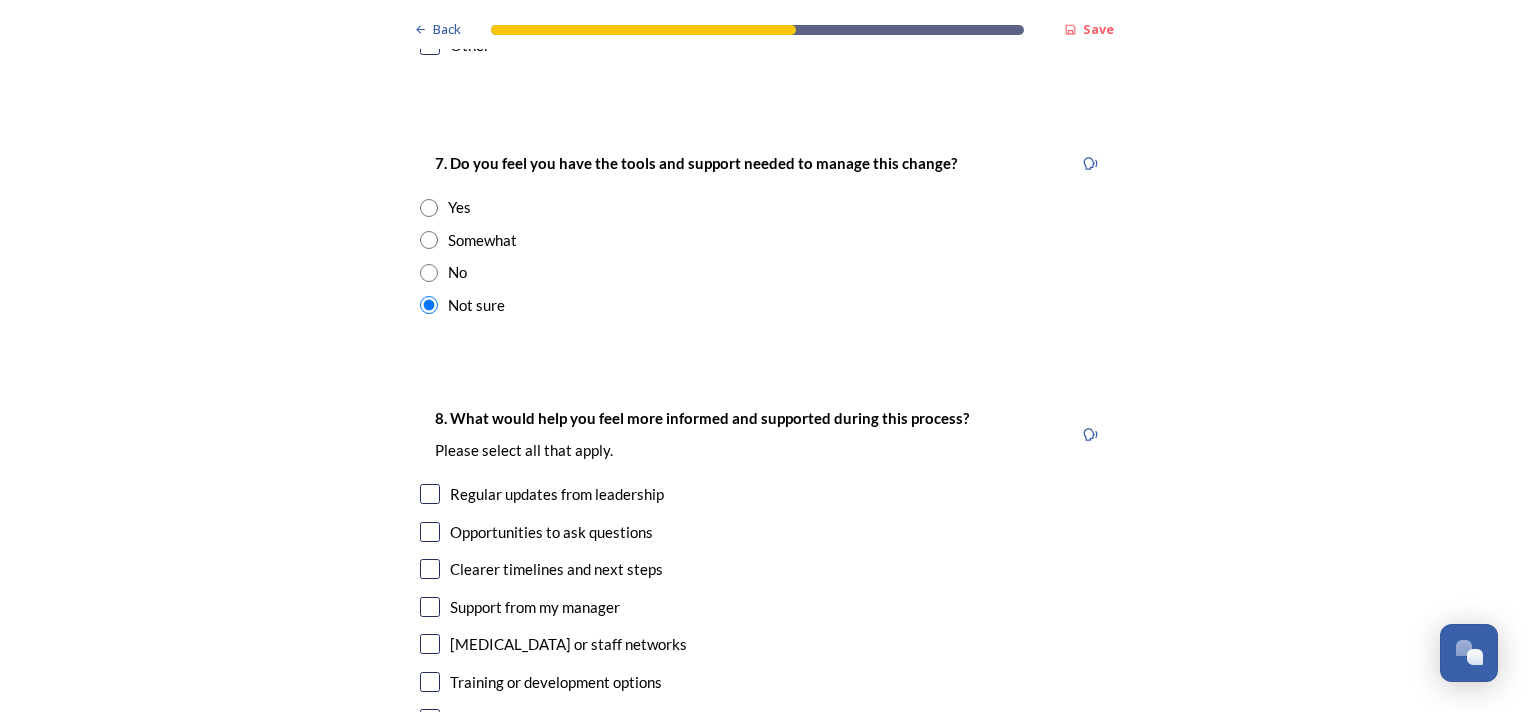 click at bounding box center (430, 569) 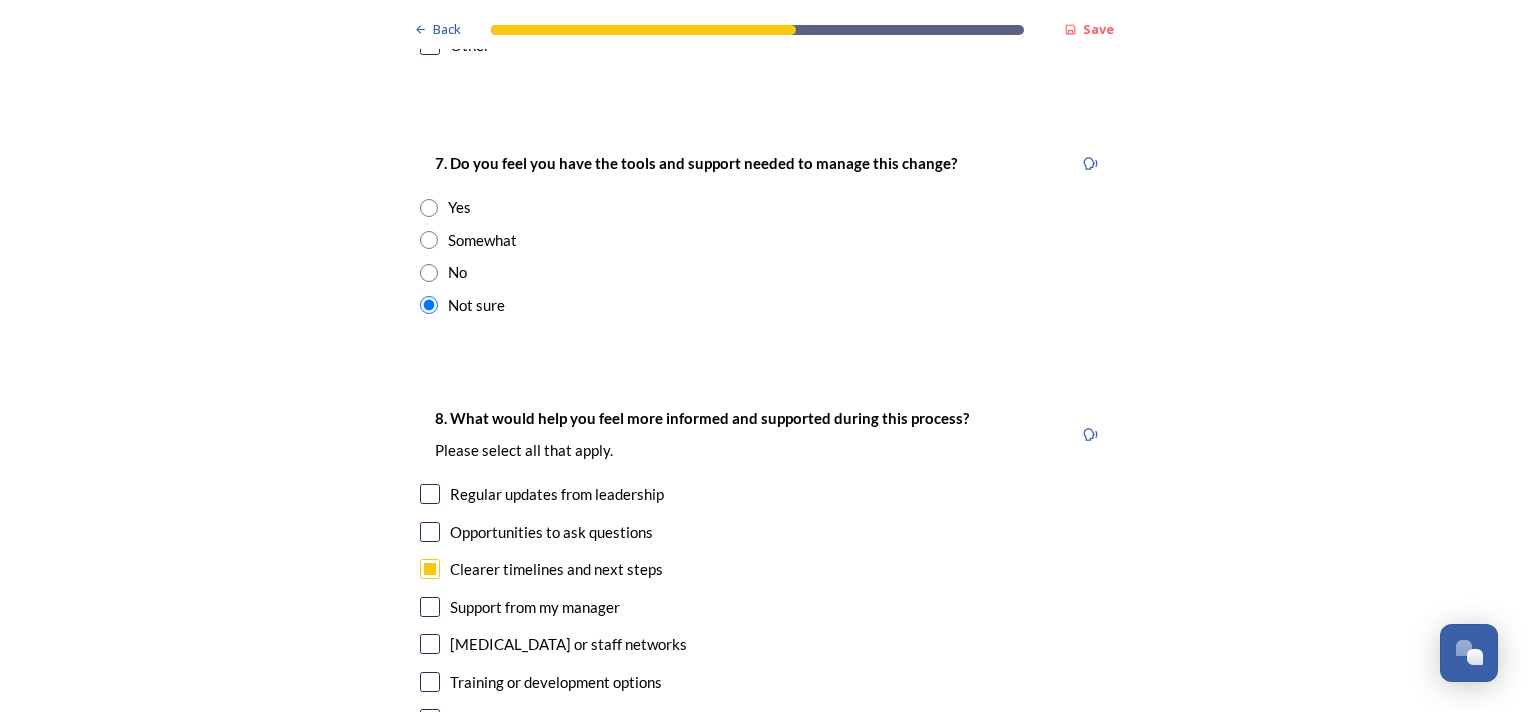 click at bounding box center (430, 569) 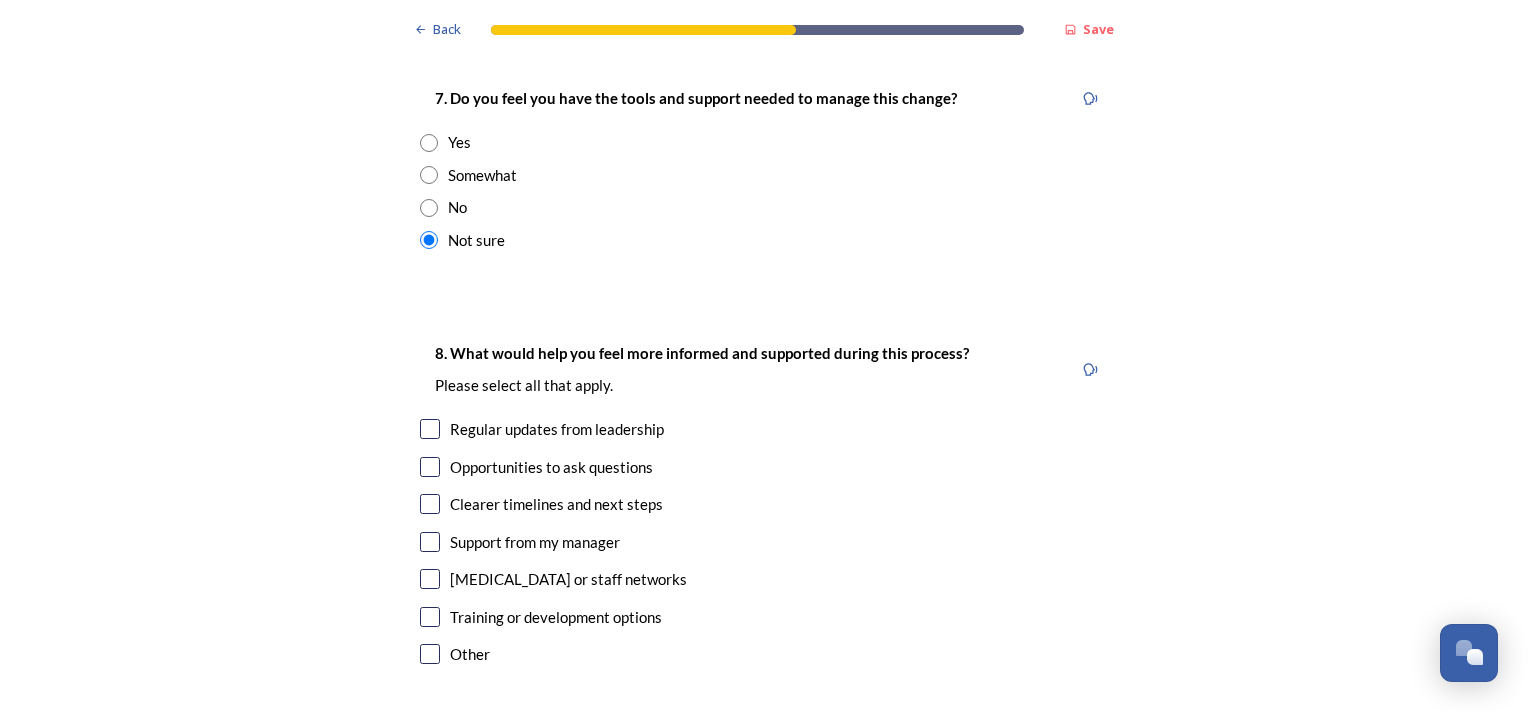 scroll, scrollTop: 4400, scrollLeft: 0, axis: vertical 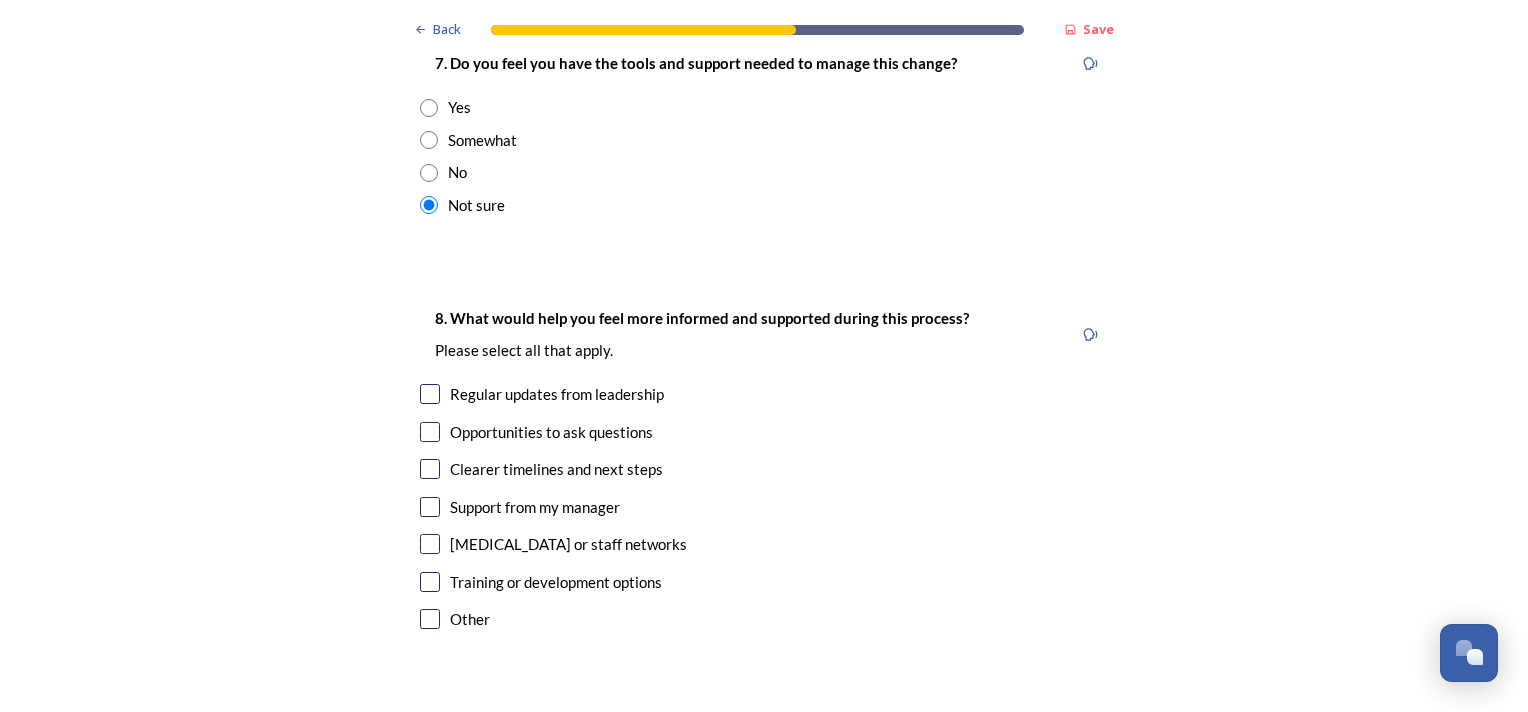 click at bounding box center [430, 469] 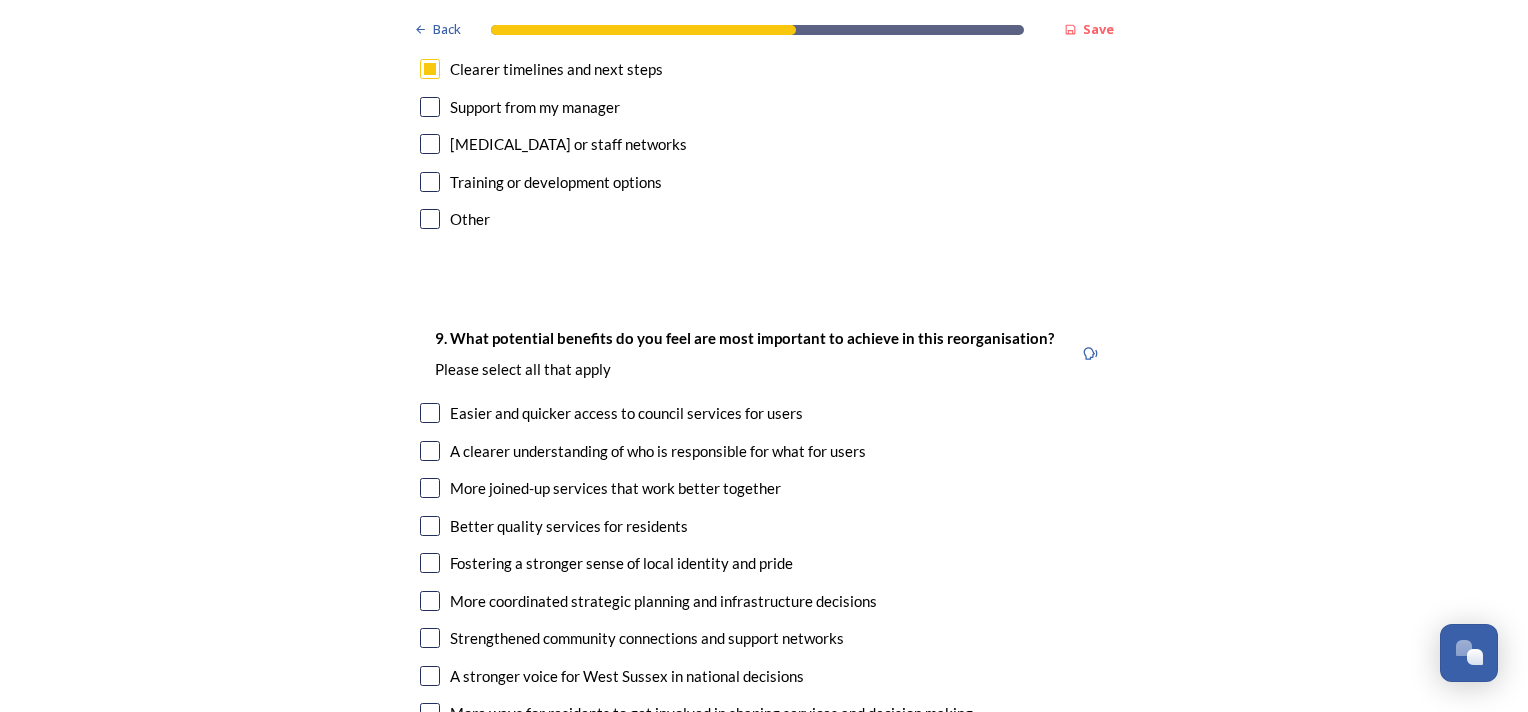 scroll, scrollTop: 4900, scrollLeft: 0, axis: vertical 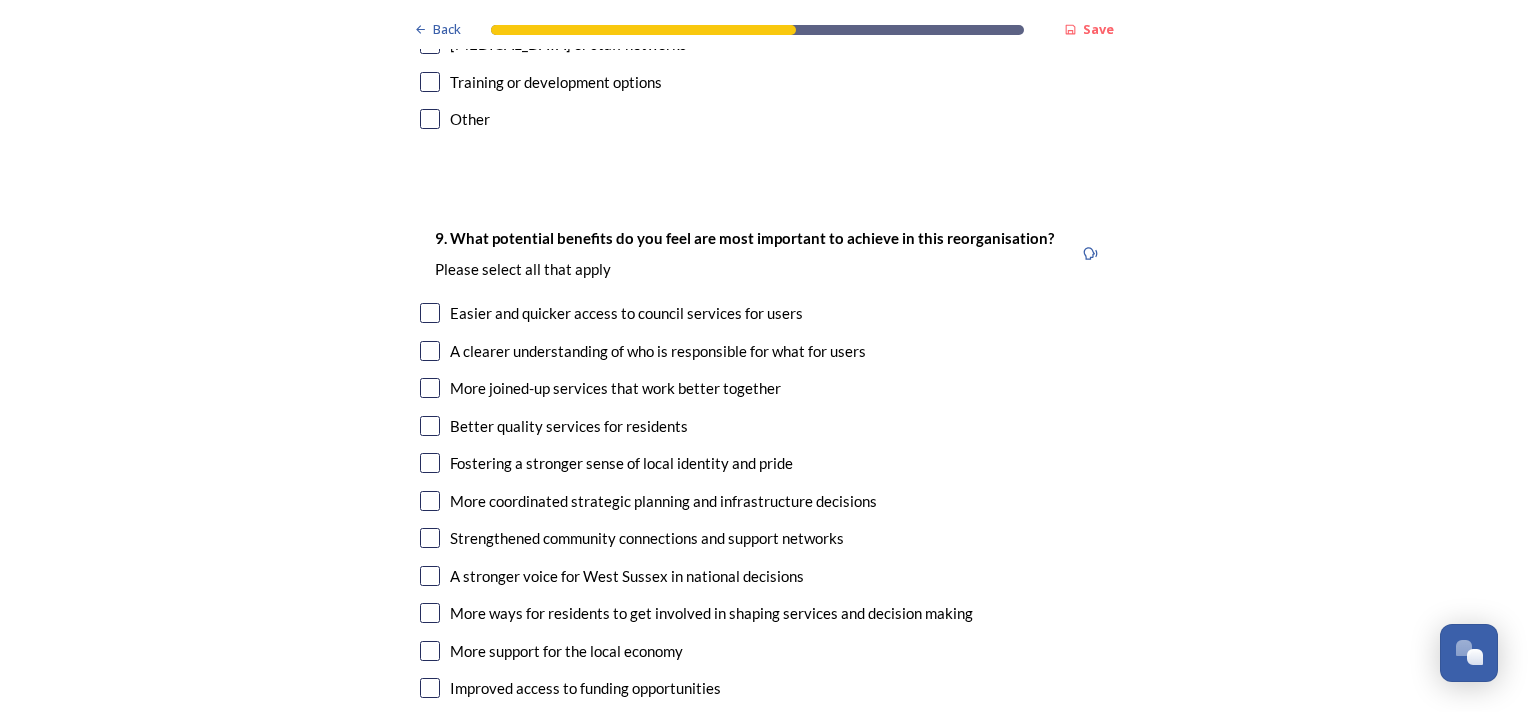 click at bounding box center (430, 351) 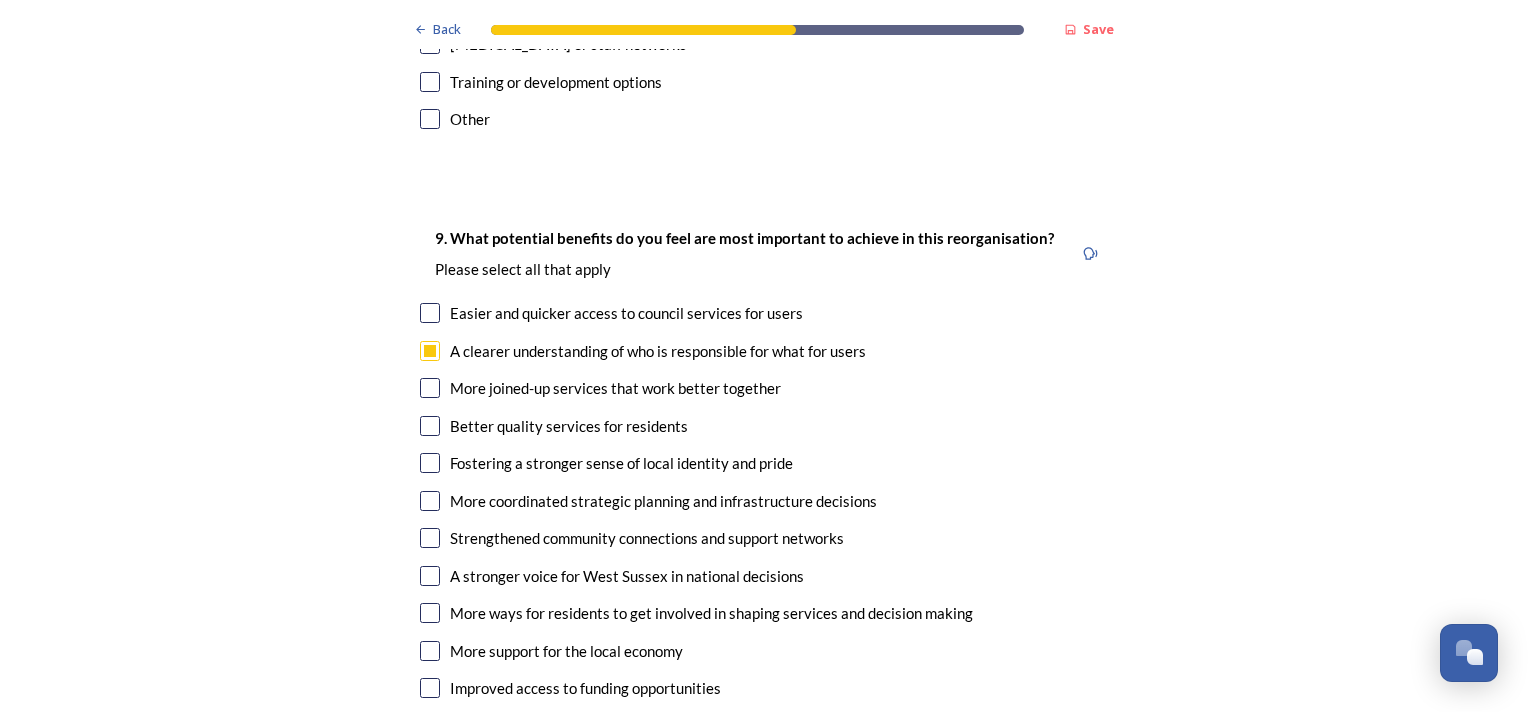 click at bounding box center [430, 501] 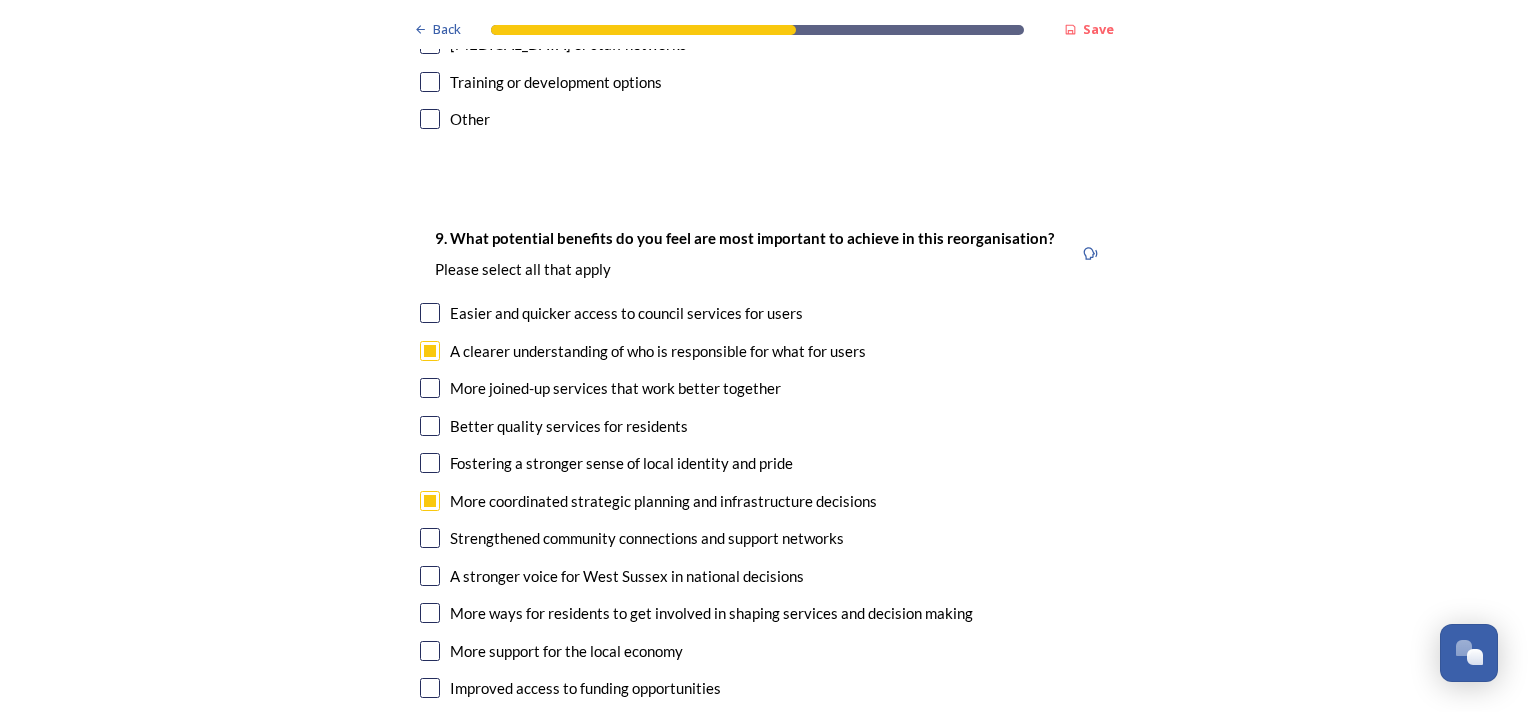 click at bounding box center [430, 313] 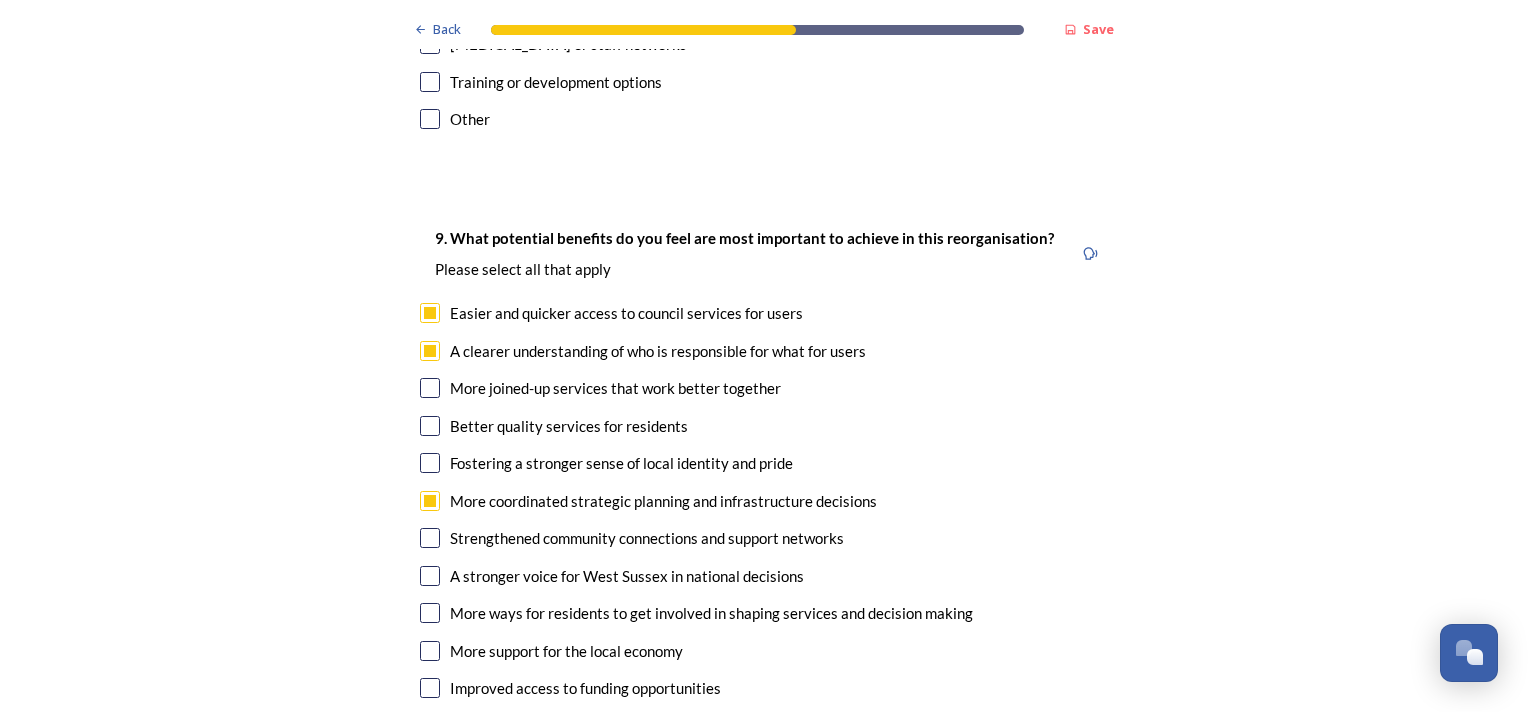 click at bounding box center [430, 426] 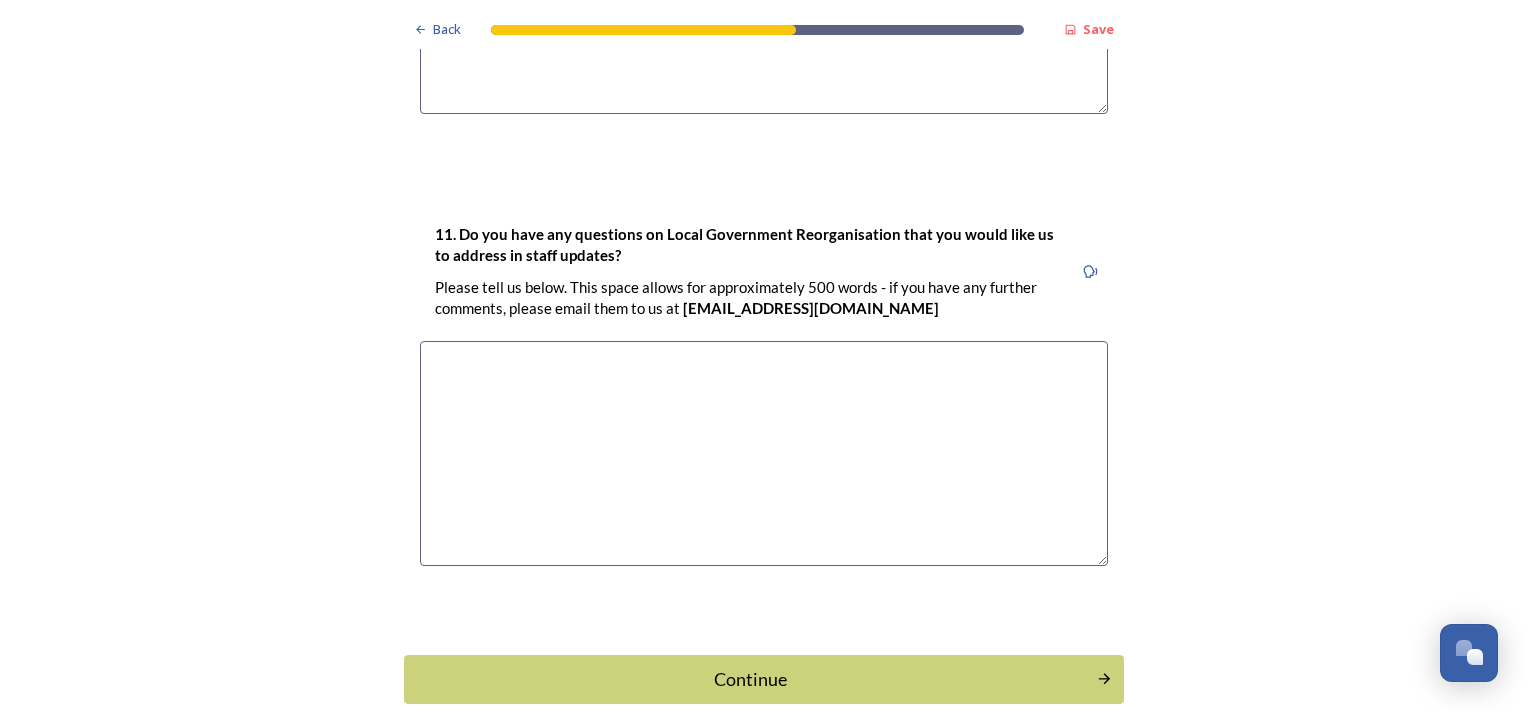scroll, scrollTop: 6000, scrollLeft: 0, axis: vertical 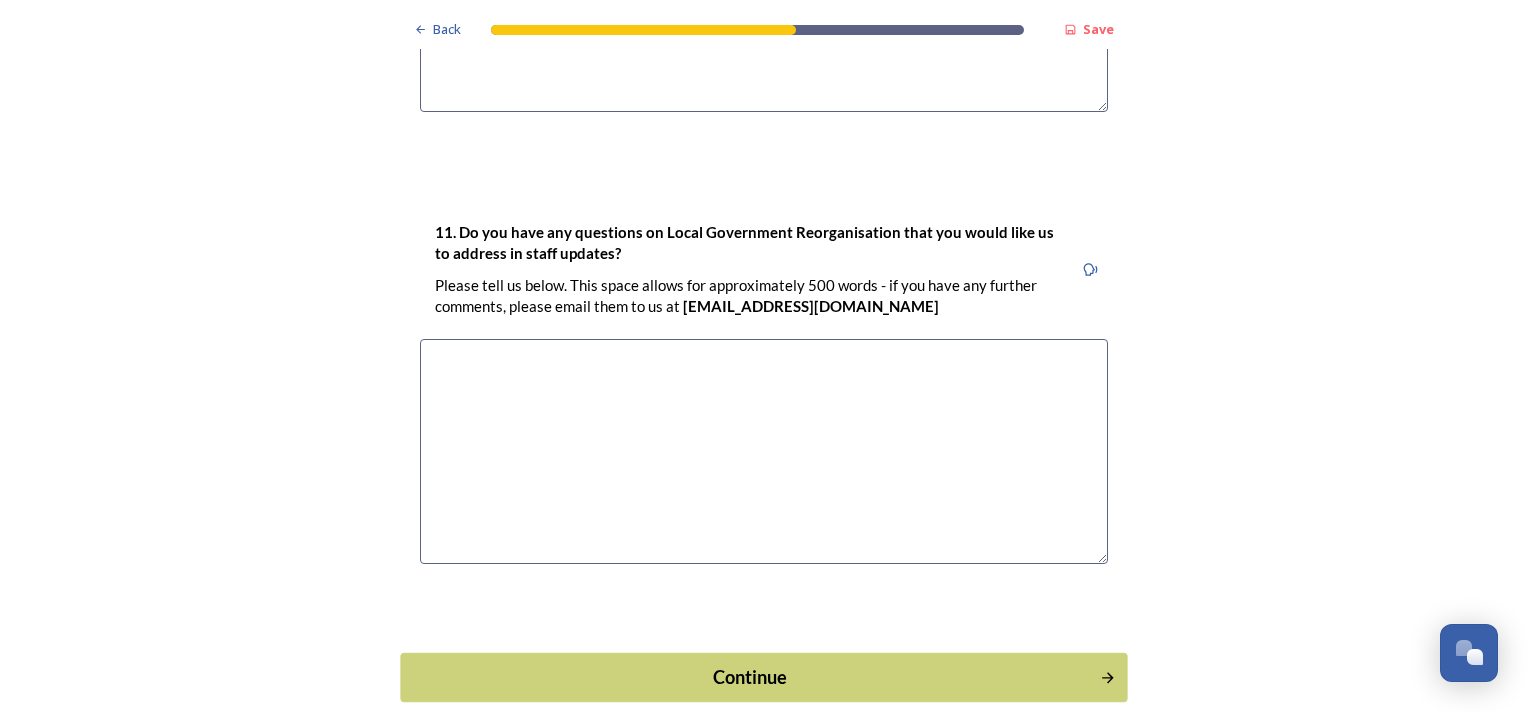 click on "Continue" at bounding box center [750, 676] 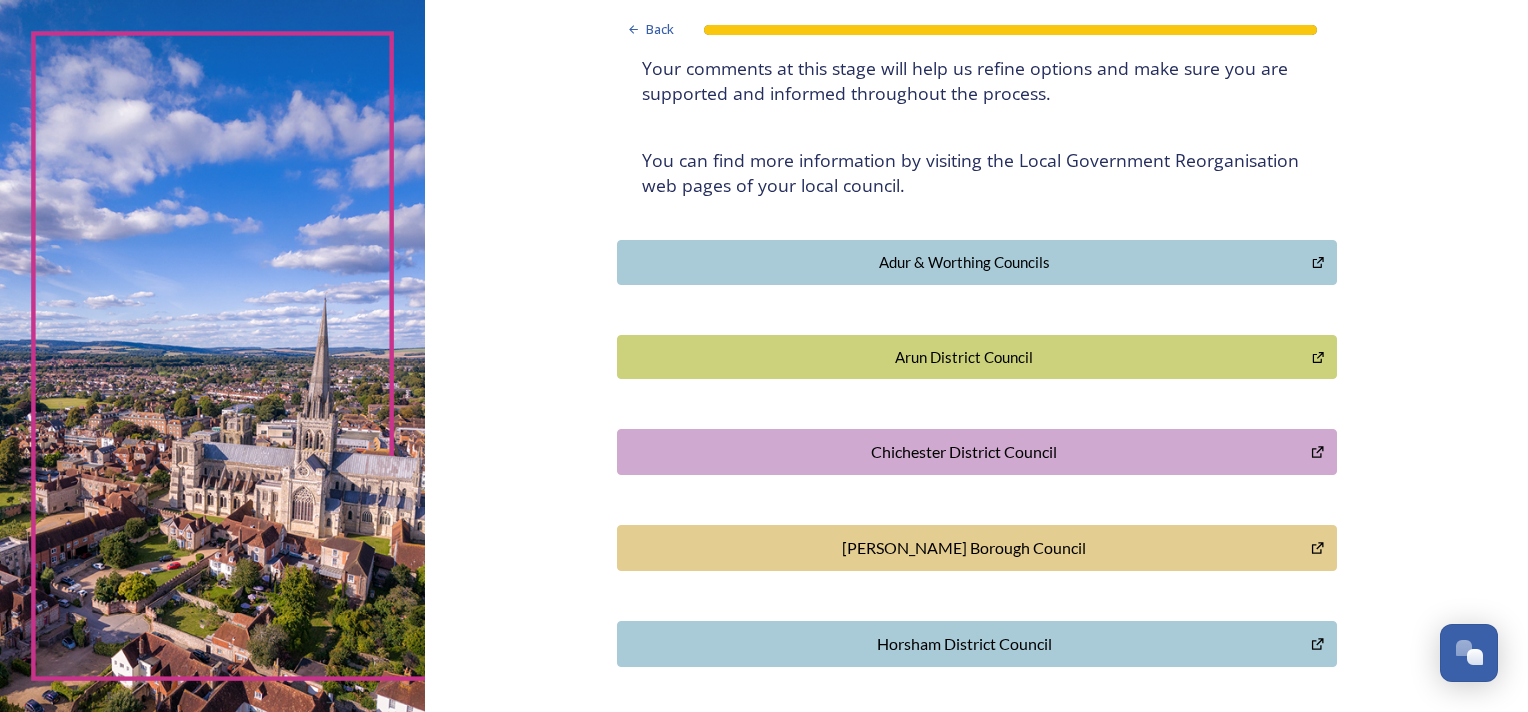 scroll, scrollTop: 173, scrollLeft: 0, axis: vertical 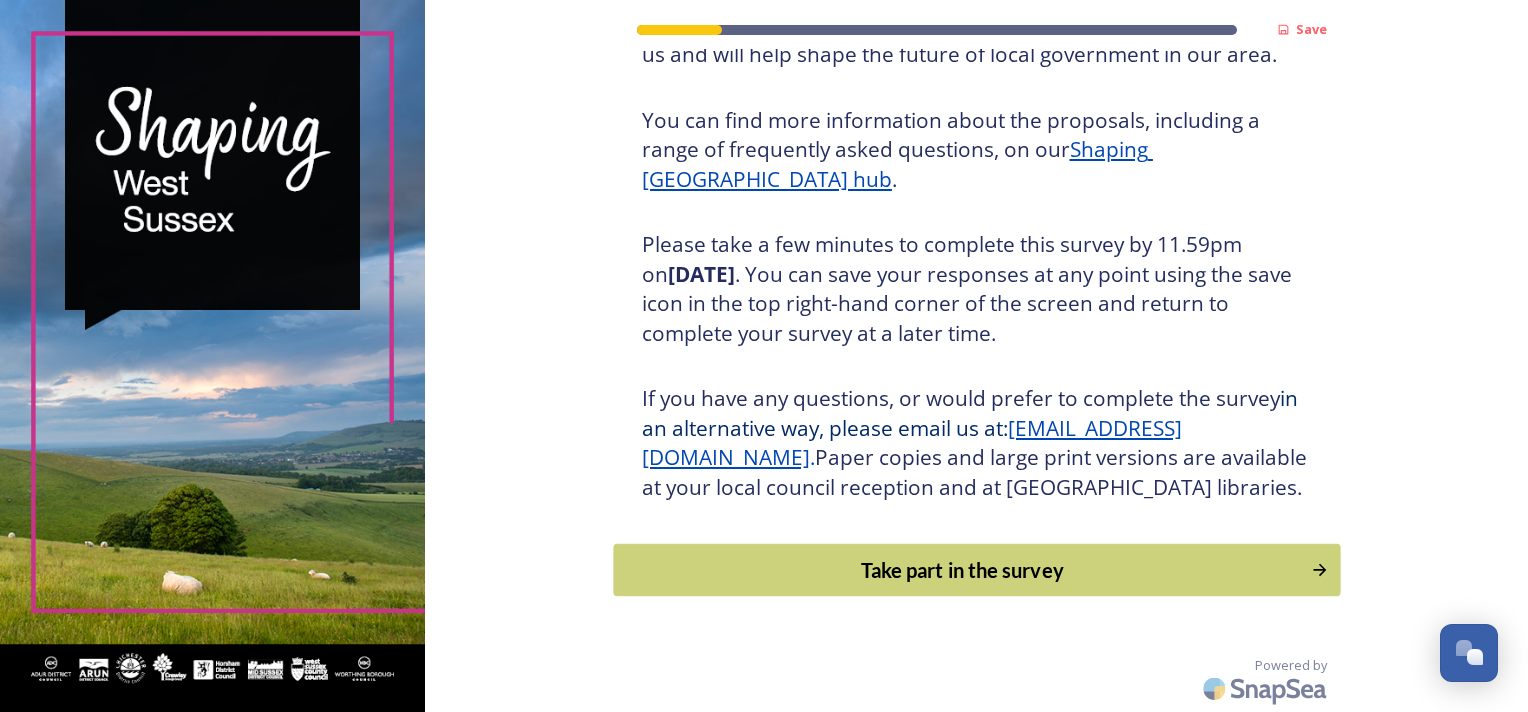 click on "Take part in the survey" at bounding box center [962, 570] 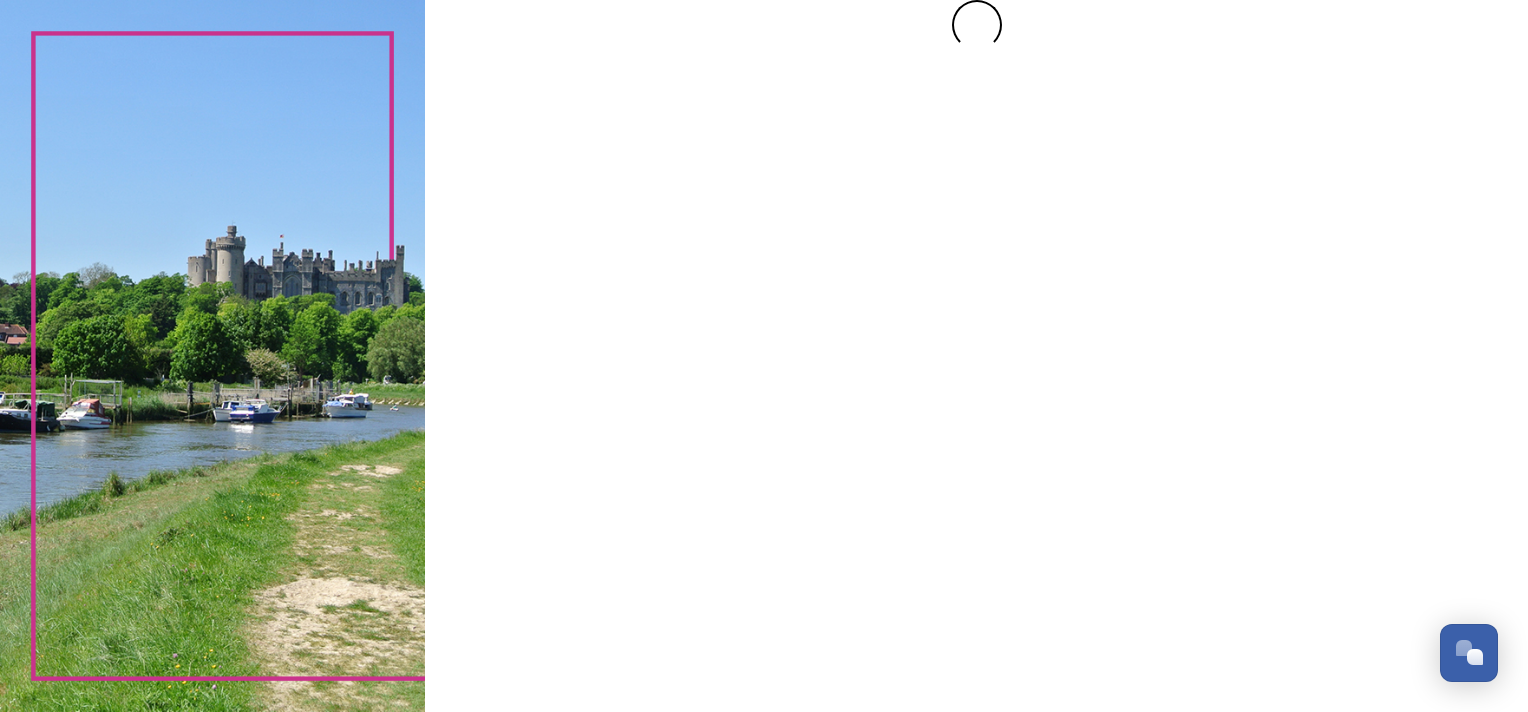 scroll, scrollTop: 0, scrollLeft: 0, axis: both 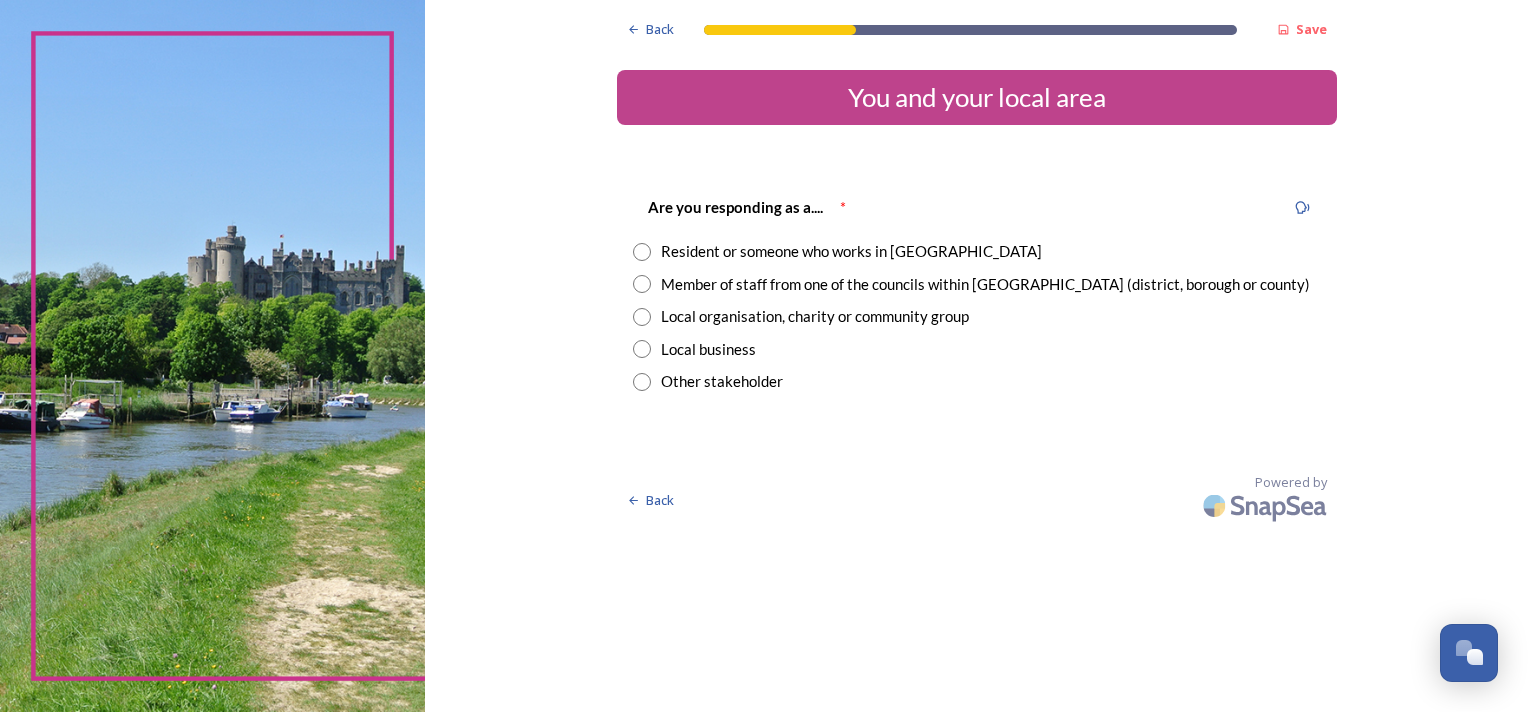 click at bounding box center (642, 252) 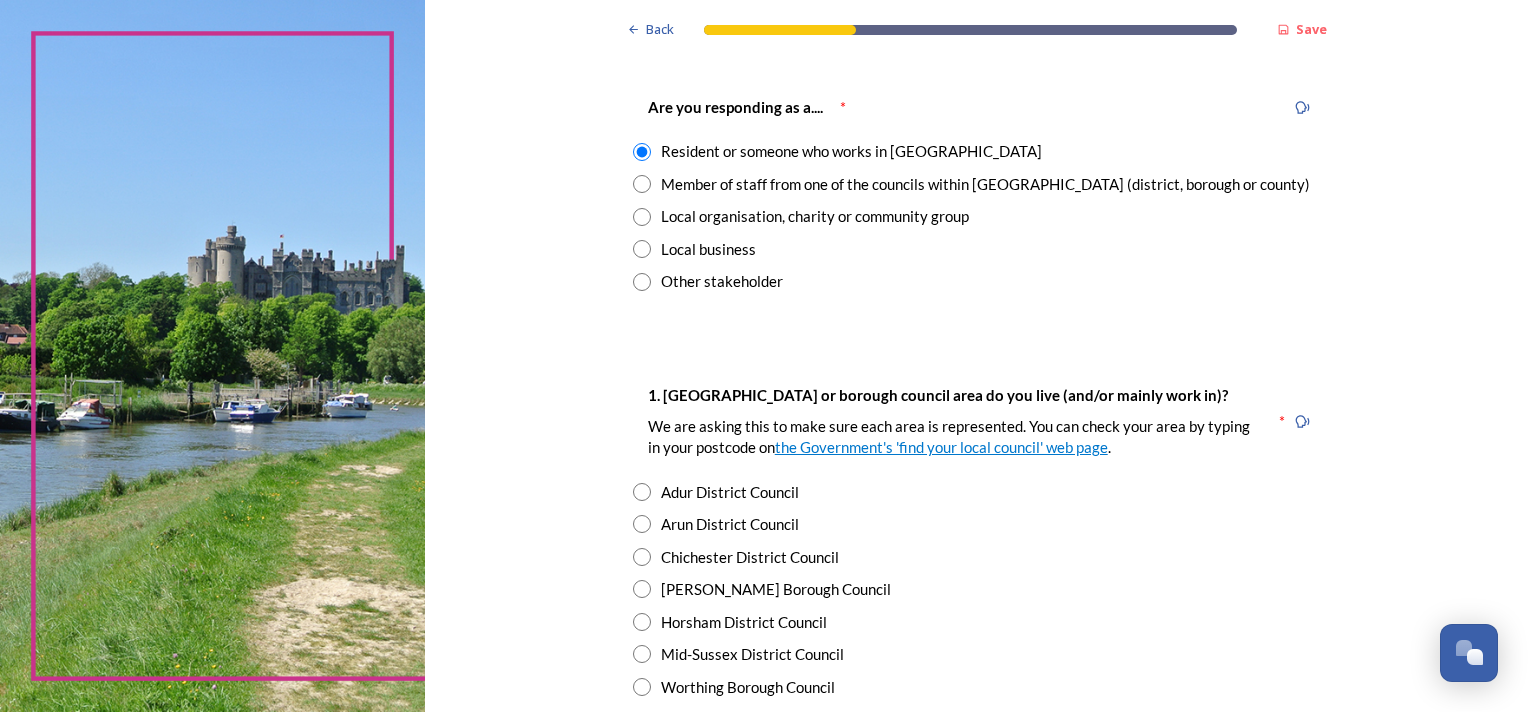 scroll, scrollTop: 200, scrollLeft: 0, axis: vertical 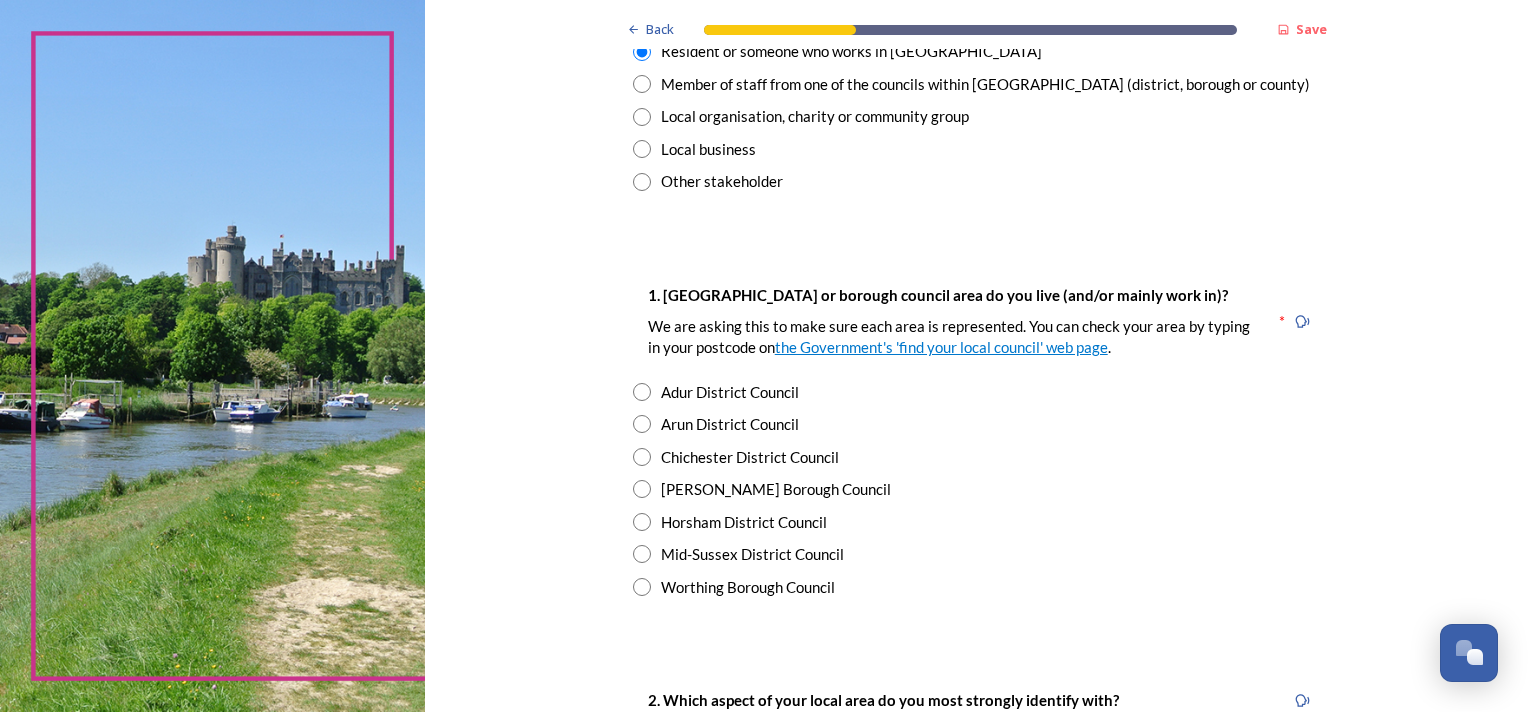 click at bounding box center [642, 424] 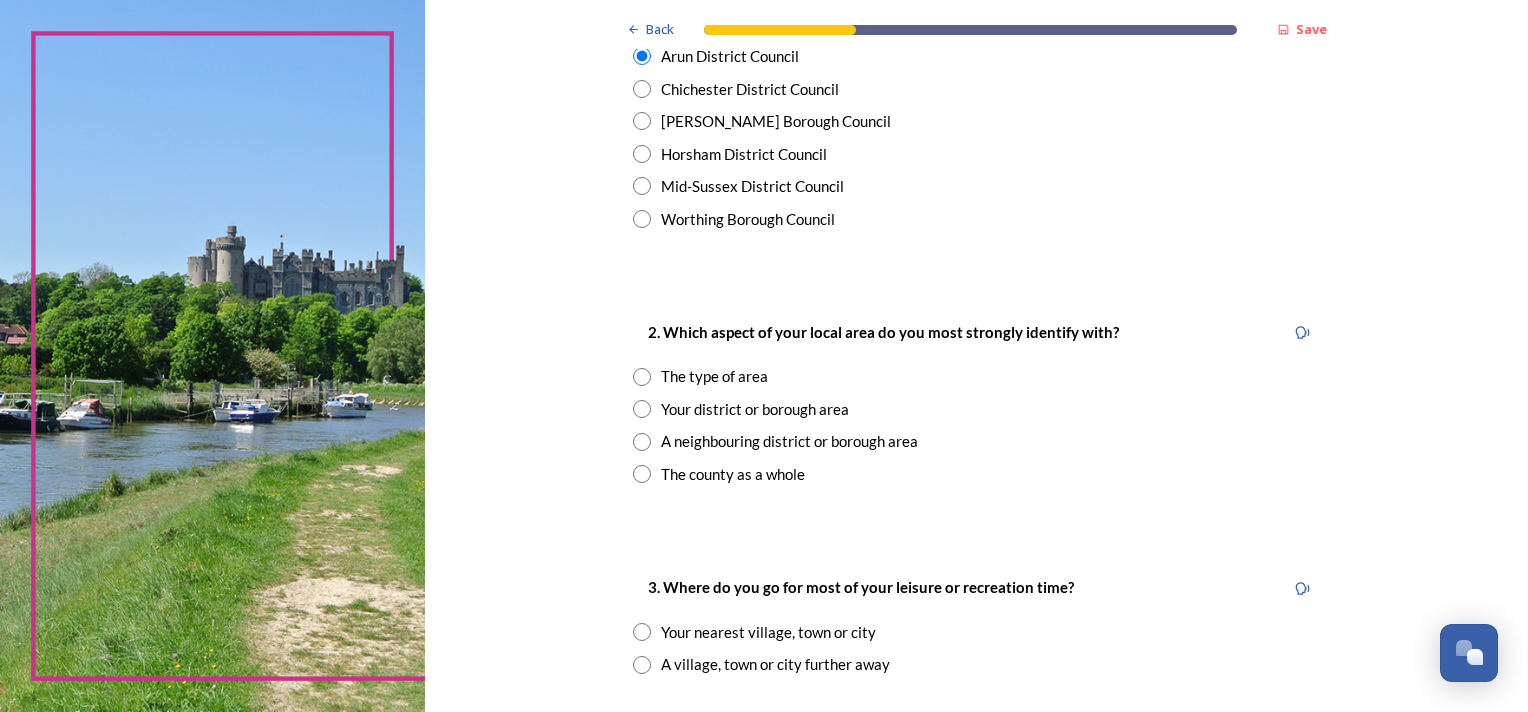 scroll, scrollTop: 600, scrollLeft: 0, axis: vertical 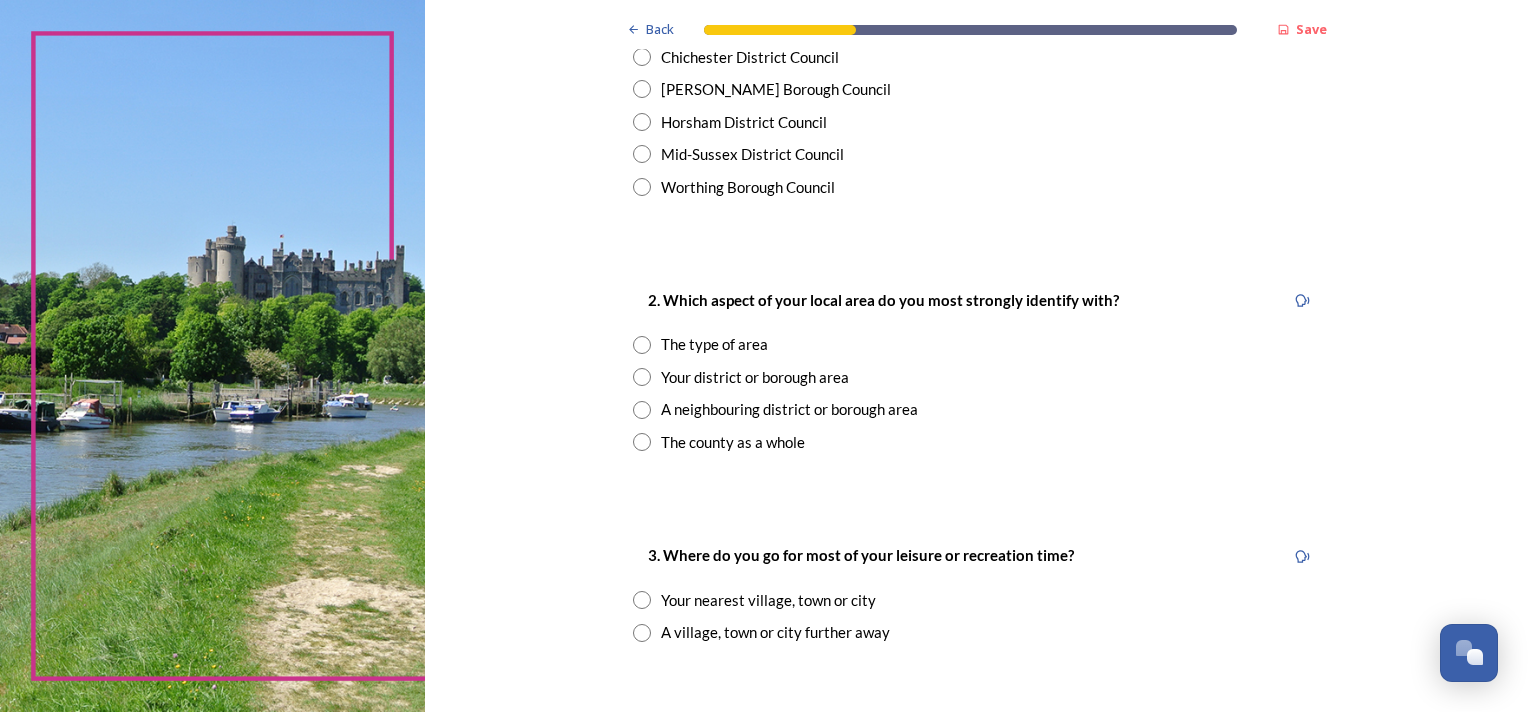 click at bounding box center (642, 377) 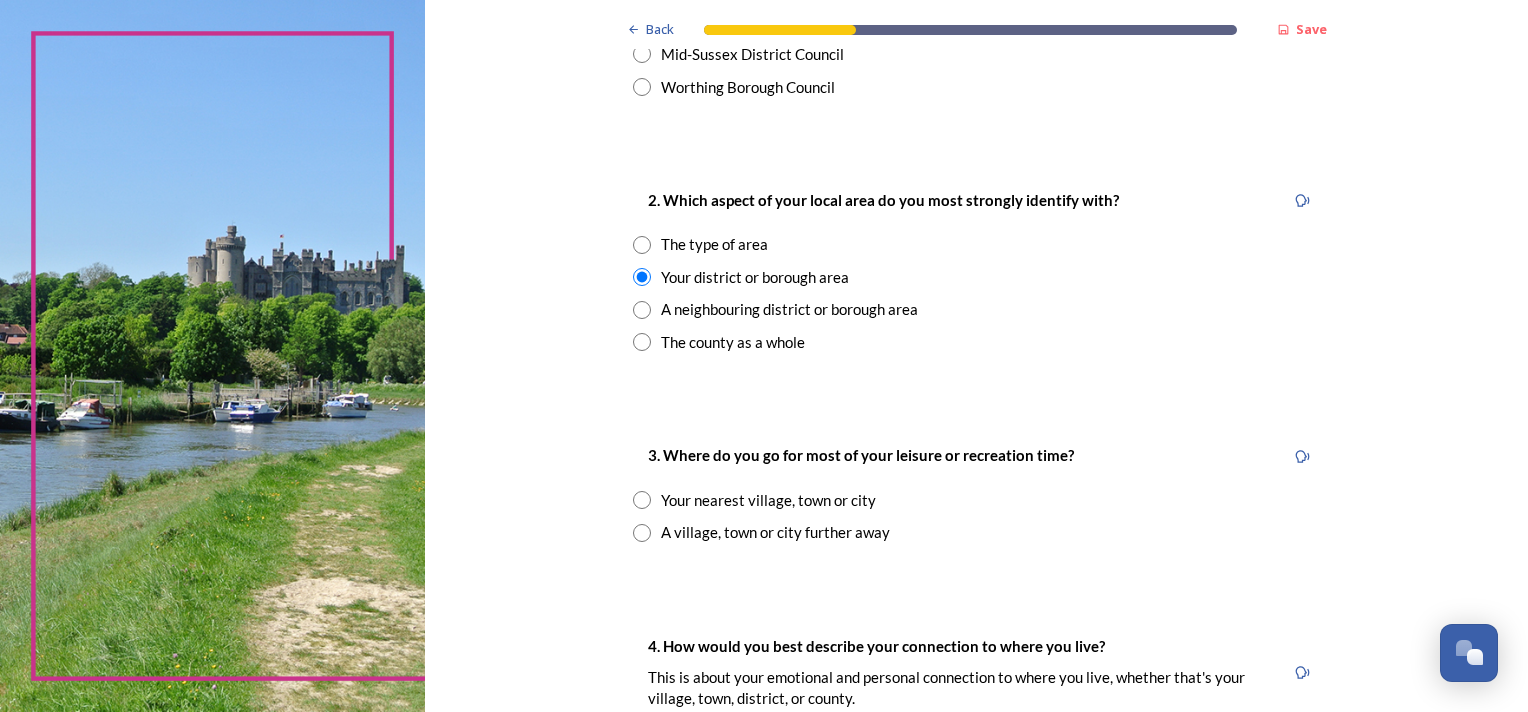 scroll, scrollTop: 800, scrollLeft: 0, axis: vertical 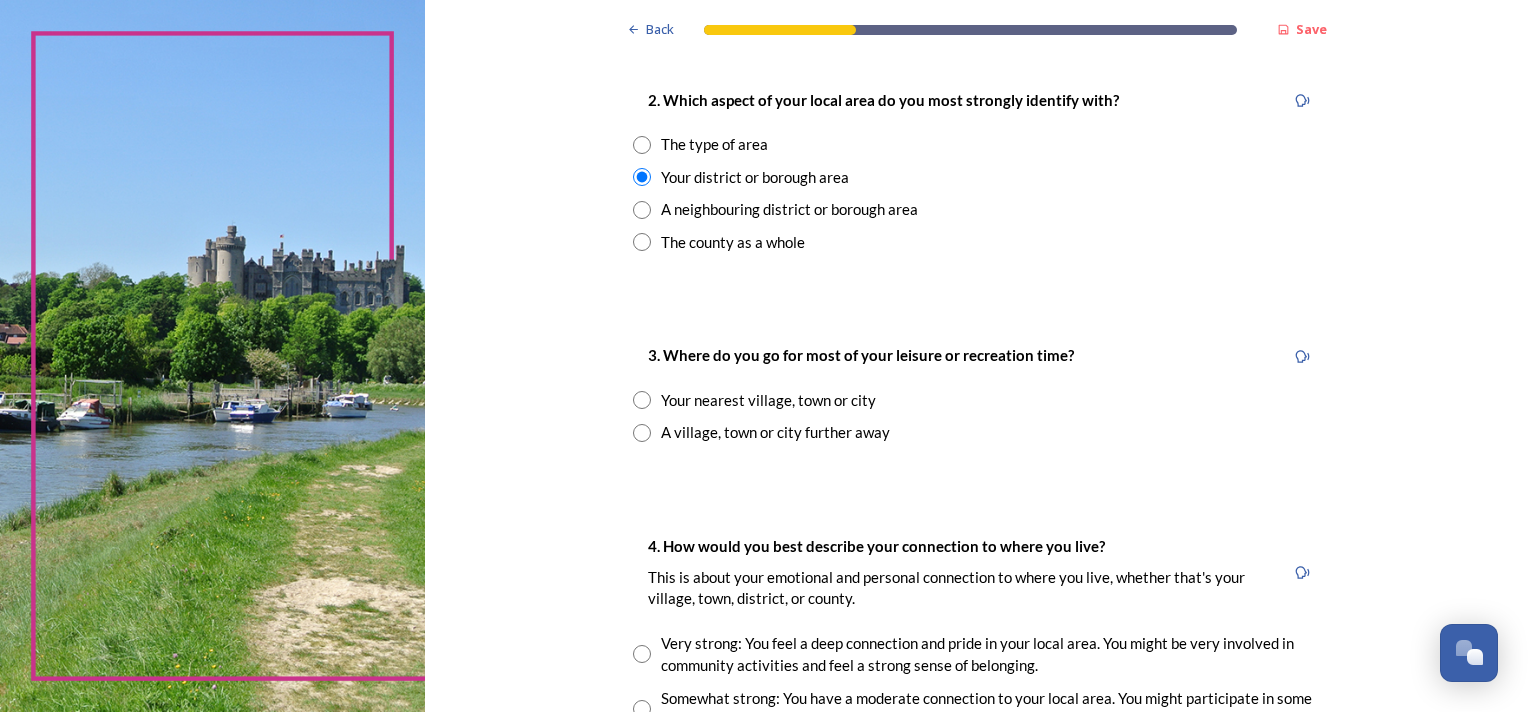 click at bounding box center [642, 400] 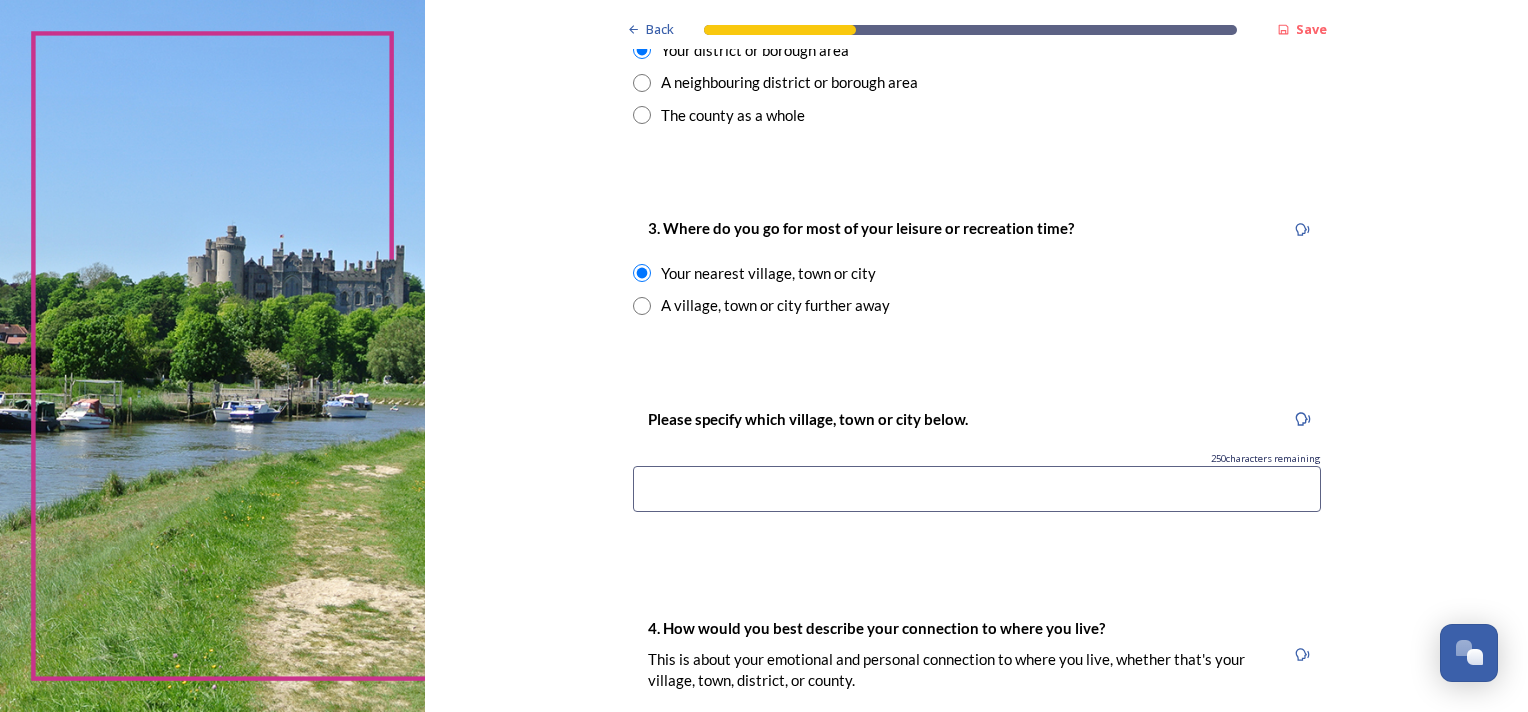 scroll, scrollTop: 1000, scrollLeft: 0, axis: vertical 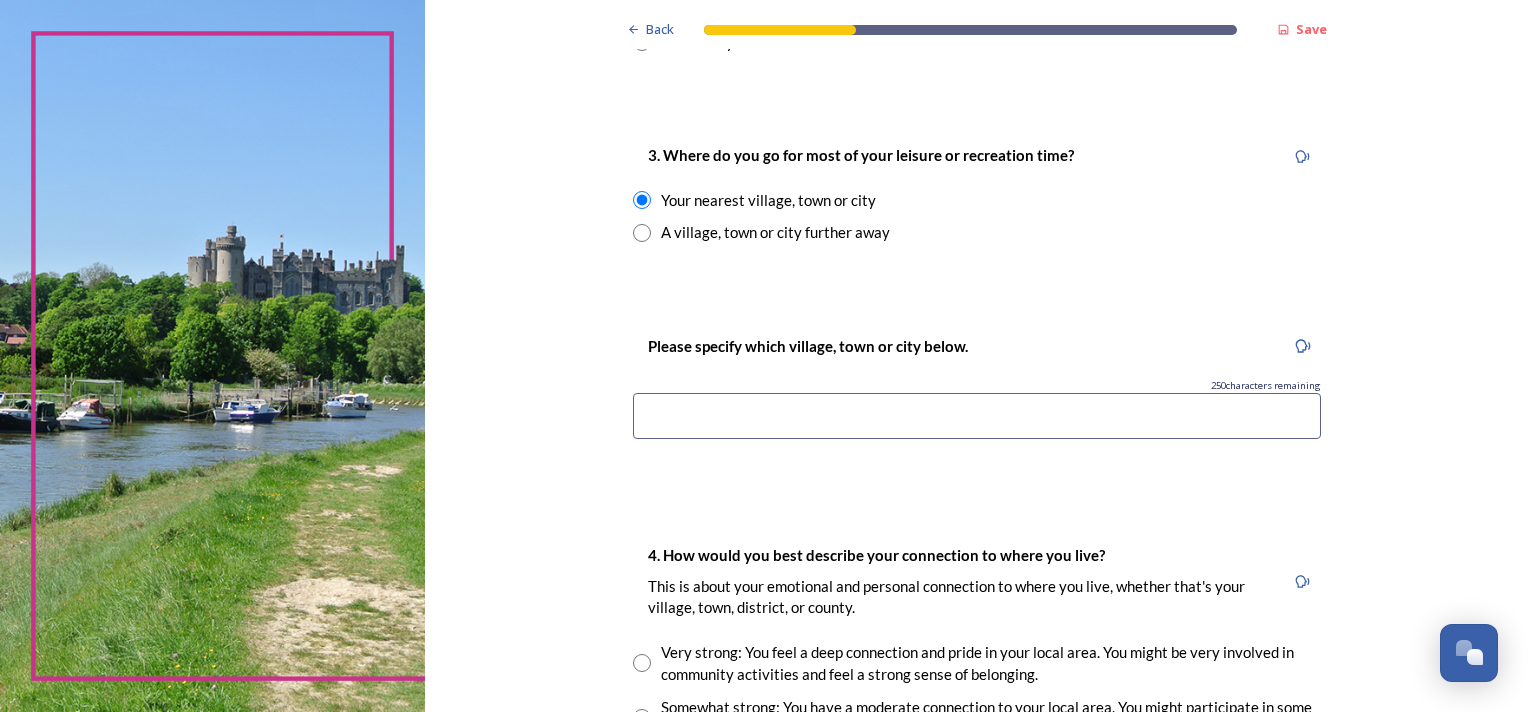 click at bounding box center [977, 416] 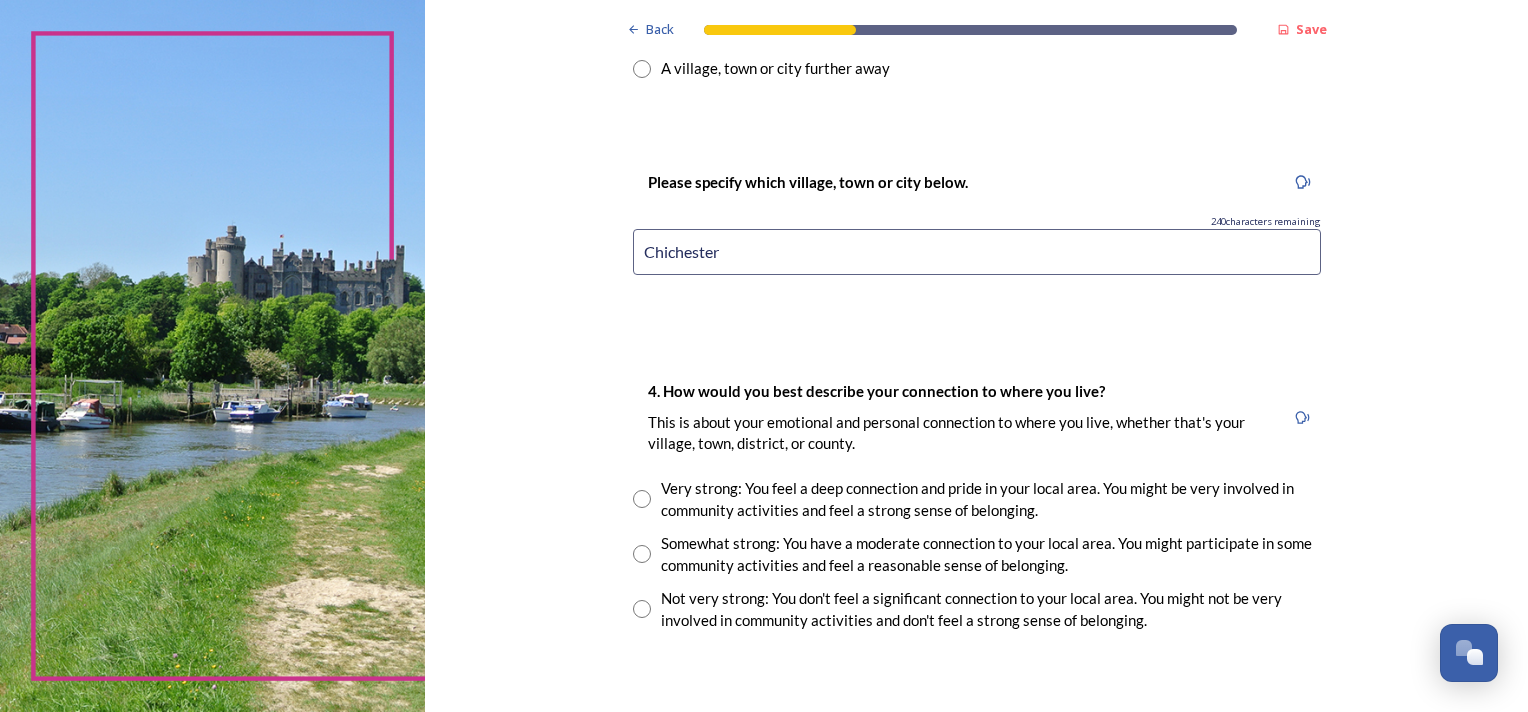 scroll, scrollTop: 1200, scrollLeft: 0, axis: vertical 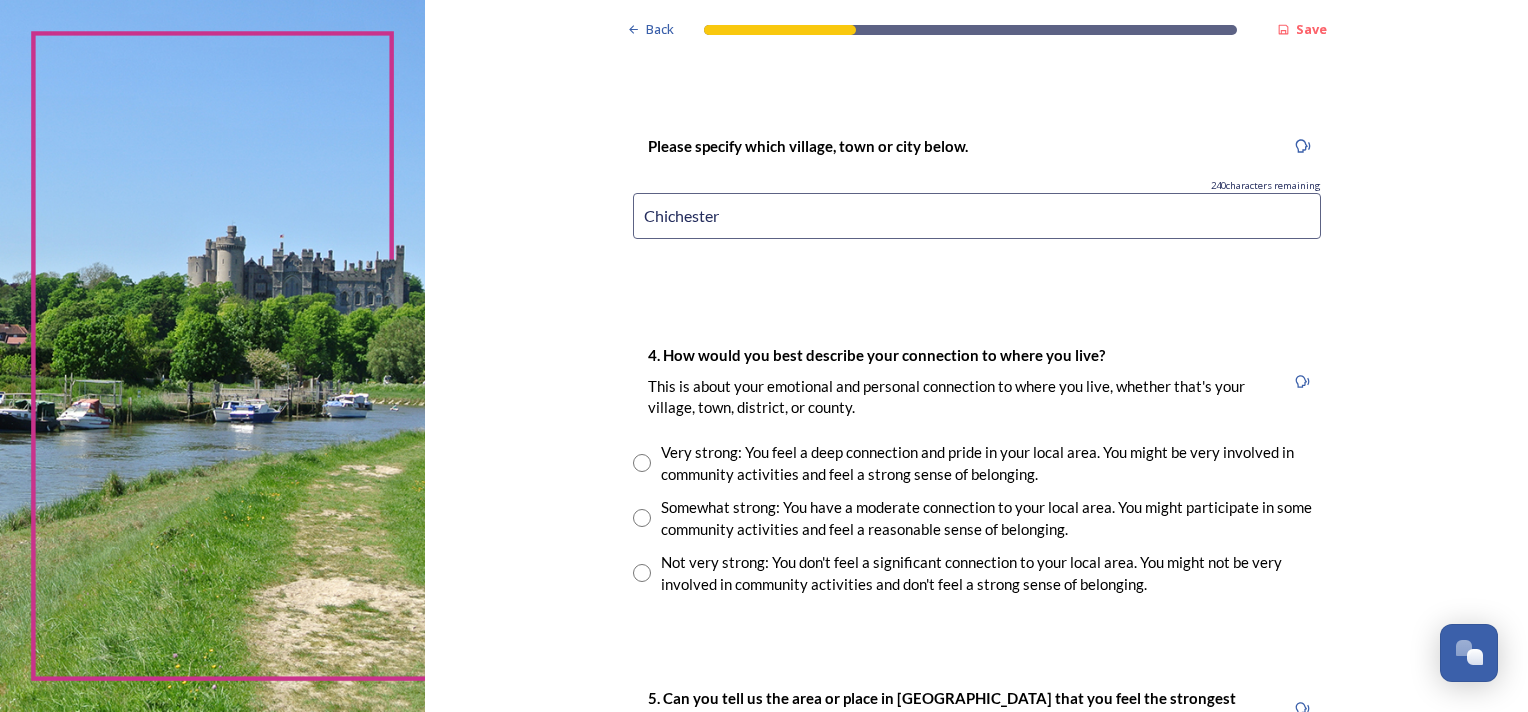 type on "Chichester" 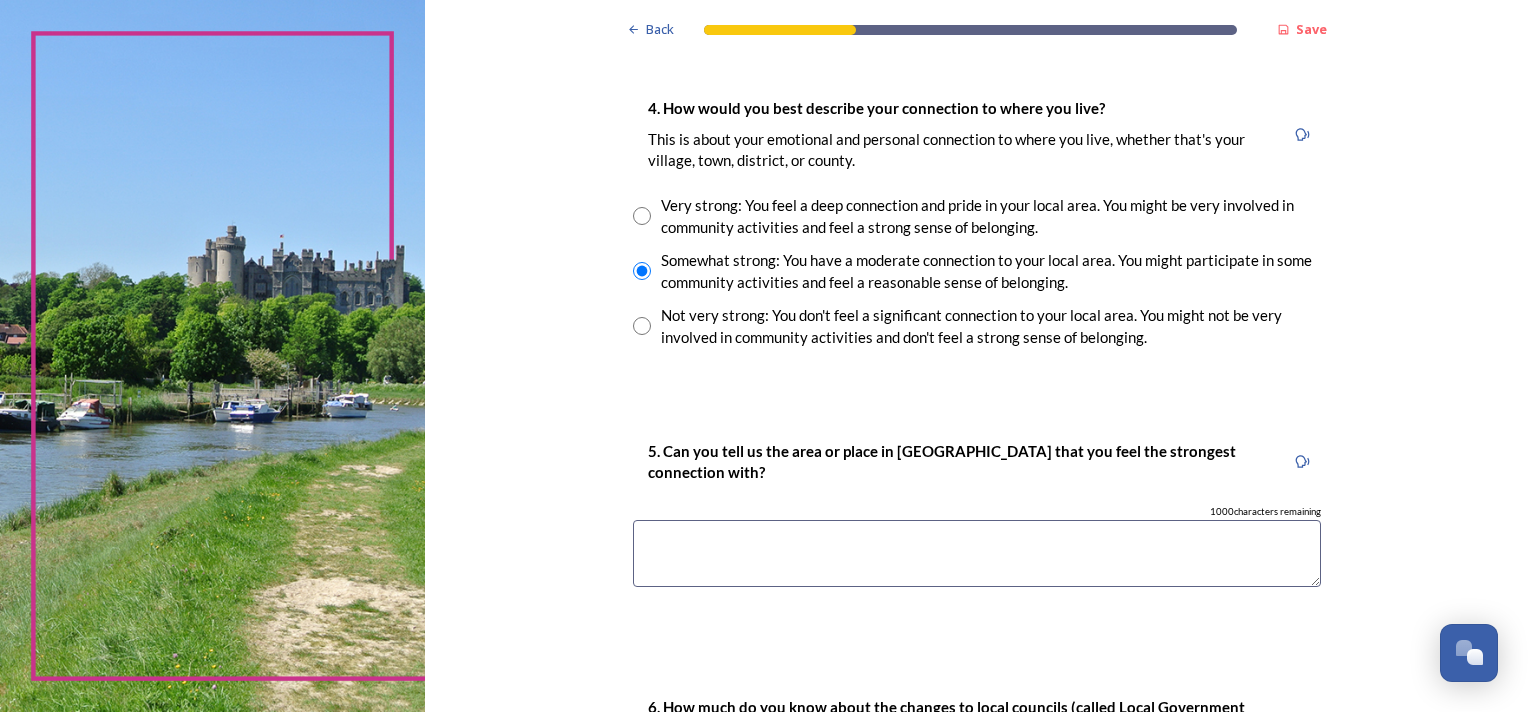 scroll, scrollTop: 1500, scrollLeft: 0, axis: vertical 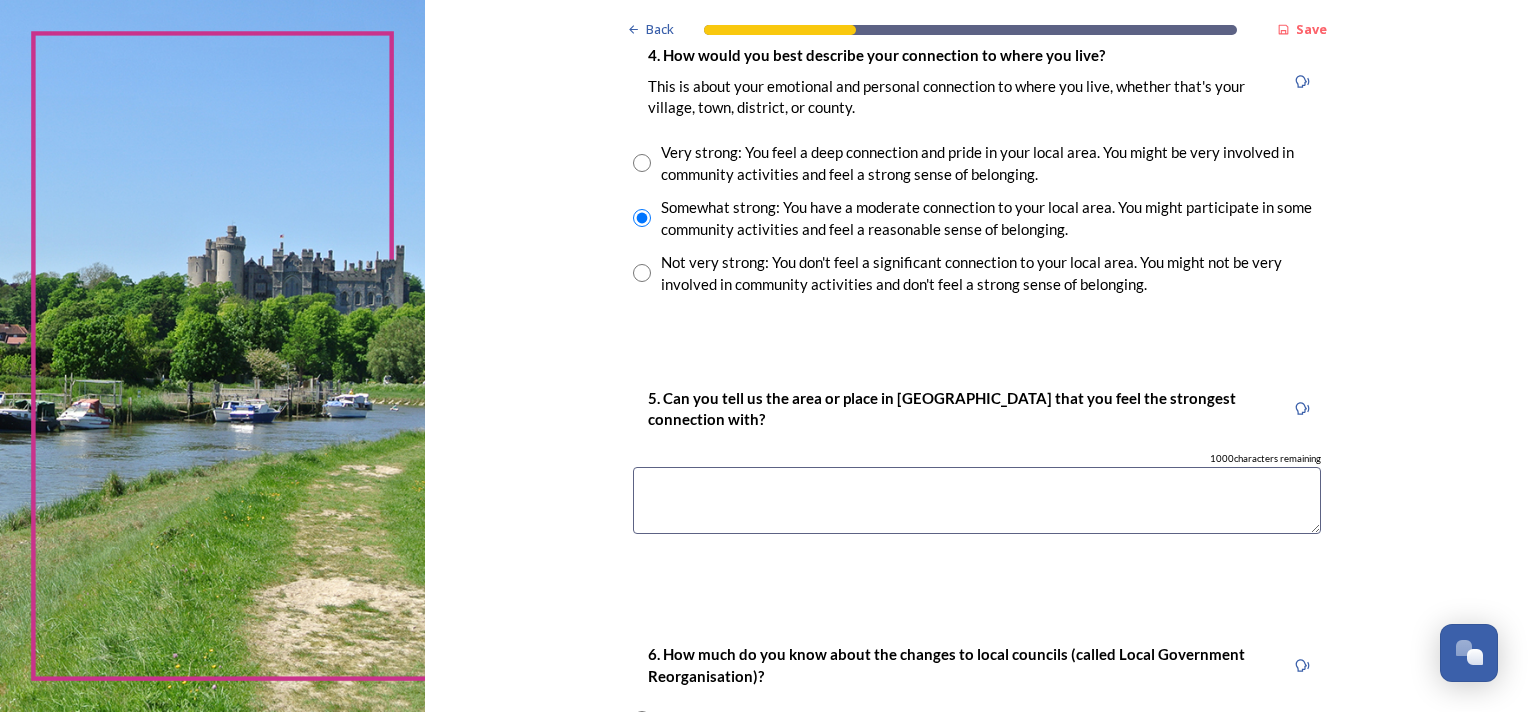 click at bounding box center [642, 273] 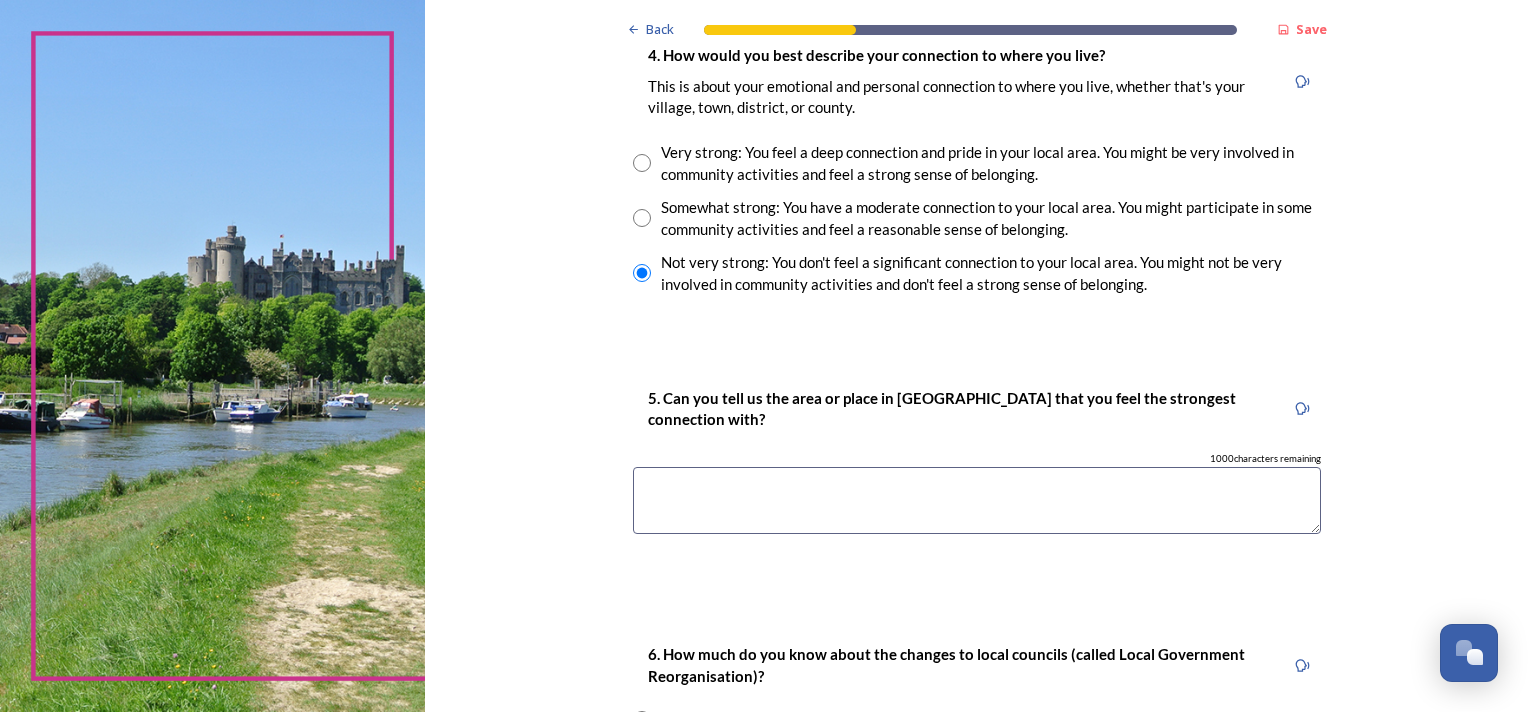 click at bounding box center (642, 218) 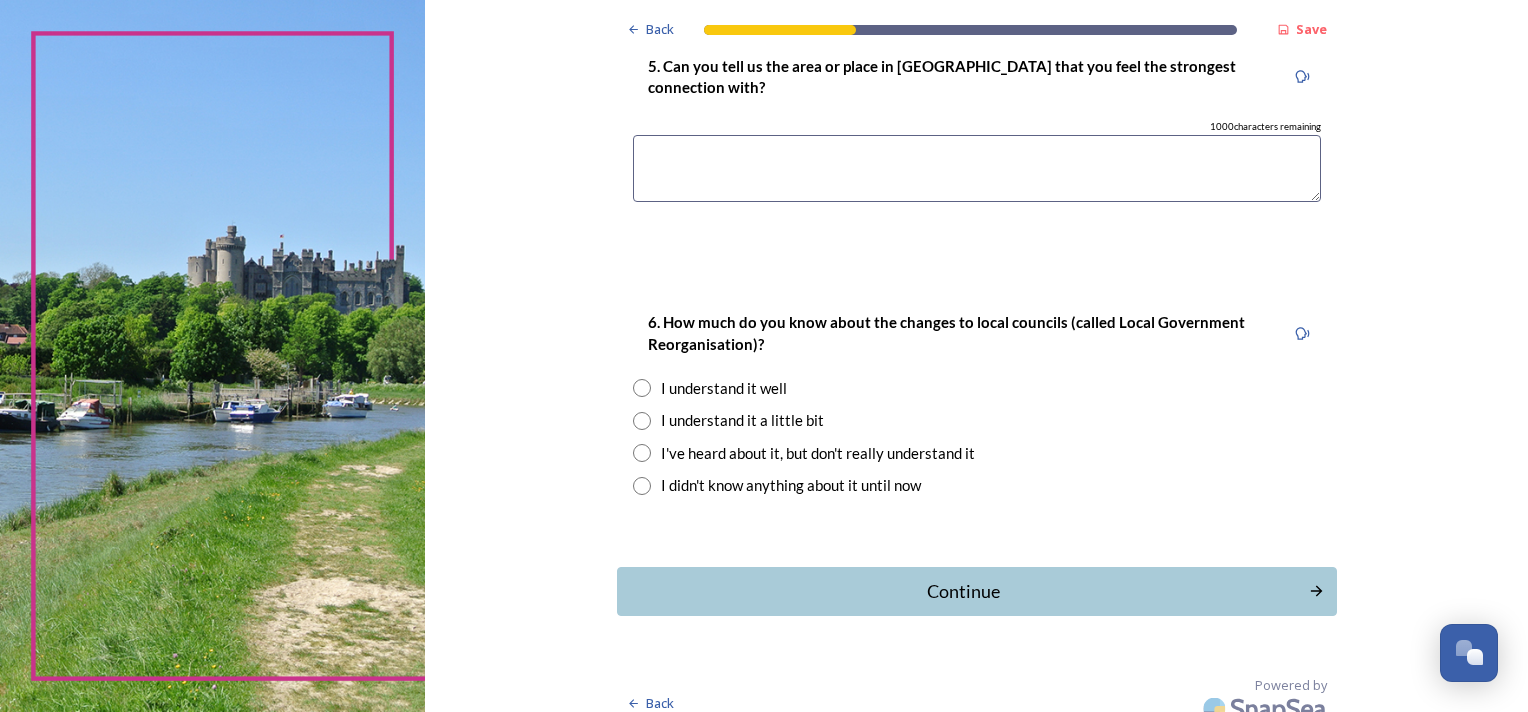 scroll, scrollTop: 1851, scrollLeft: 0, axis: vertical 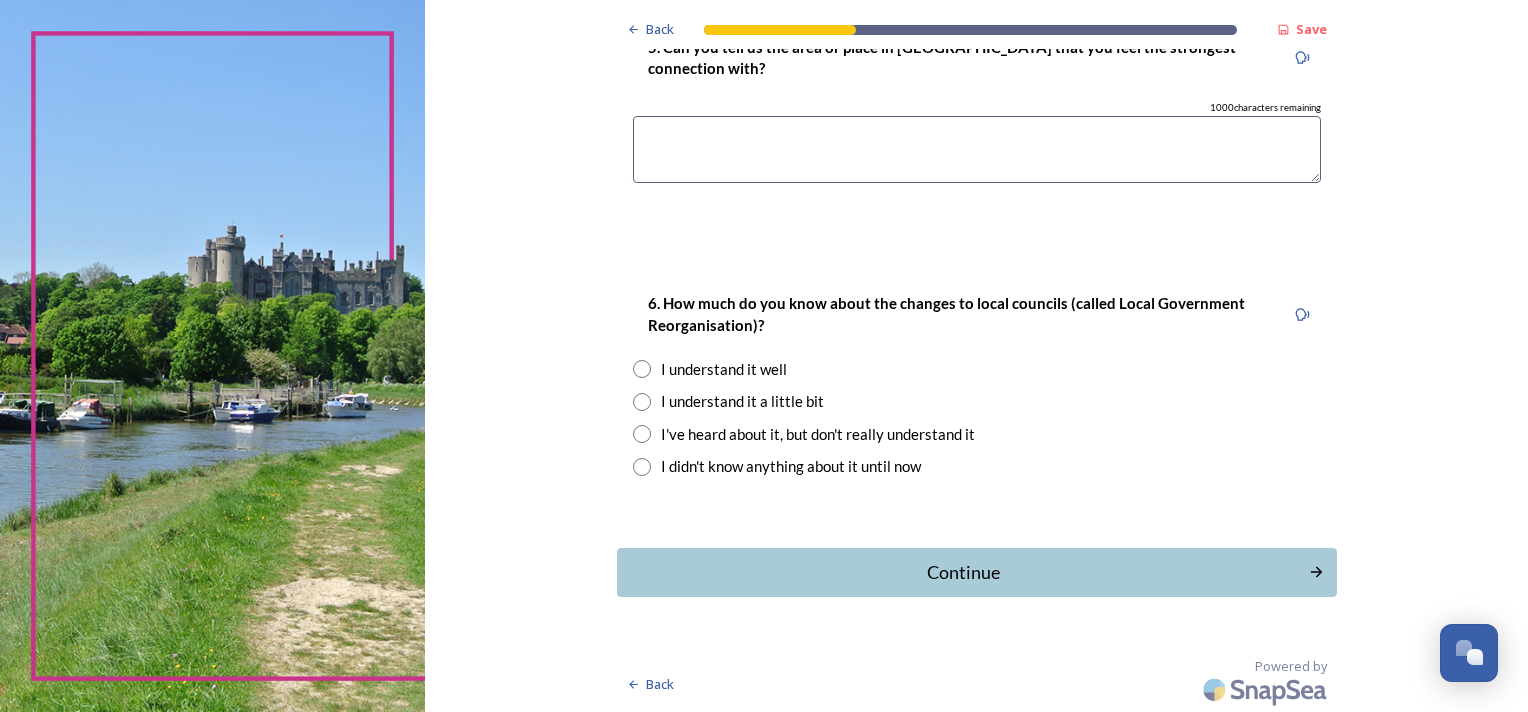 click at bounding box center (642, 402) 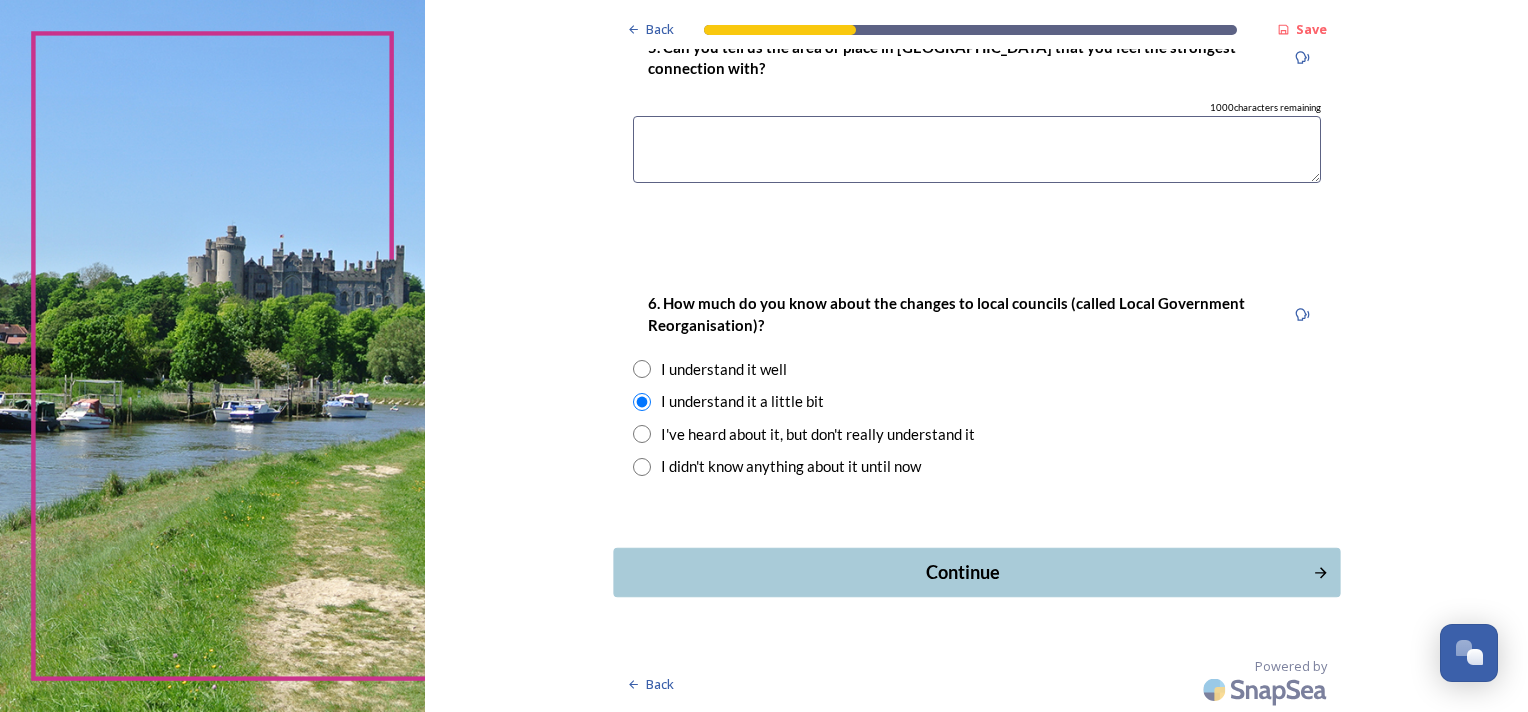 click on "Continue" at bounding box center (962, 572) 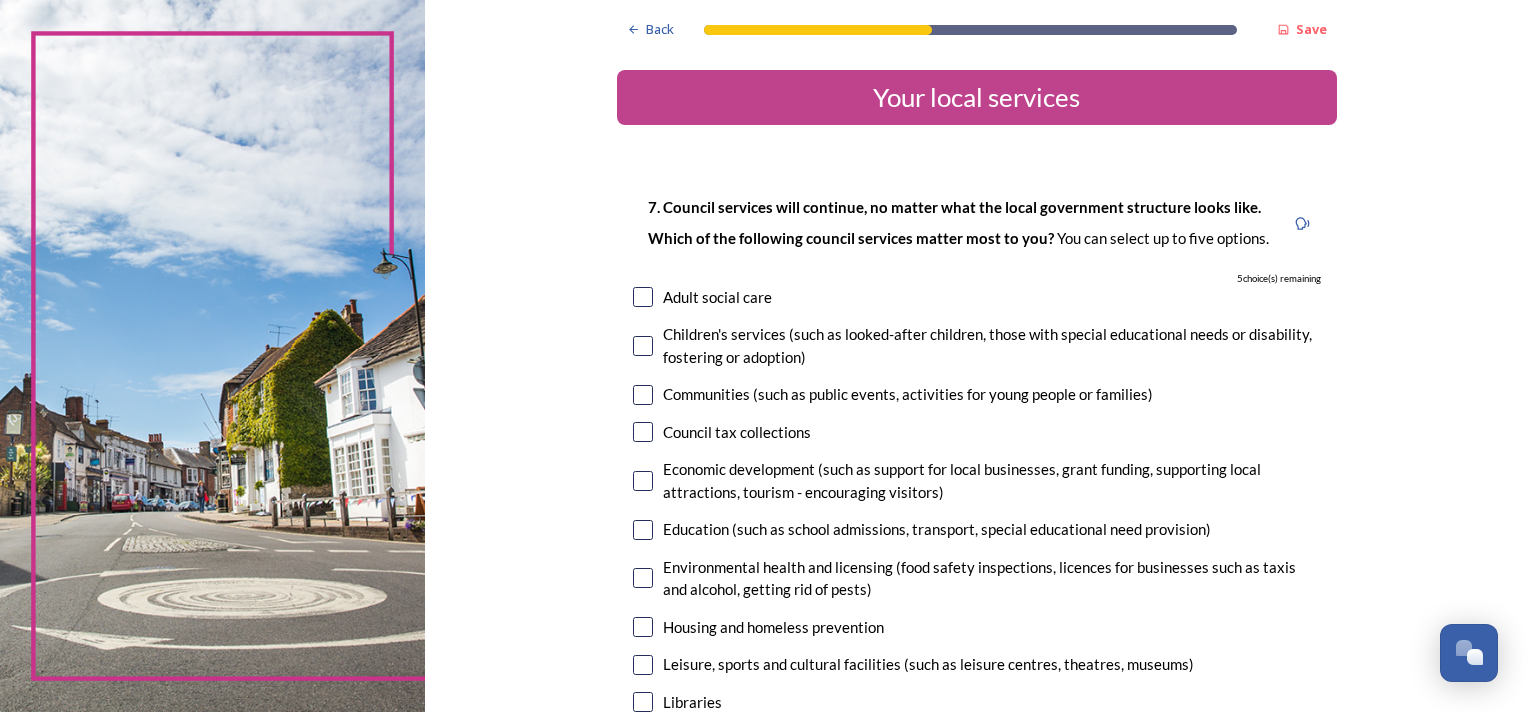 scroll, scrollTop: 100, scrollLeft: 0, axis: vertical 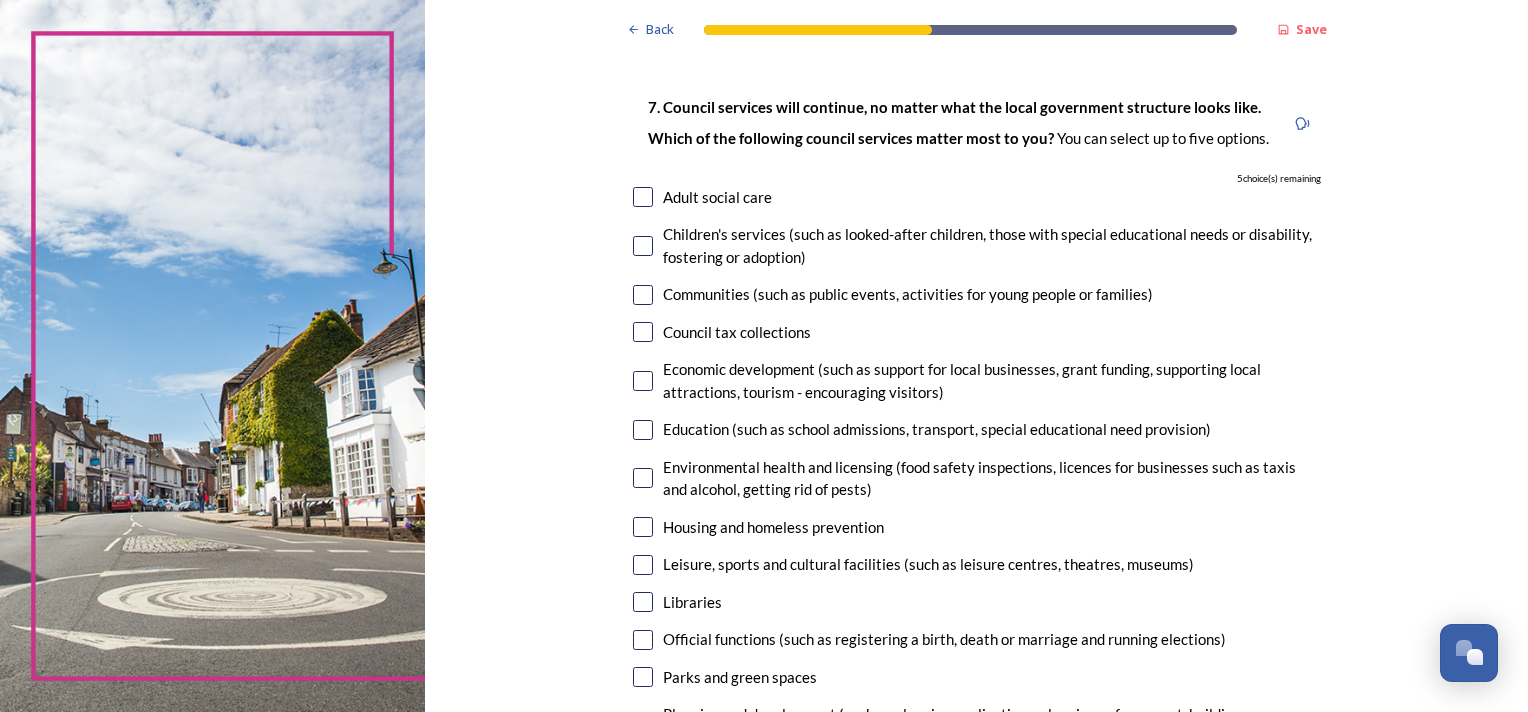 click at bounding box center [643, 381] 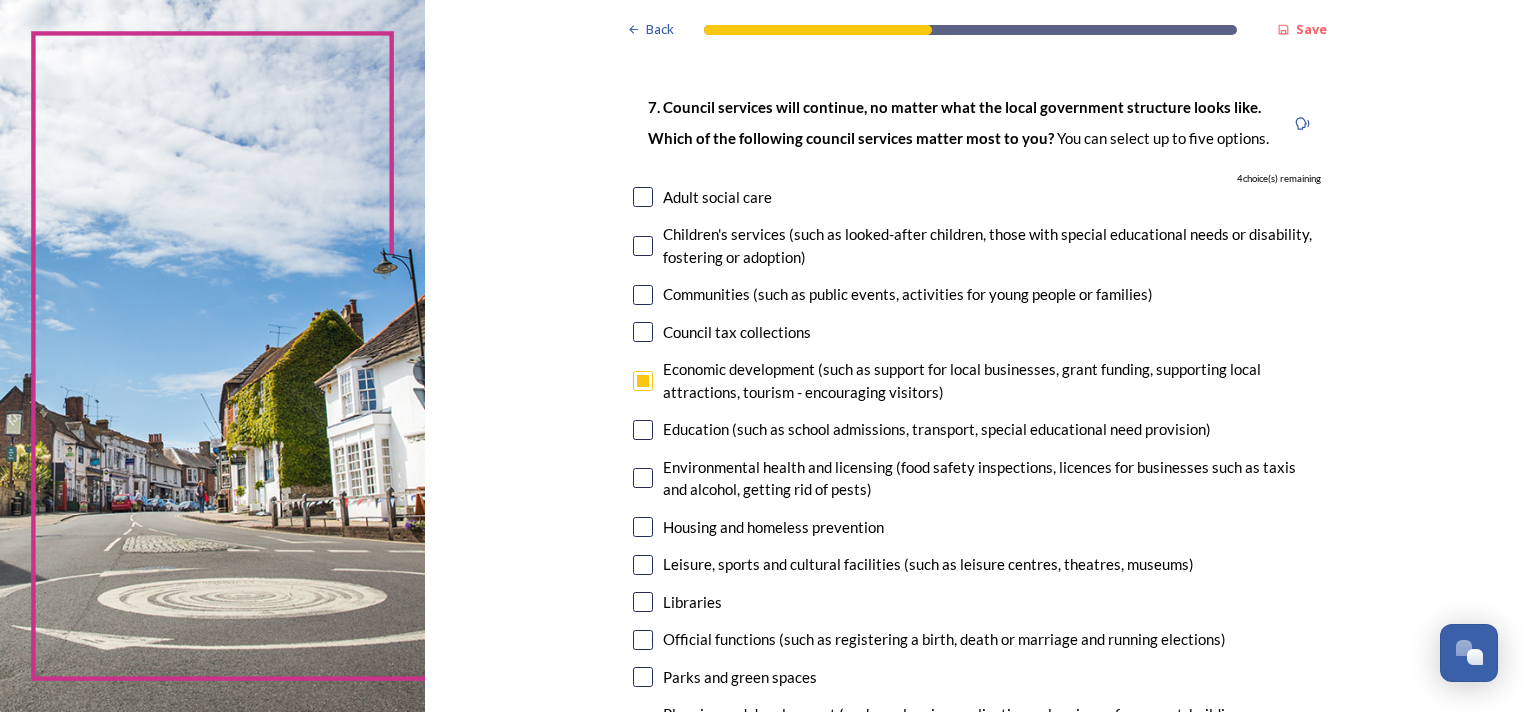 click at bounding box center [643, 430] 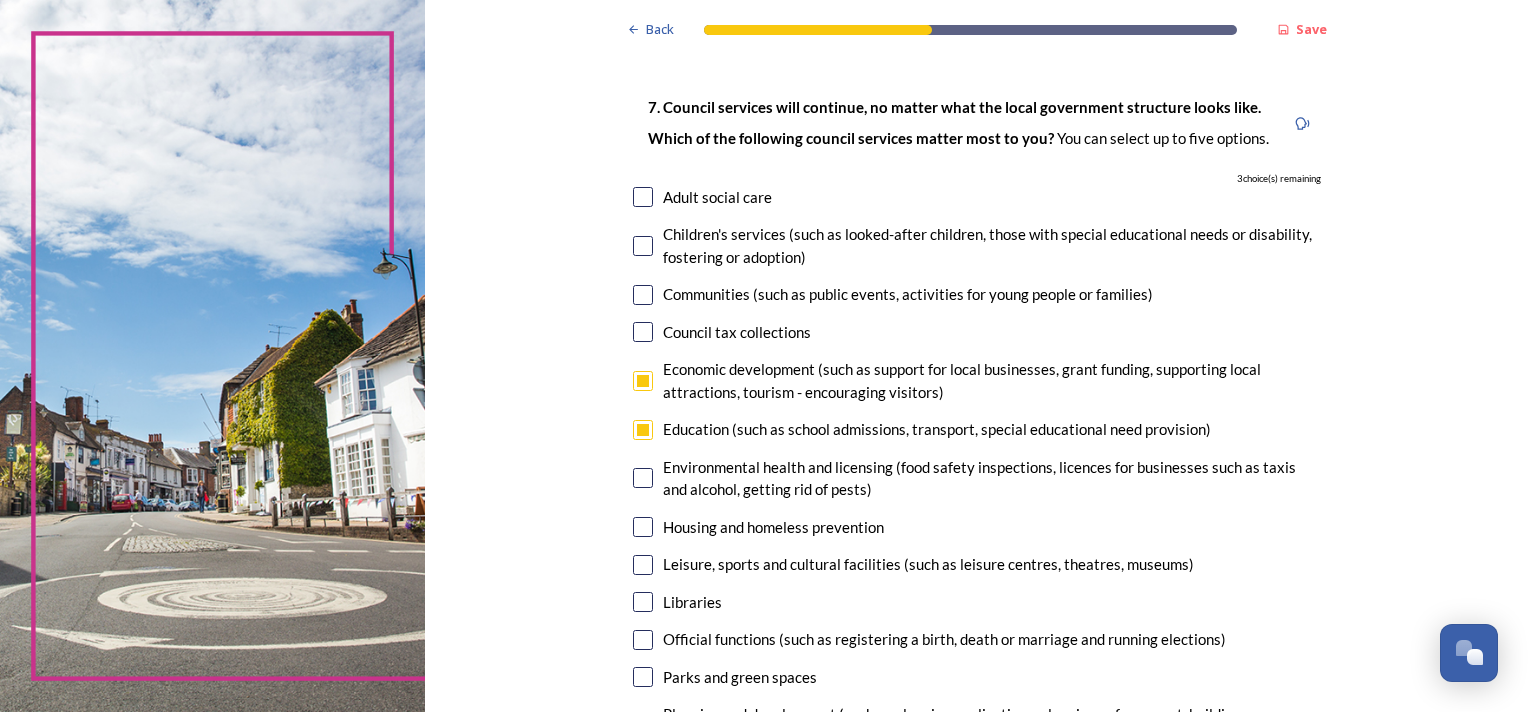 scroll, scrollTop: 200, scrollLeft: 0, axis: vertical 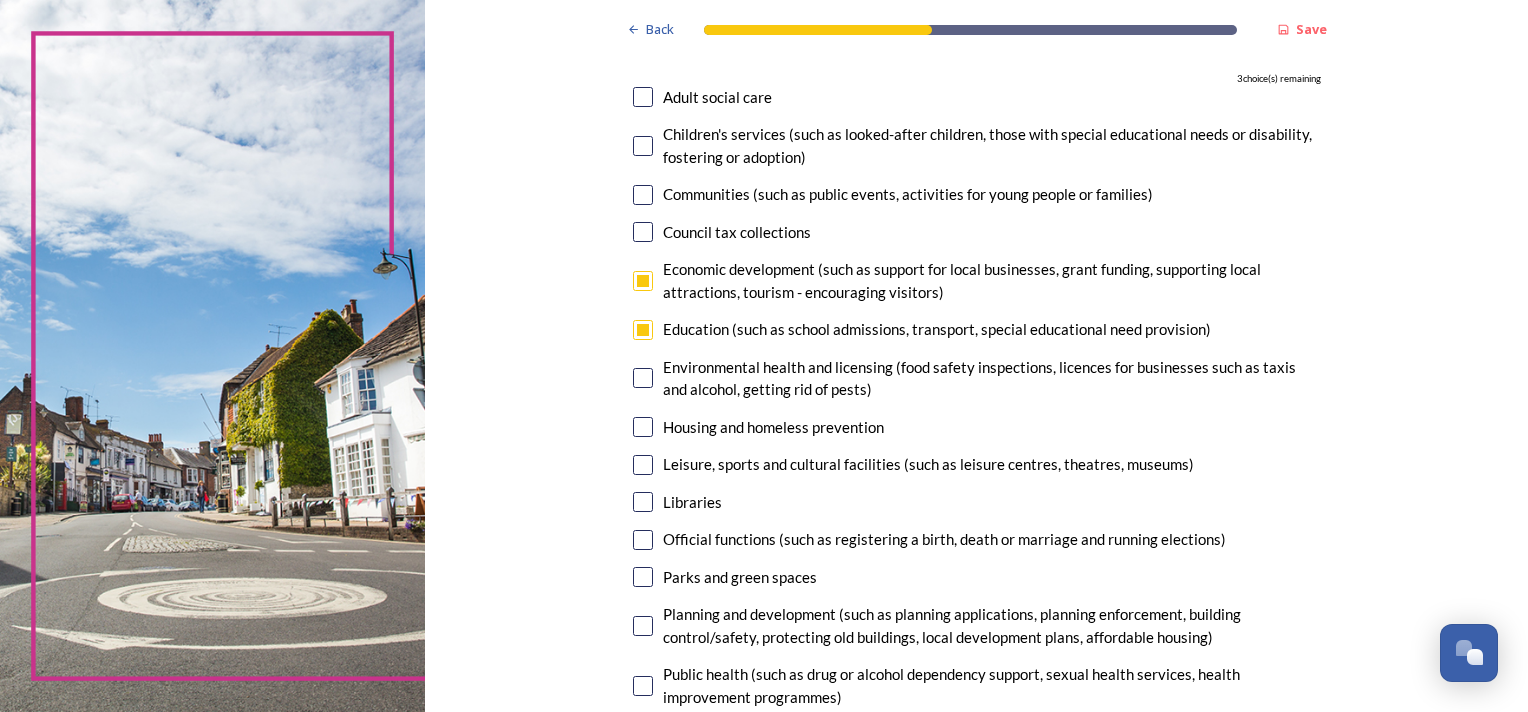 click at bounding box center [643, 427] 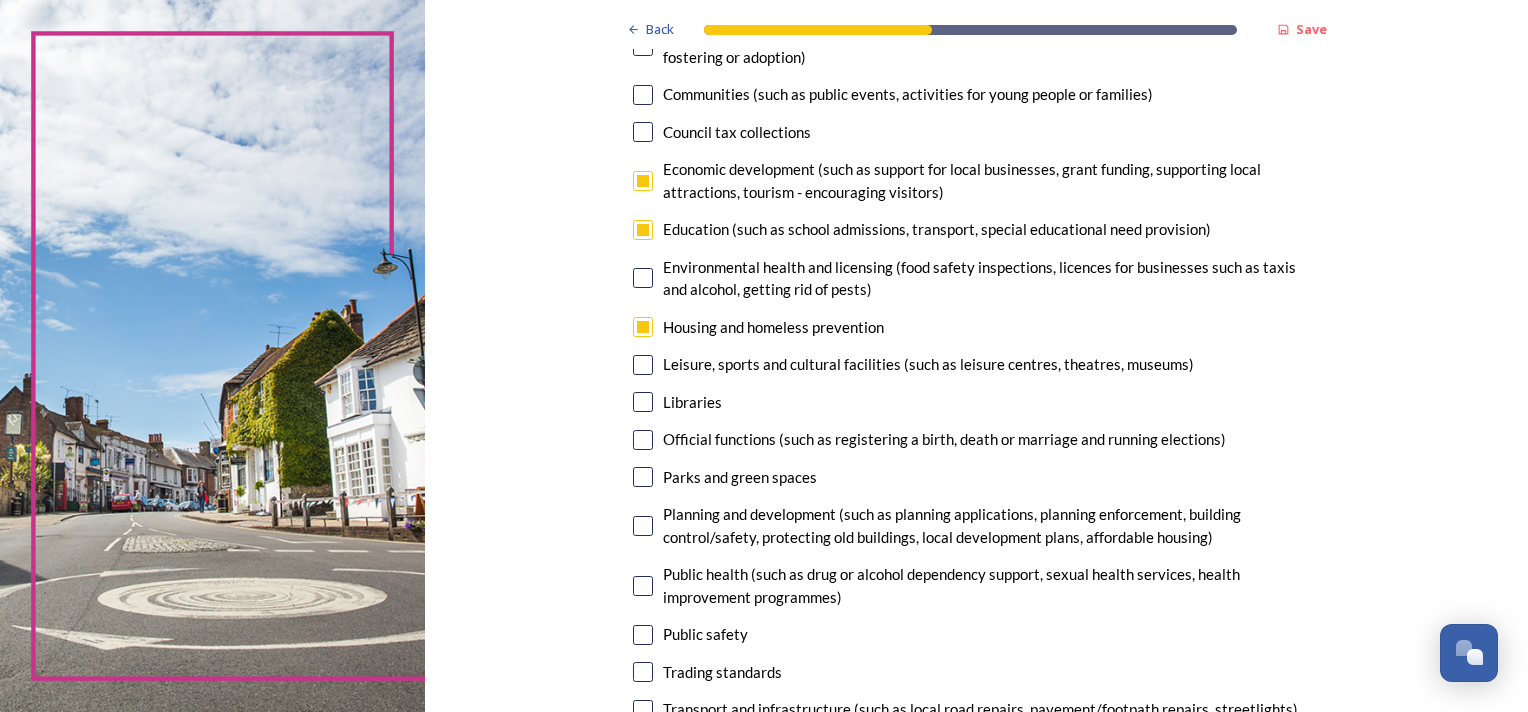scroll, scrollTop: 400, scrollLeft: 0, axis: vertical 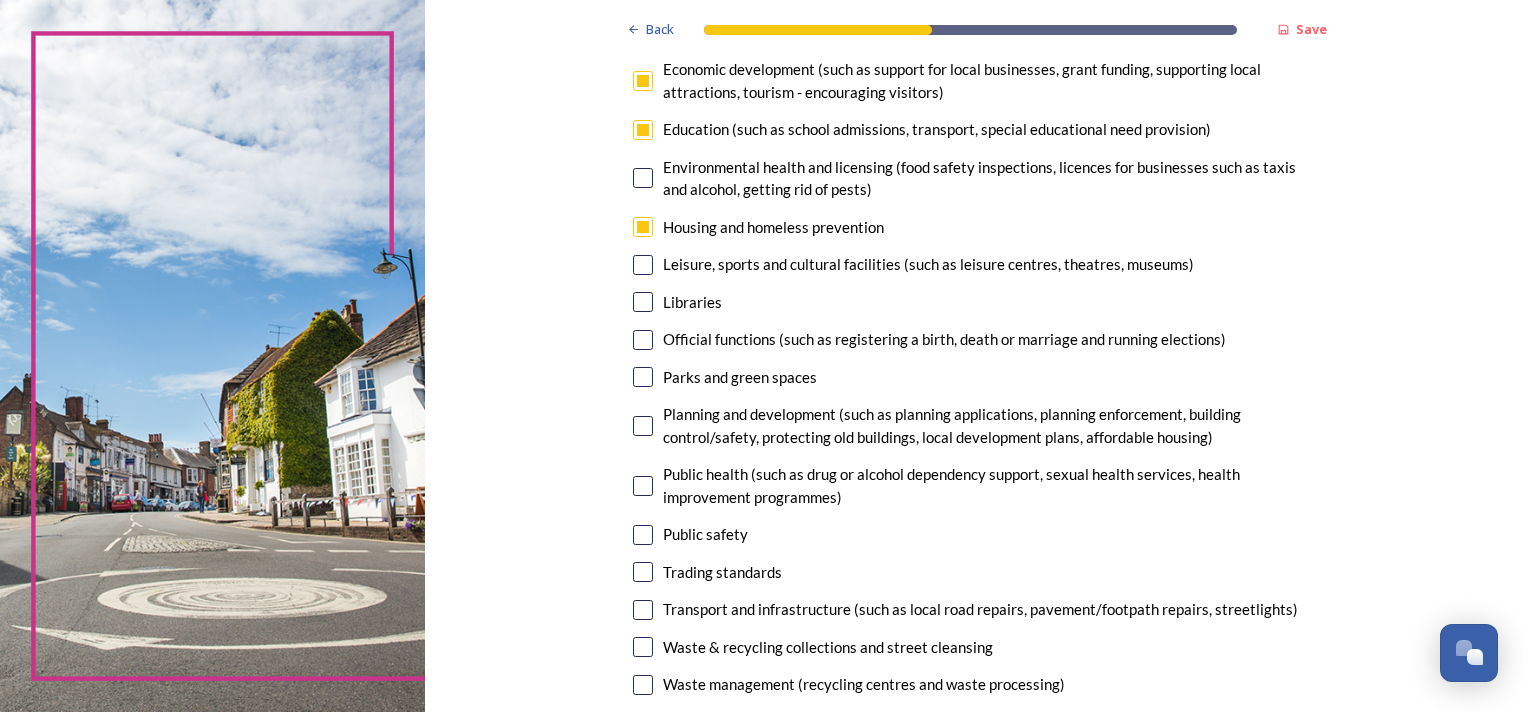 click at bounding box center [643, 377] 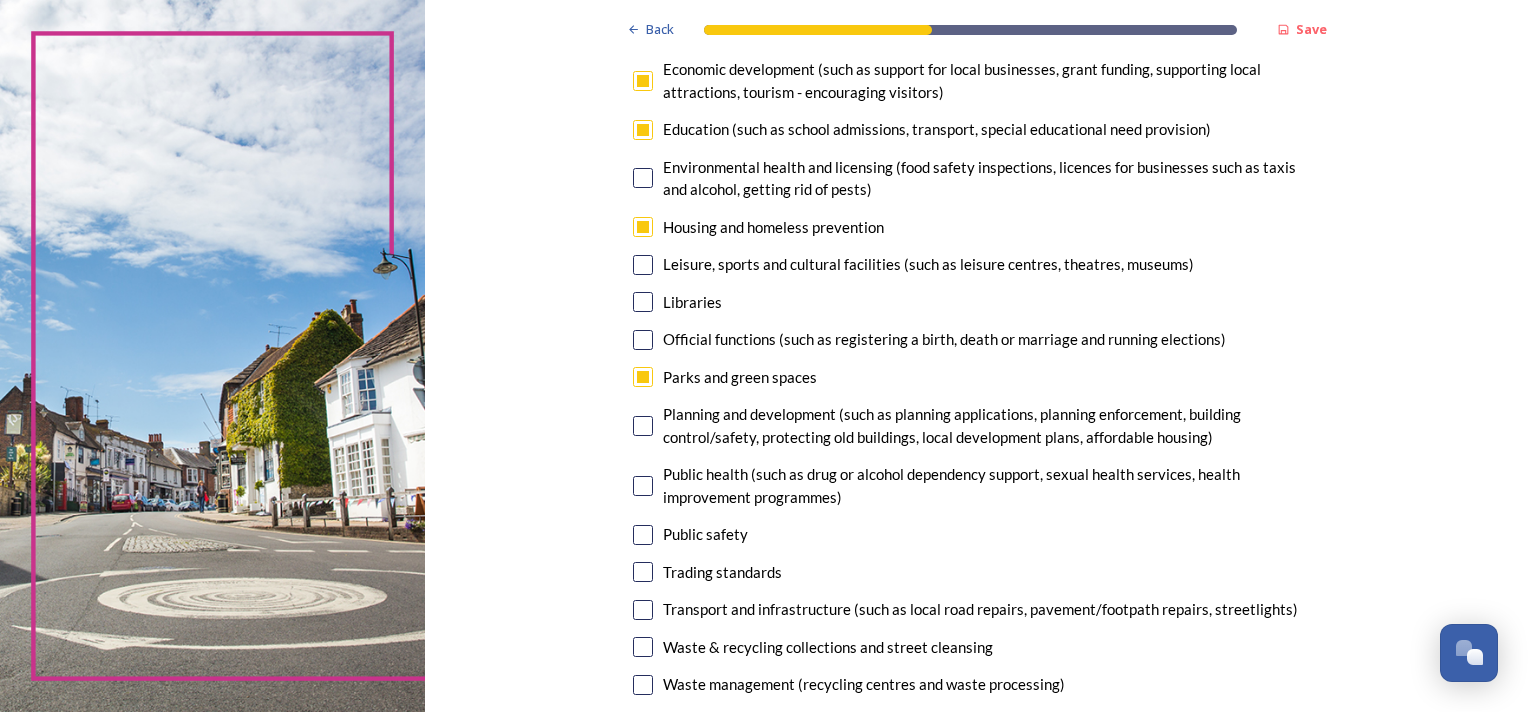 scroll, scrollTop: 500, scrollLeft: 0, axis: vertical 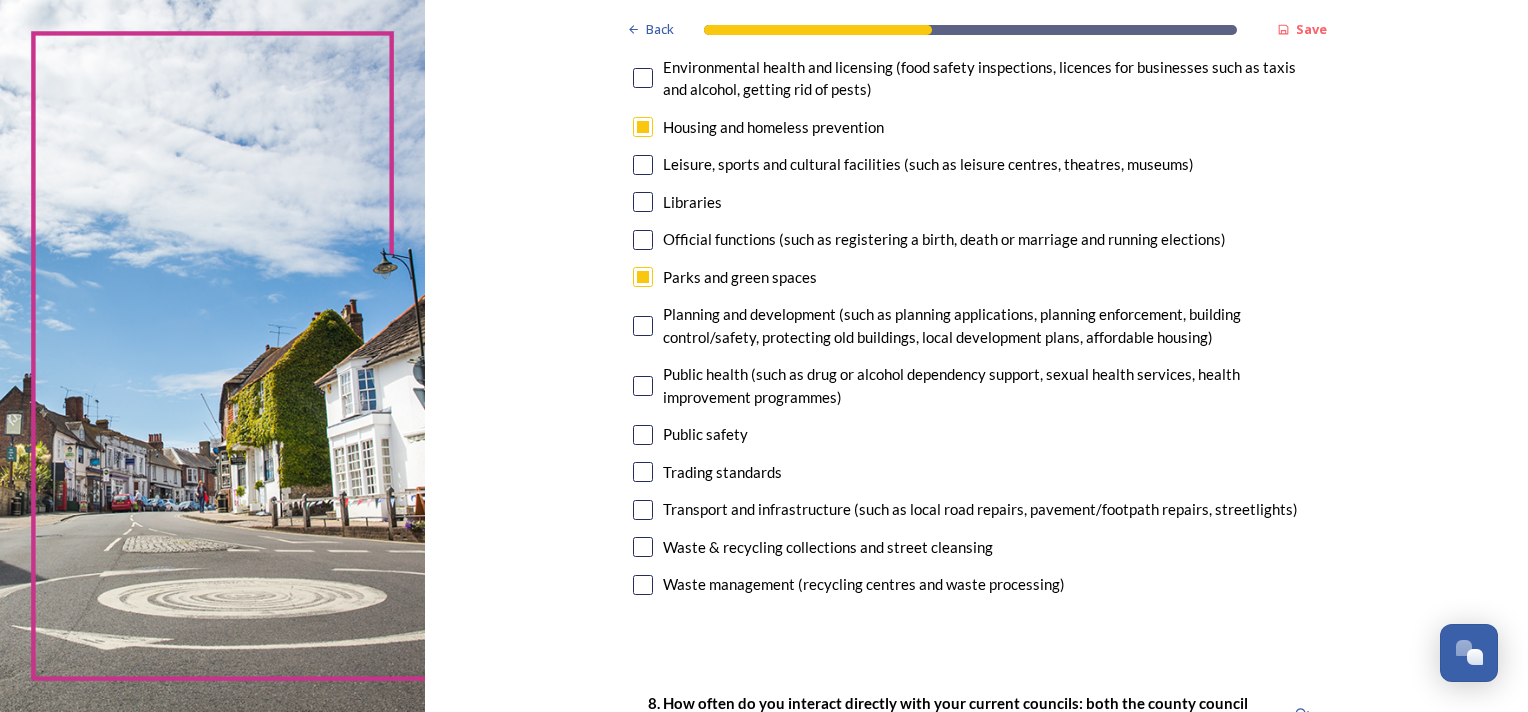 click at bounding box center [643, 547] 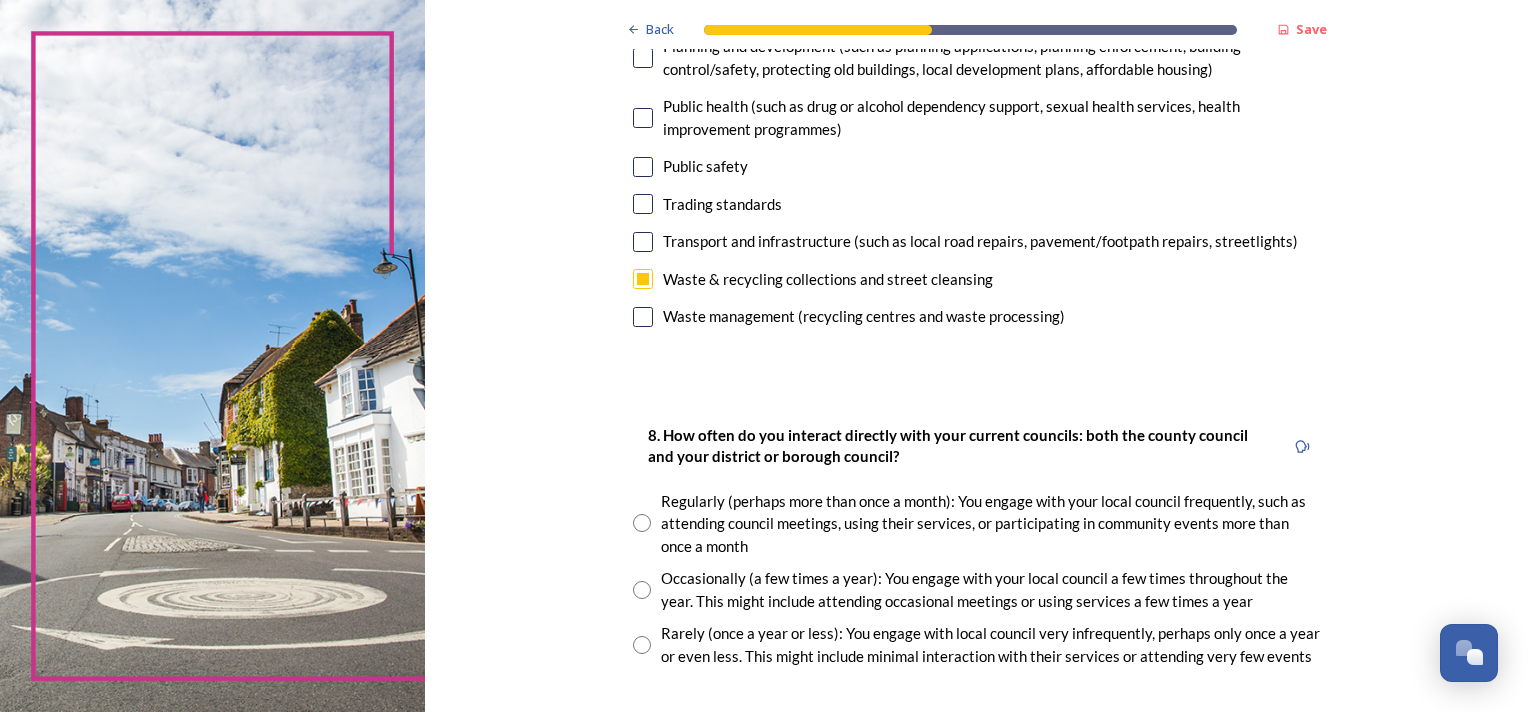 scroll, scrollTop: 900, scrollLeft: 0, axis: vertical 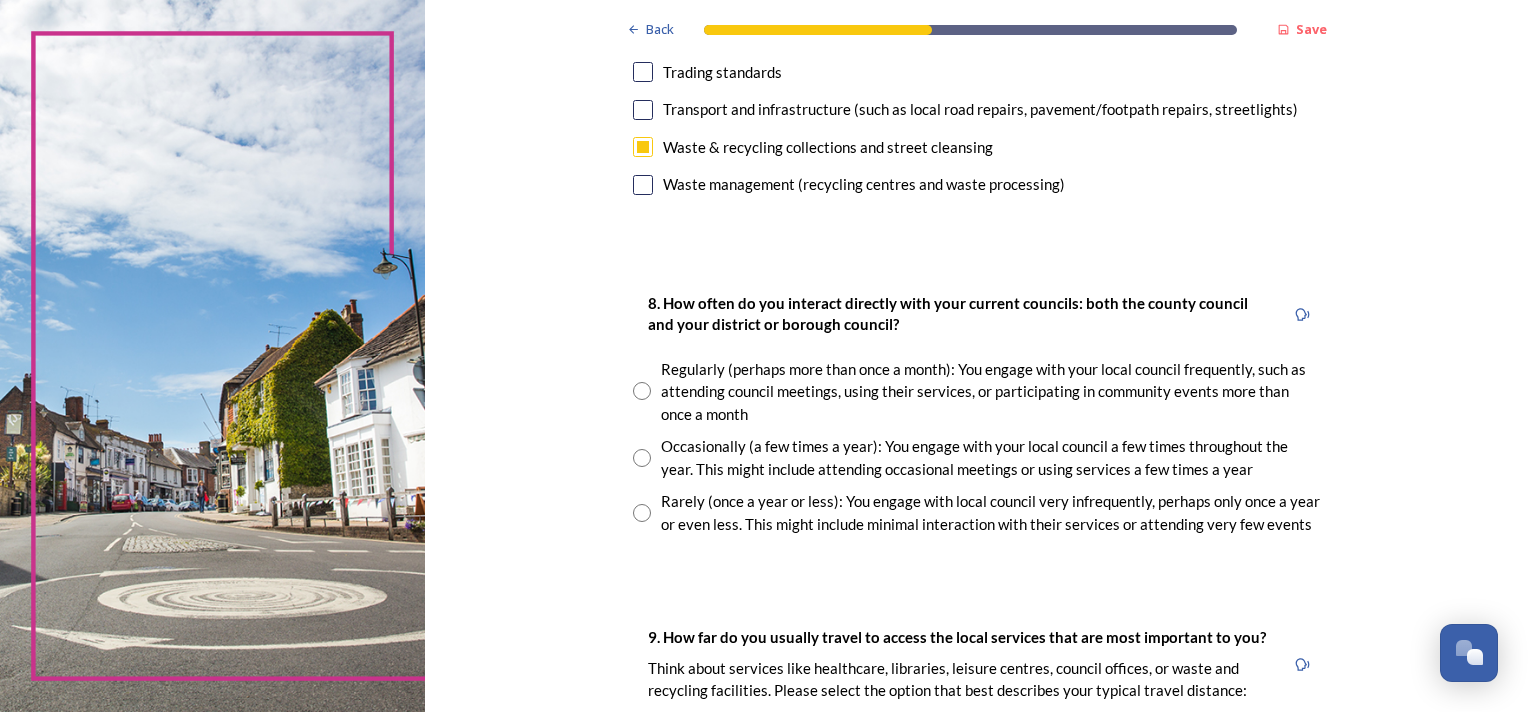 click at bounding box center [642, 513] 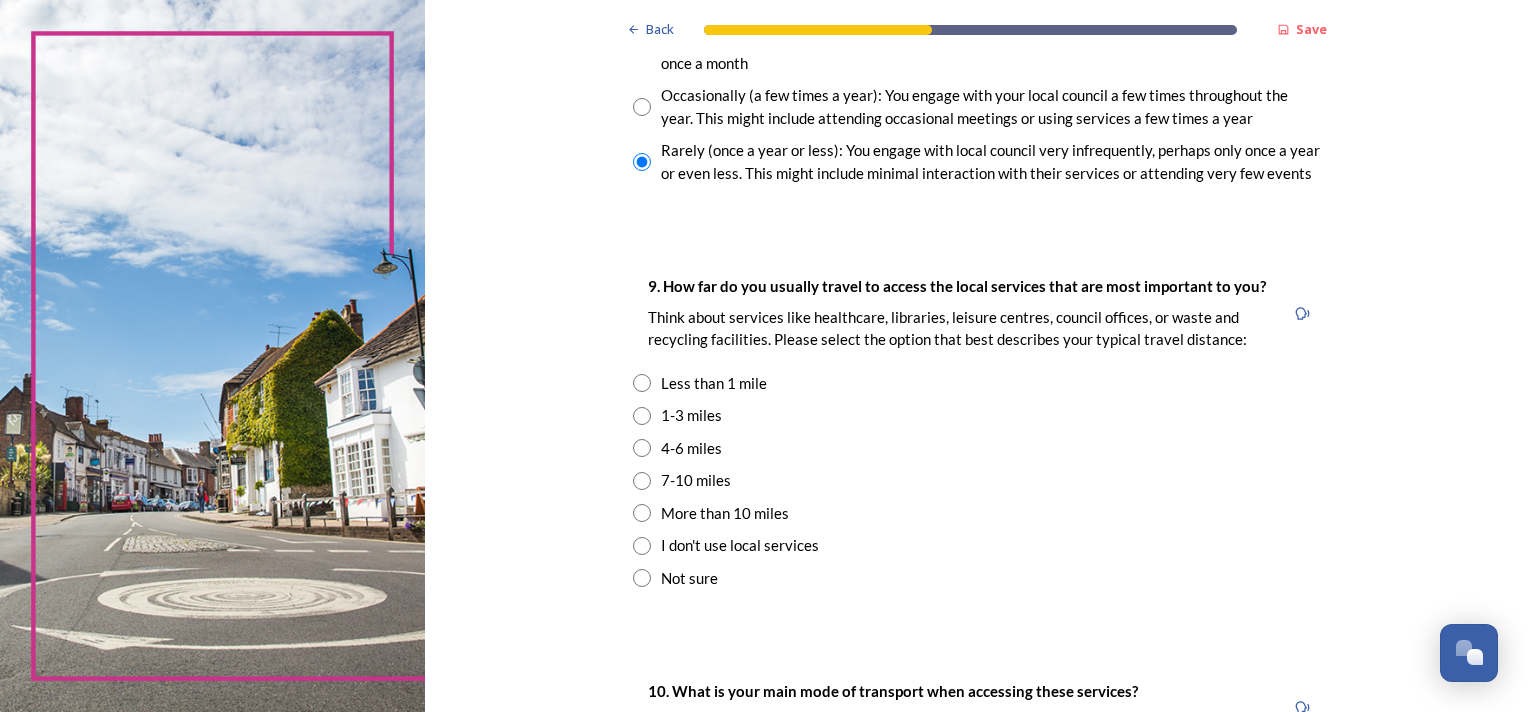 scroll, scrollTop: 1300, scrollLeft: 0, axis: vertical 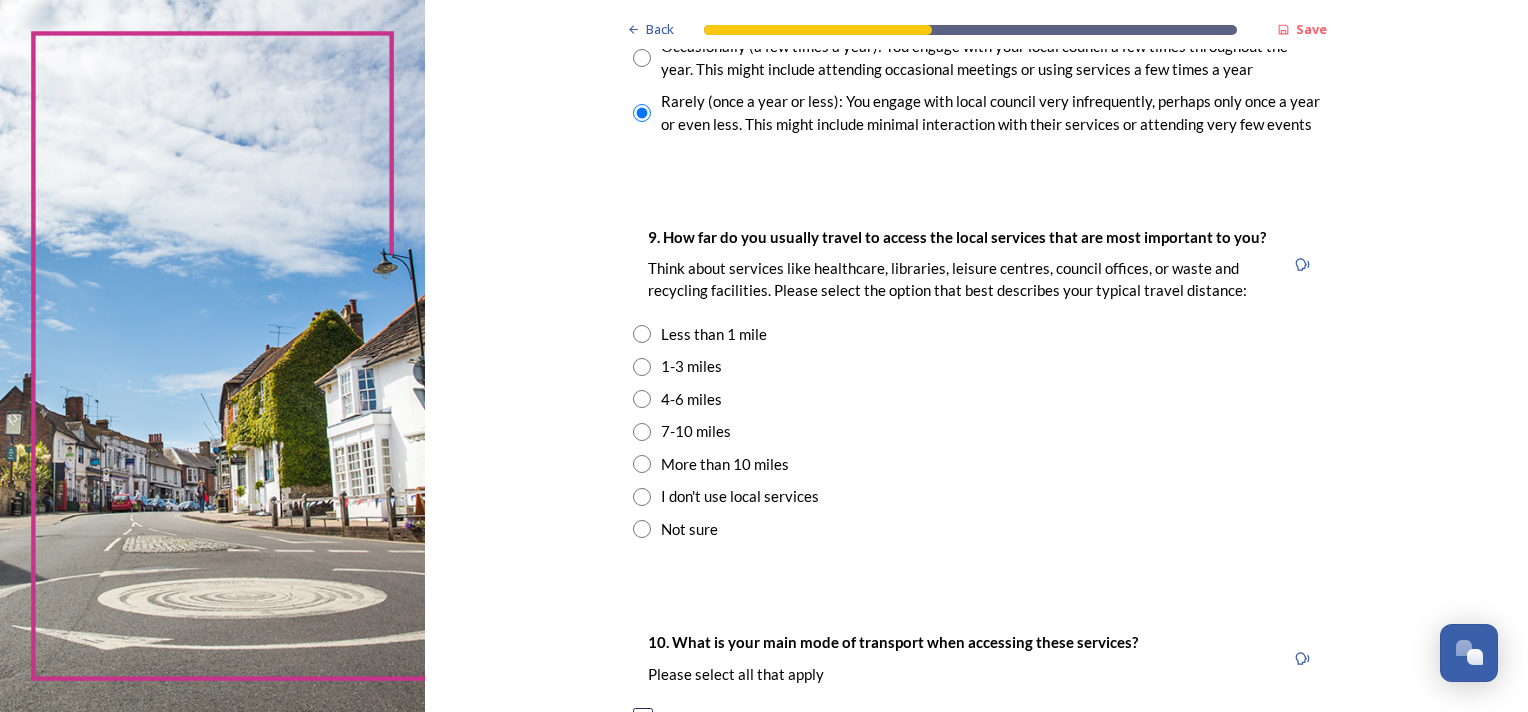 click at bounding box center (642, 367) 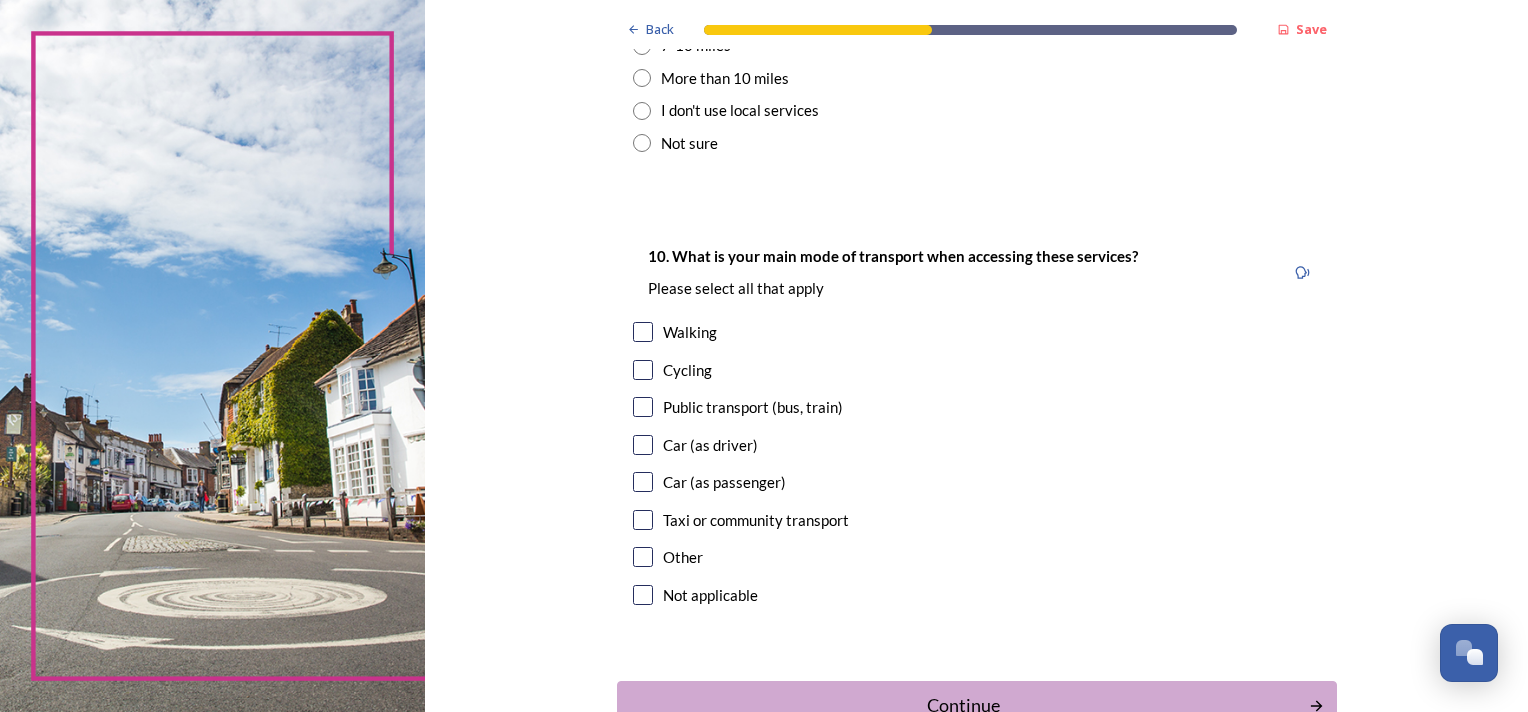 scroll, scrollTop: 1700, scrollLeft: 0, axis: vertical 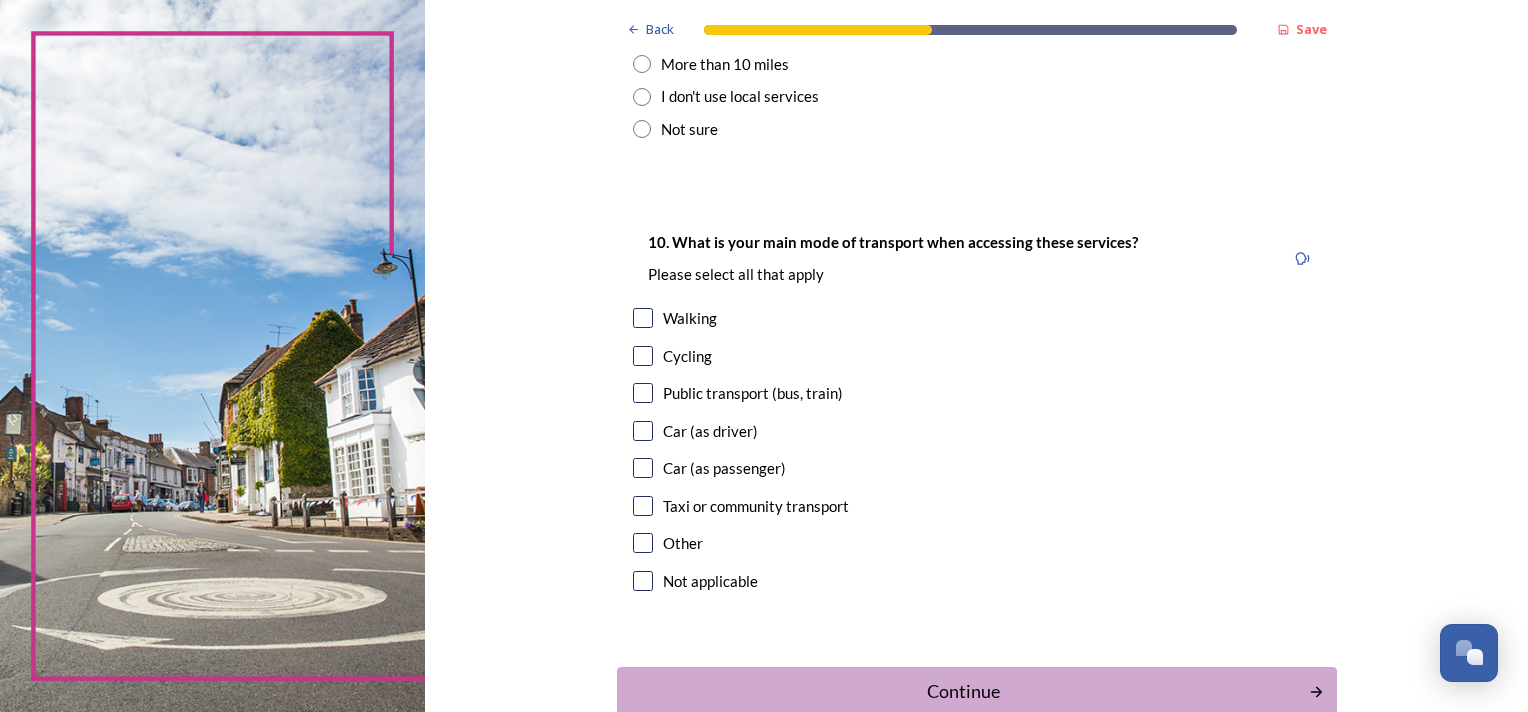click at bounding box center [643, 431] 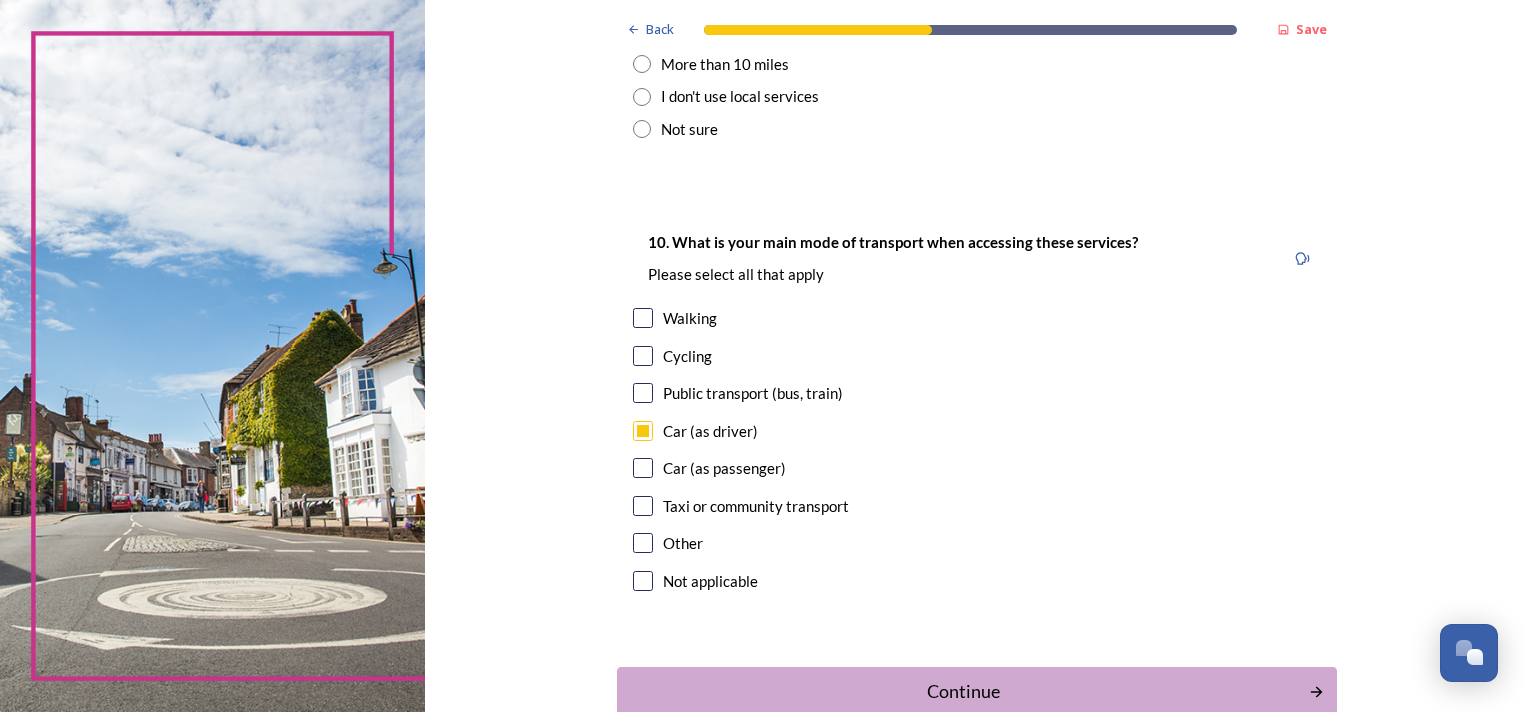 scroll, scrollTop: 1800, scrollLeft: 0, axis: vertical 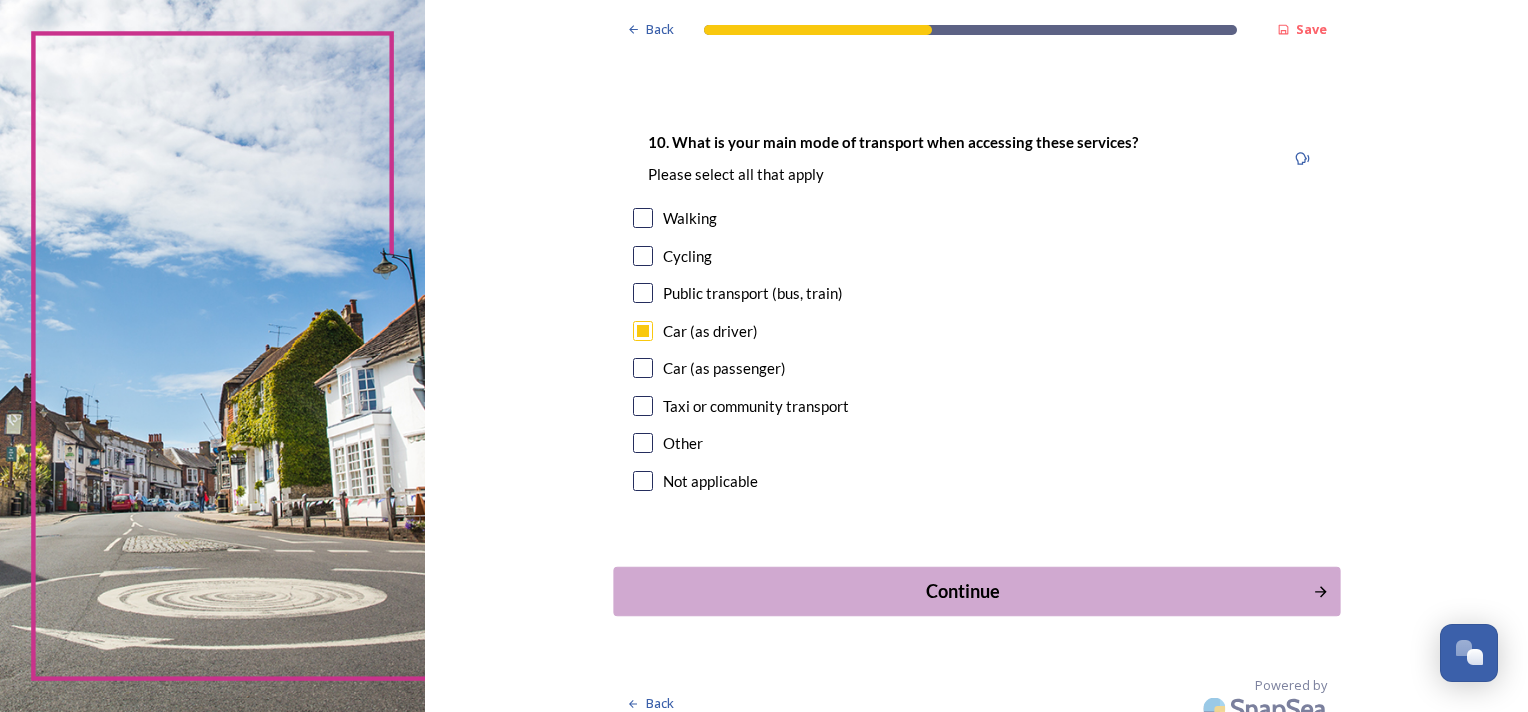 click on "Continue" at bounding box center [962, 591] 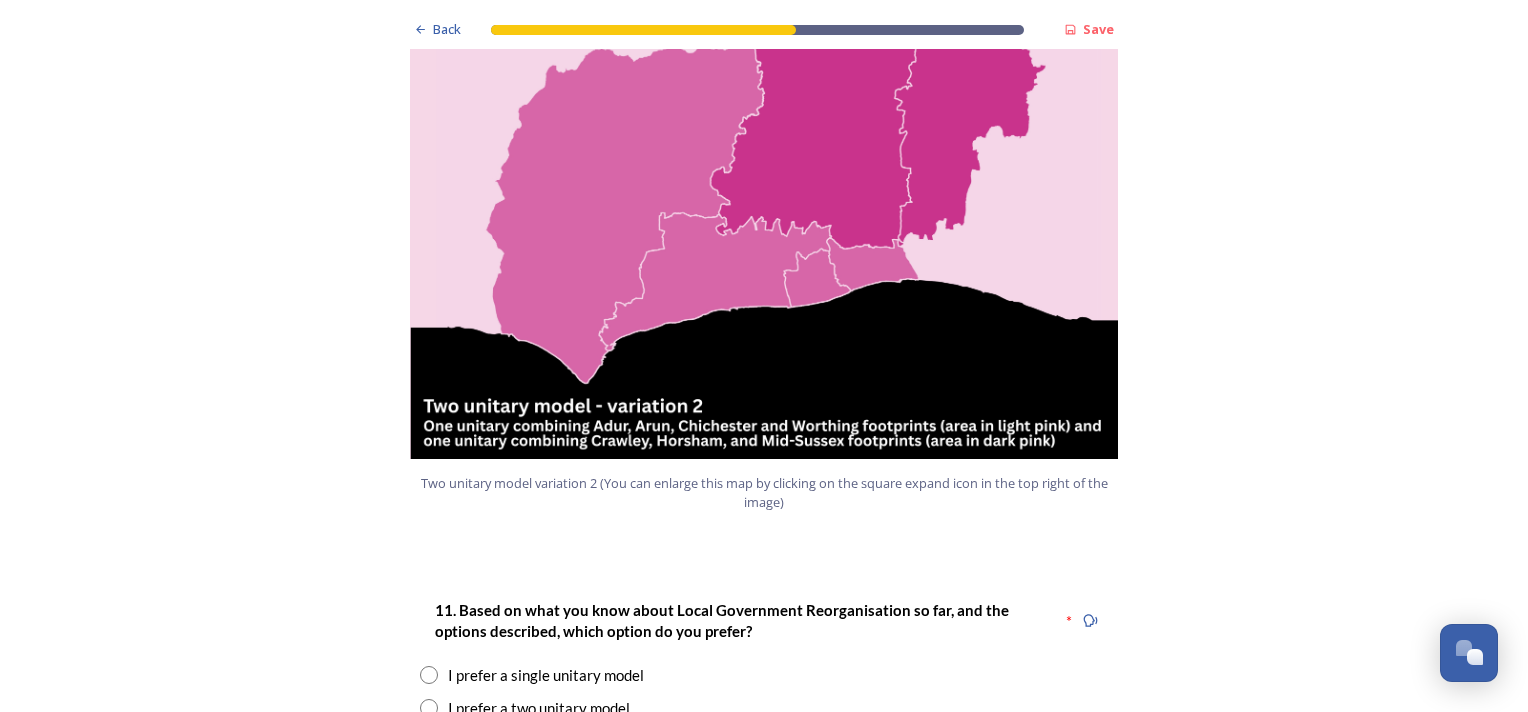 scroll, scrollTop: 2500, scrollLeft: 0, axis: vertical 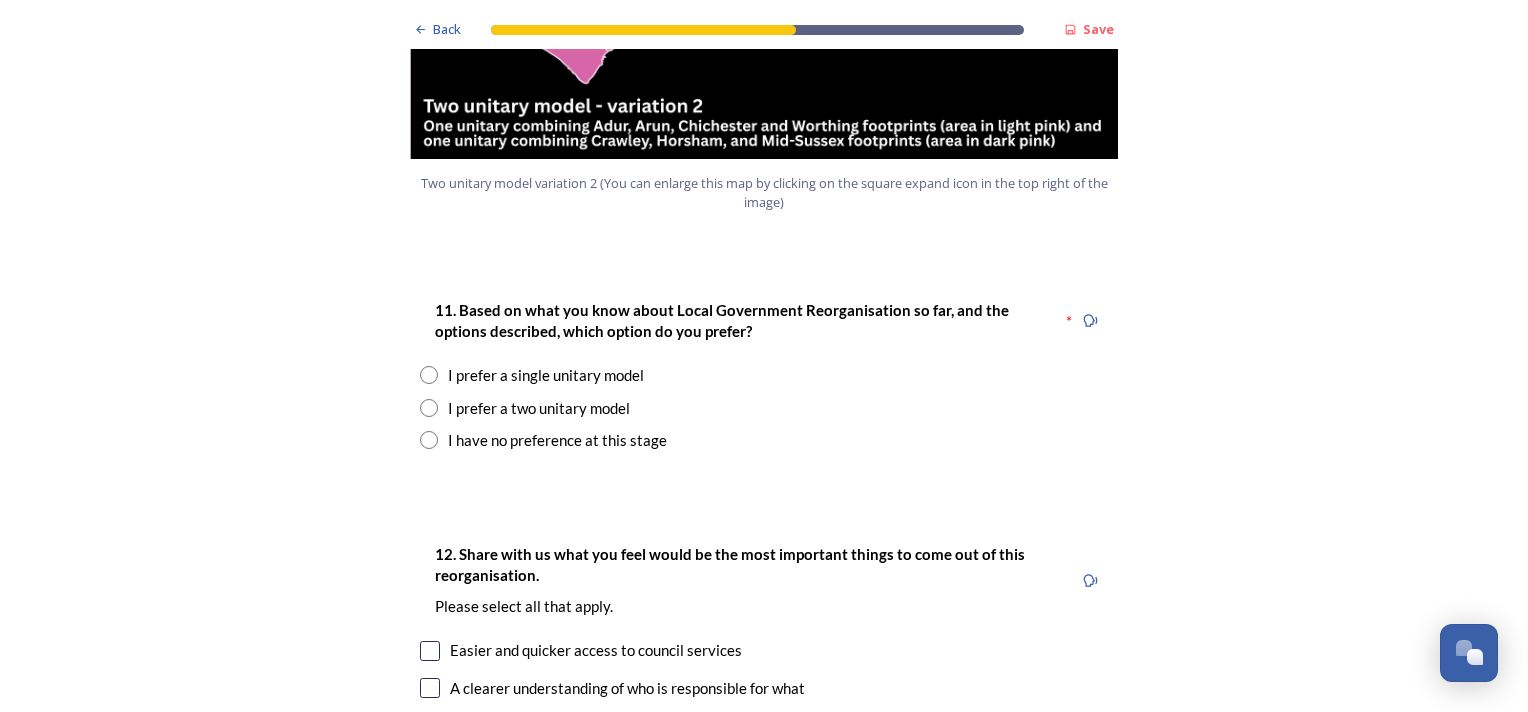 click at bounding box center (429, 408) 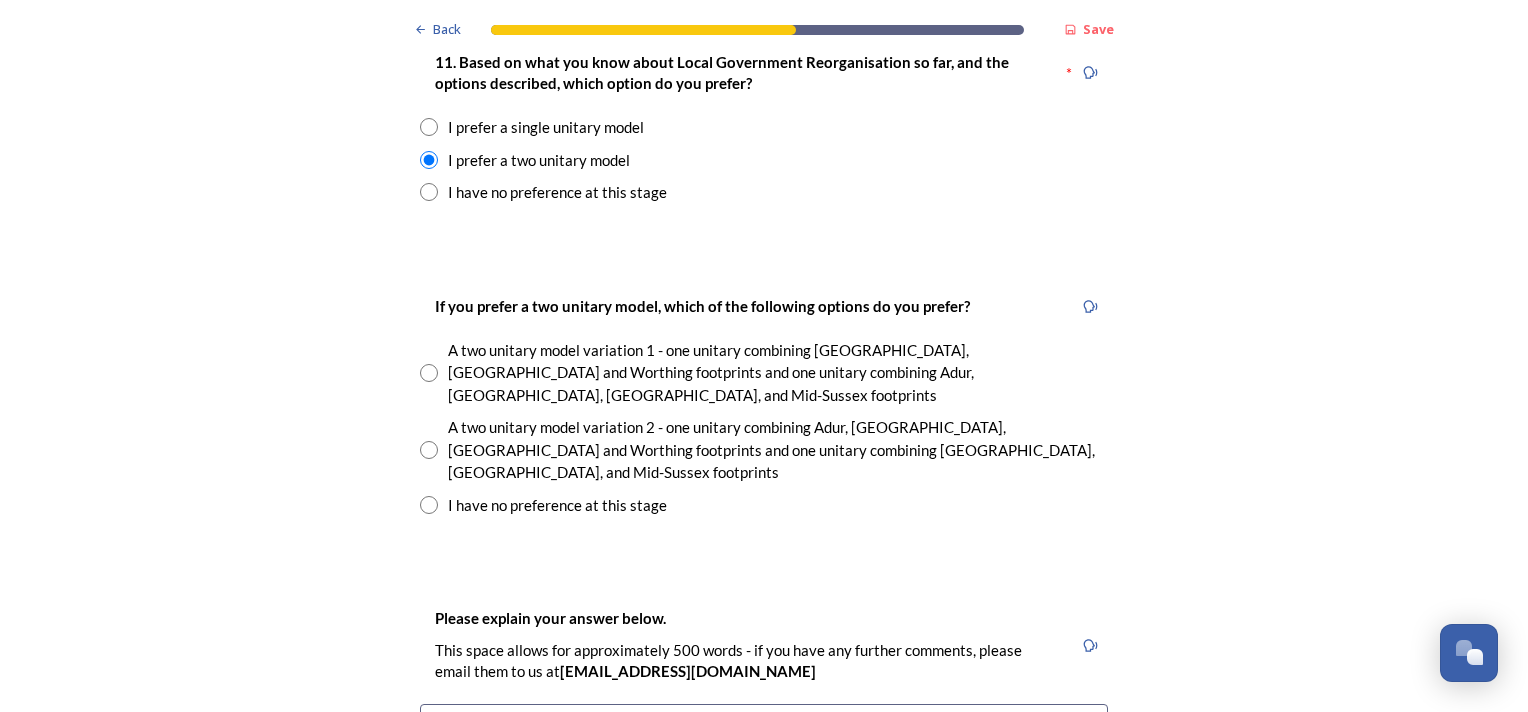 scroll, scrollTop: 2800, scrollLeft: 0, axis: vertical 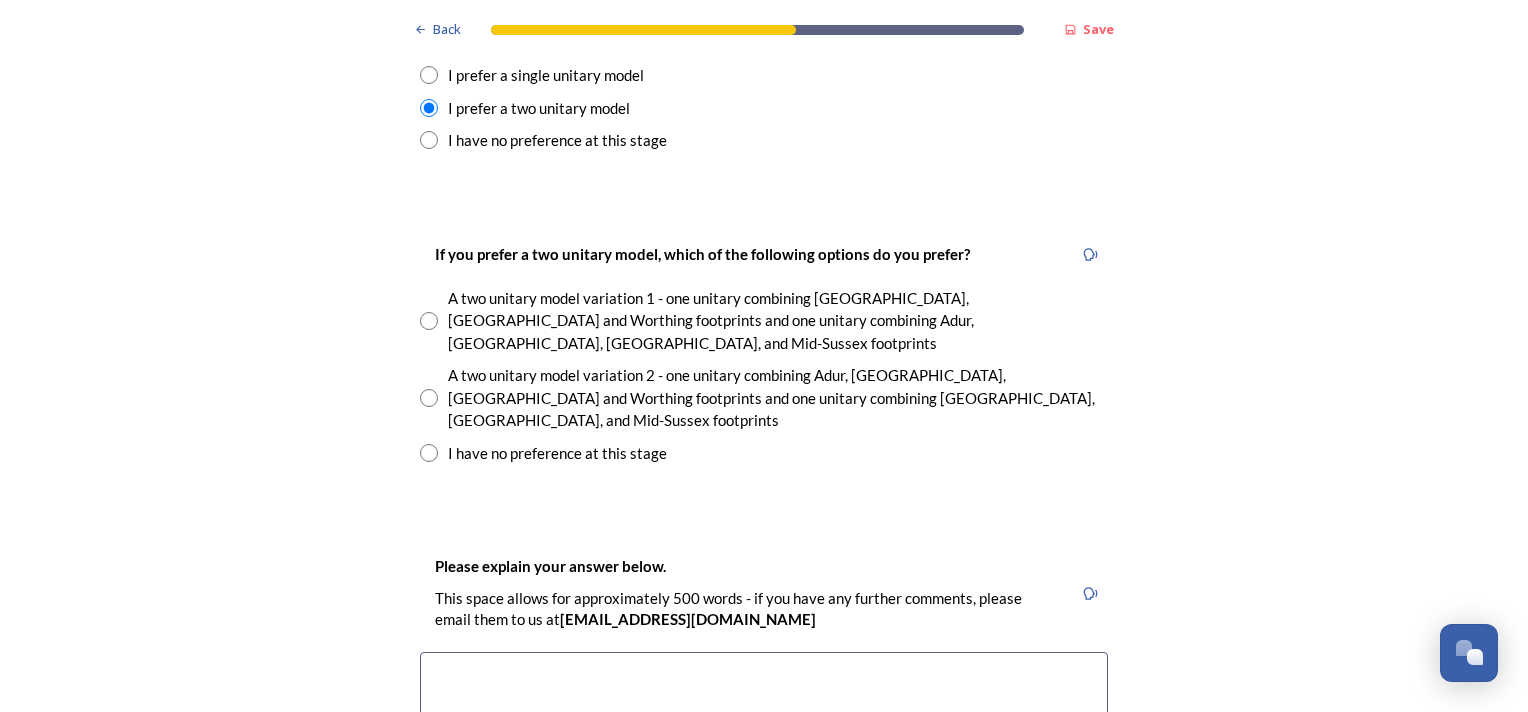 click at bounding box center (429, 453) 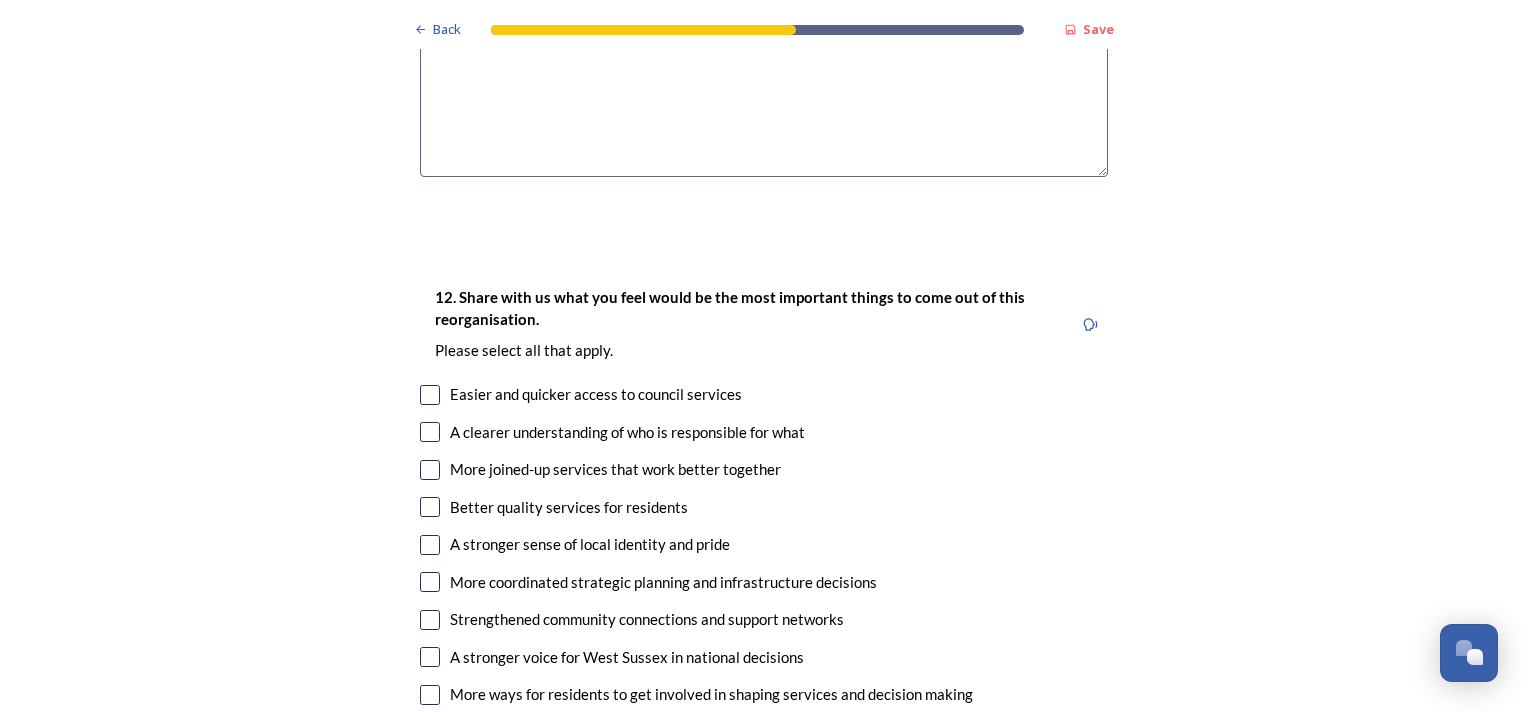 scroll, scrollTop: 3600, scrollLeft: 0, axis: vertical 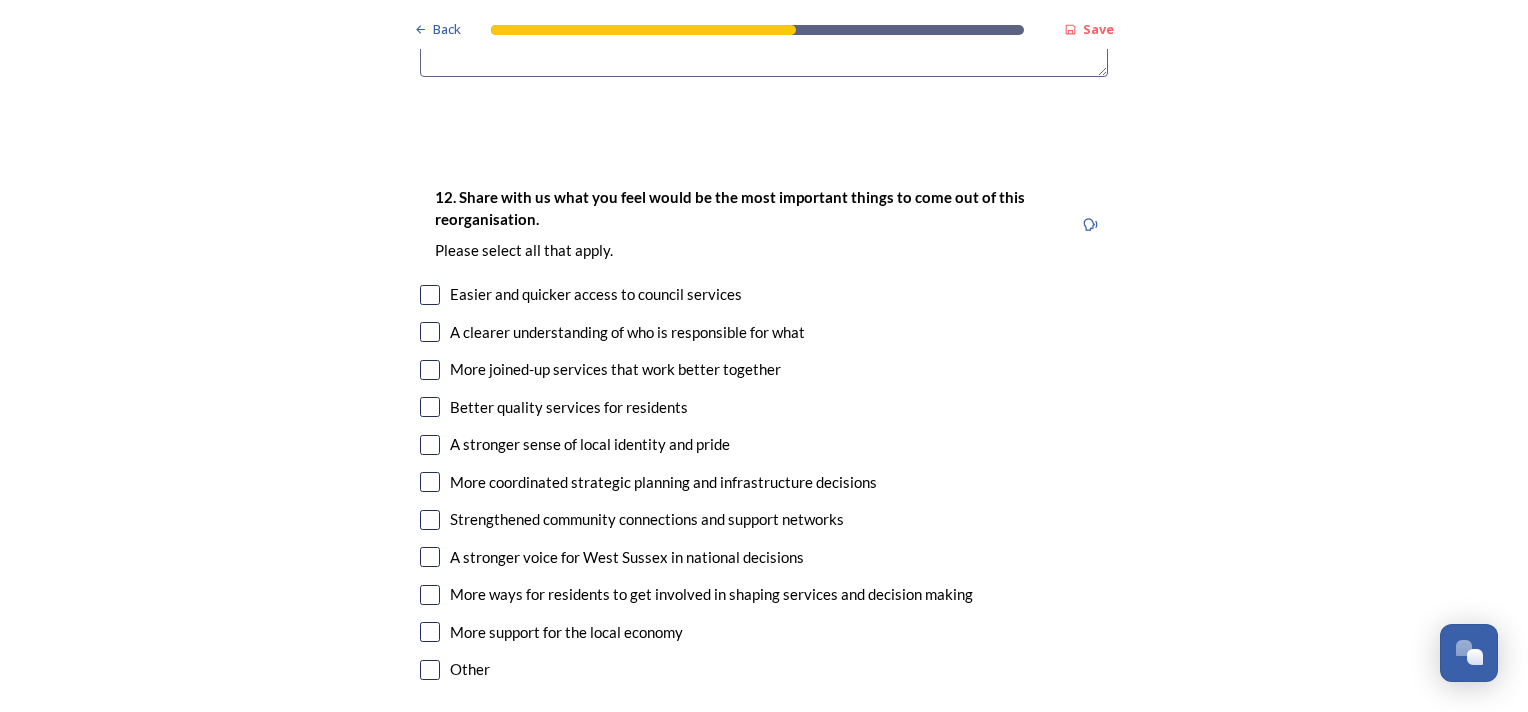 click at bounding box center [430, 407] 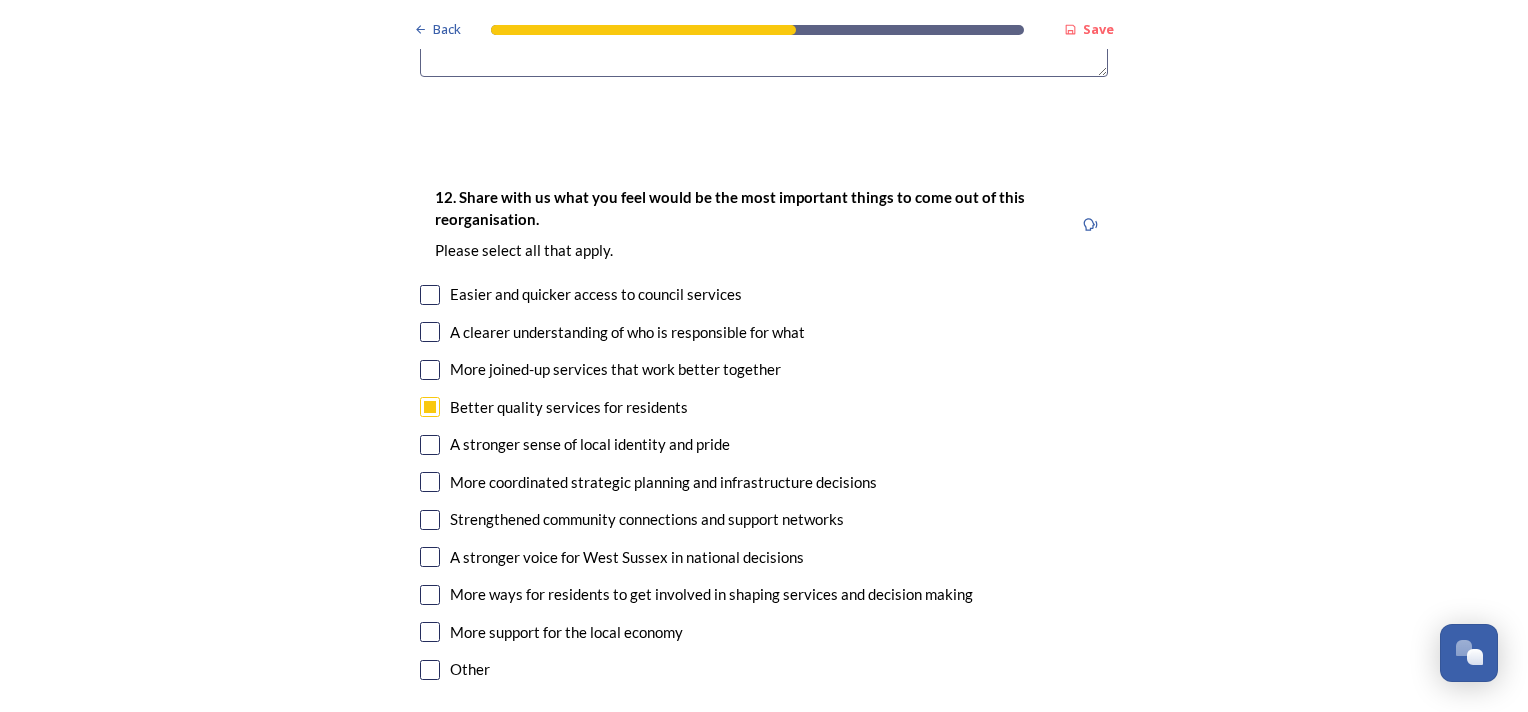 click at bounding box center (430, 295) 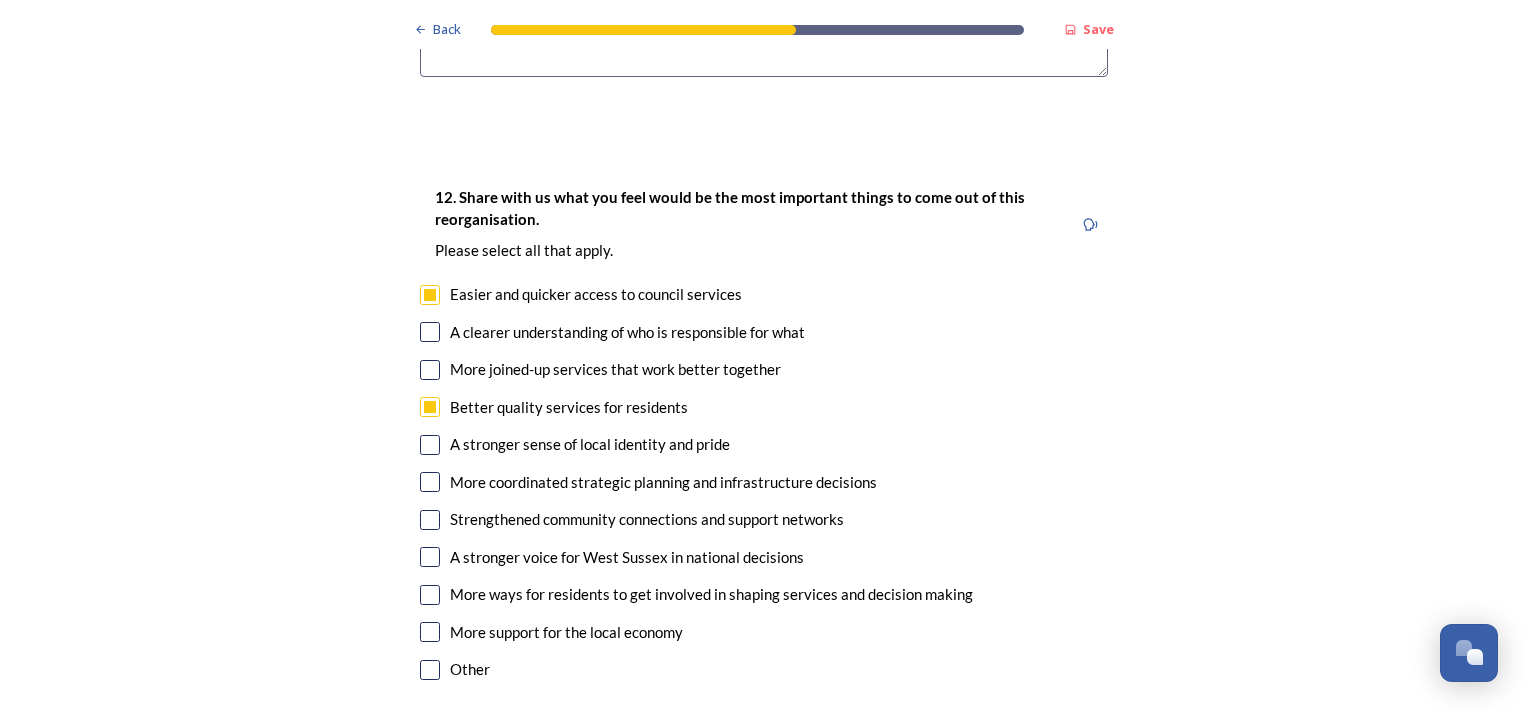 click at bounding box center [430, 332] 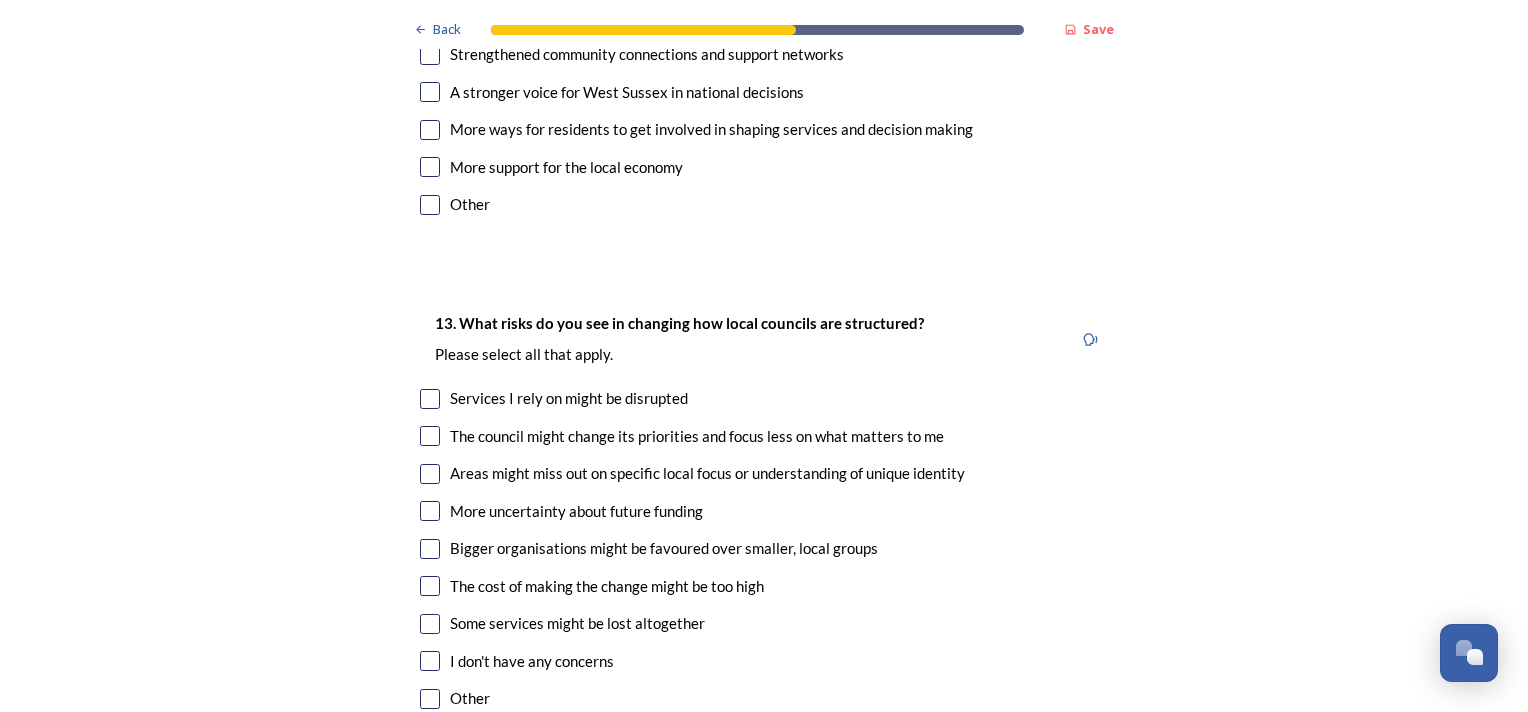 scroll, scrollTop: 4100, scrollLeft: 0, axis: vertical 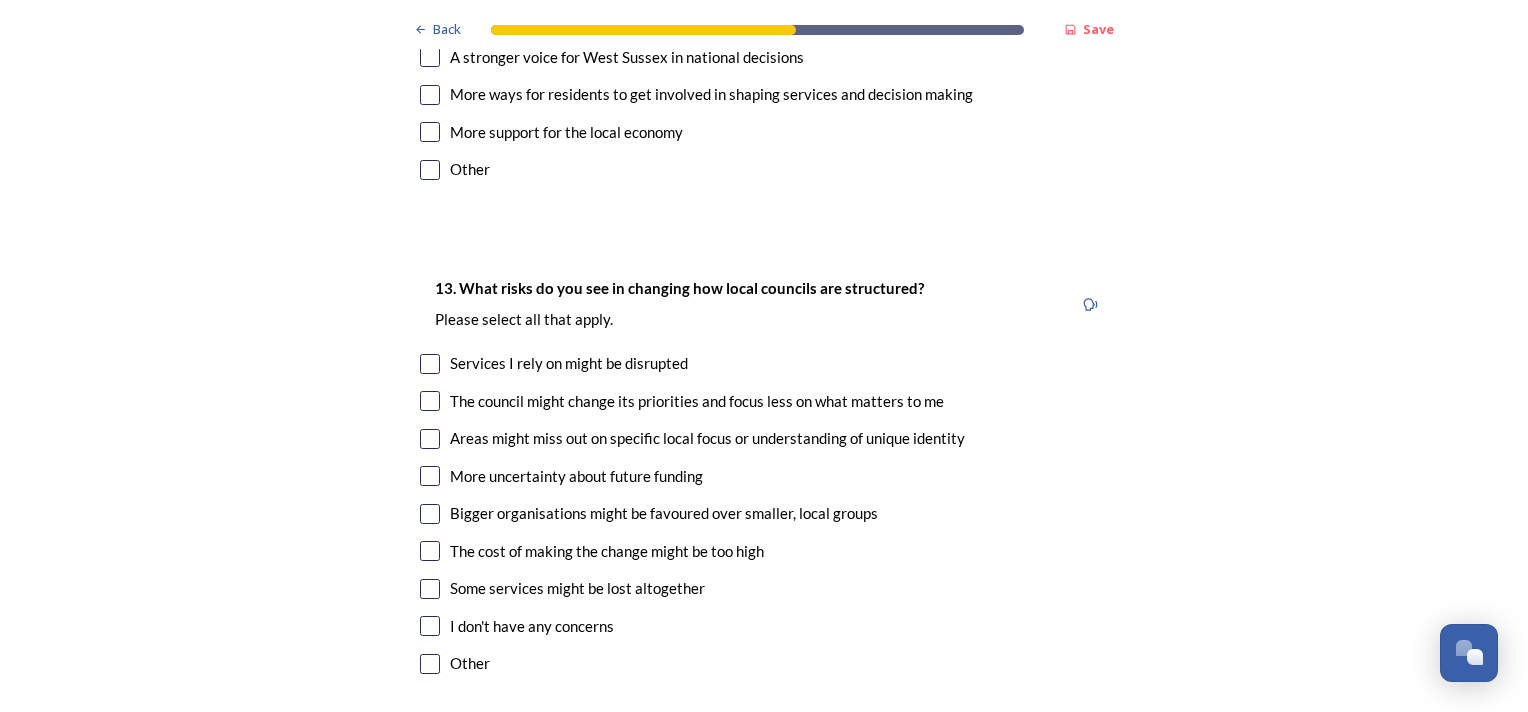 click at bounding box center (430, 439) 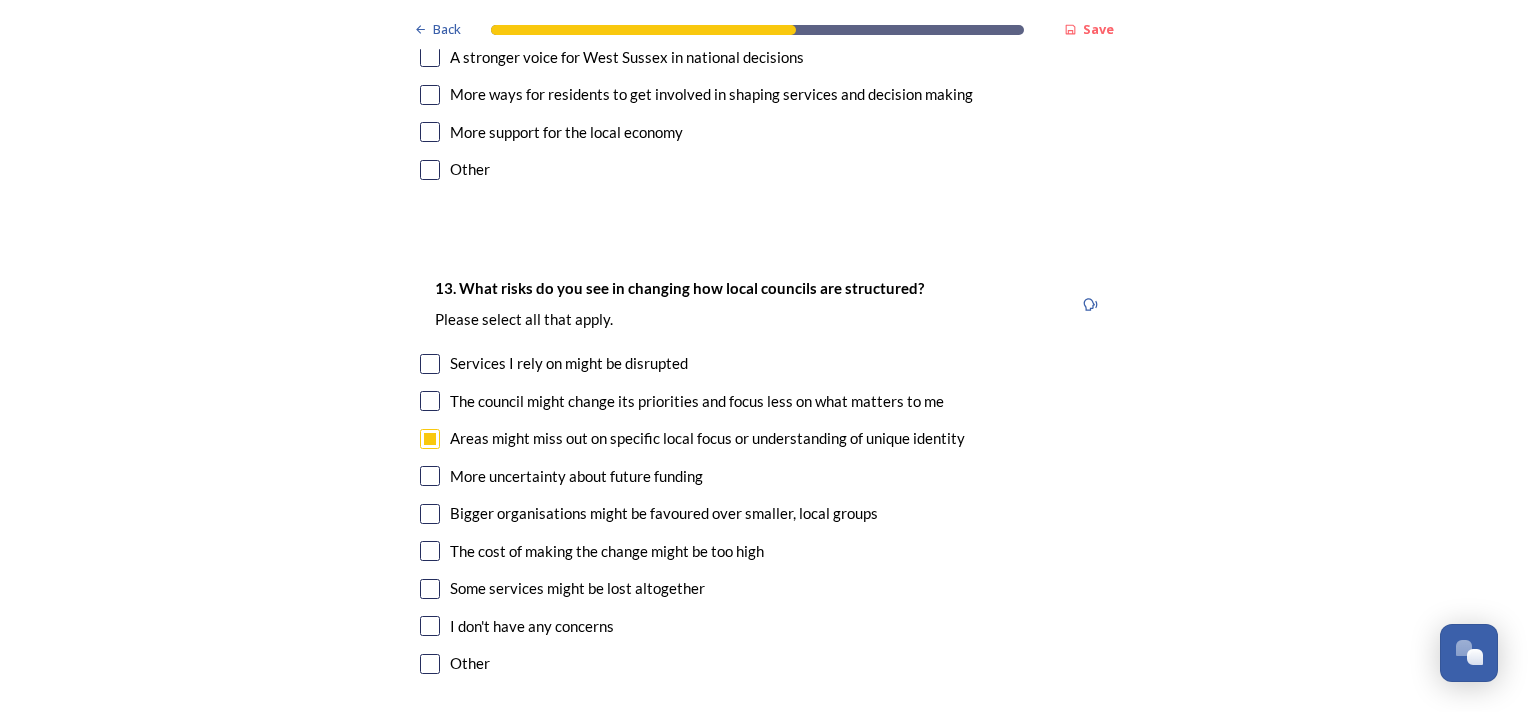 click at bounding box center [430, 551] 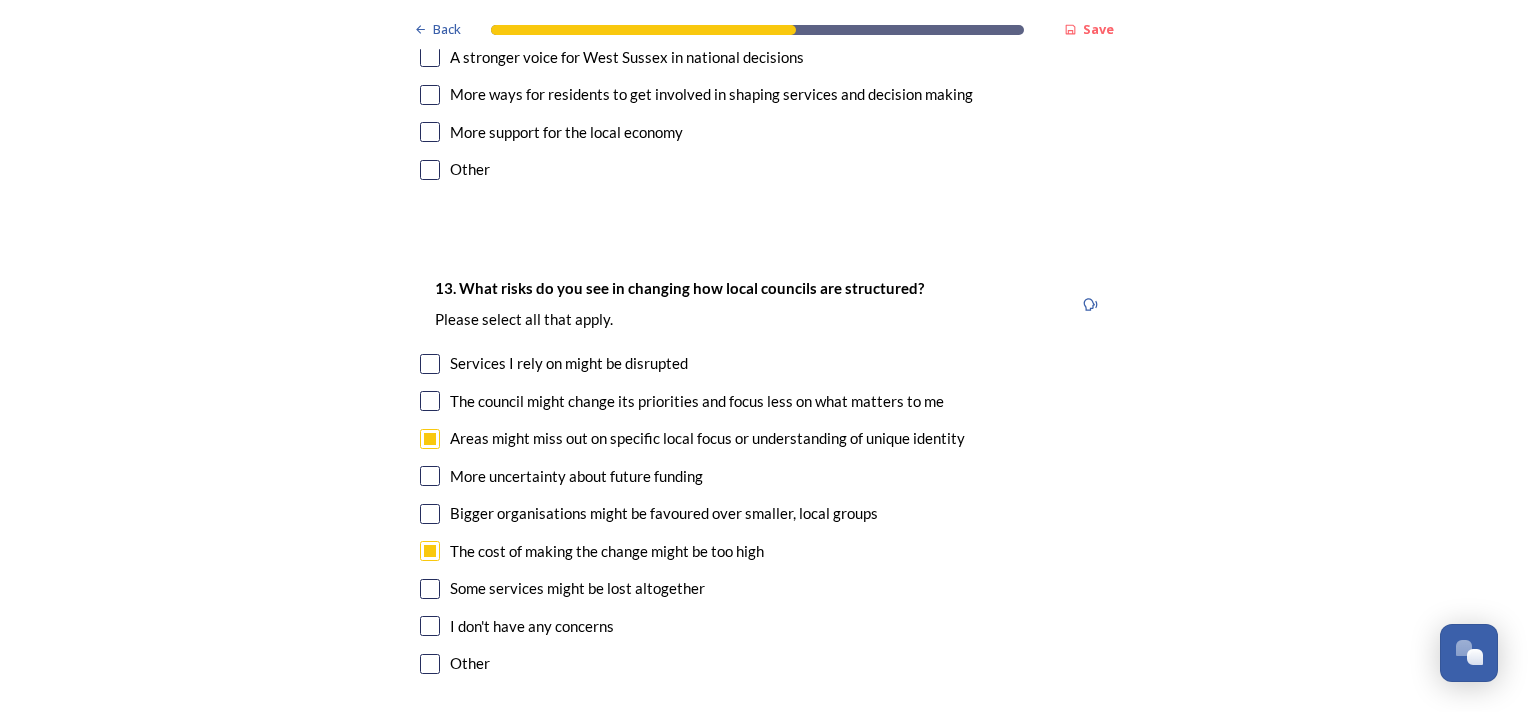 click at bounding box center [430, 589] 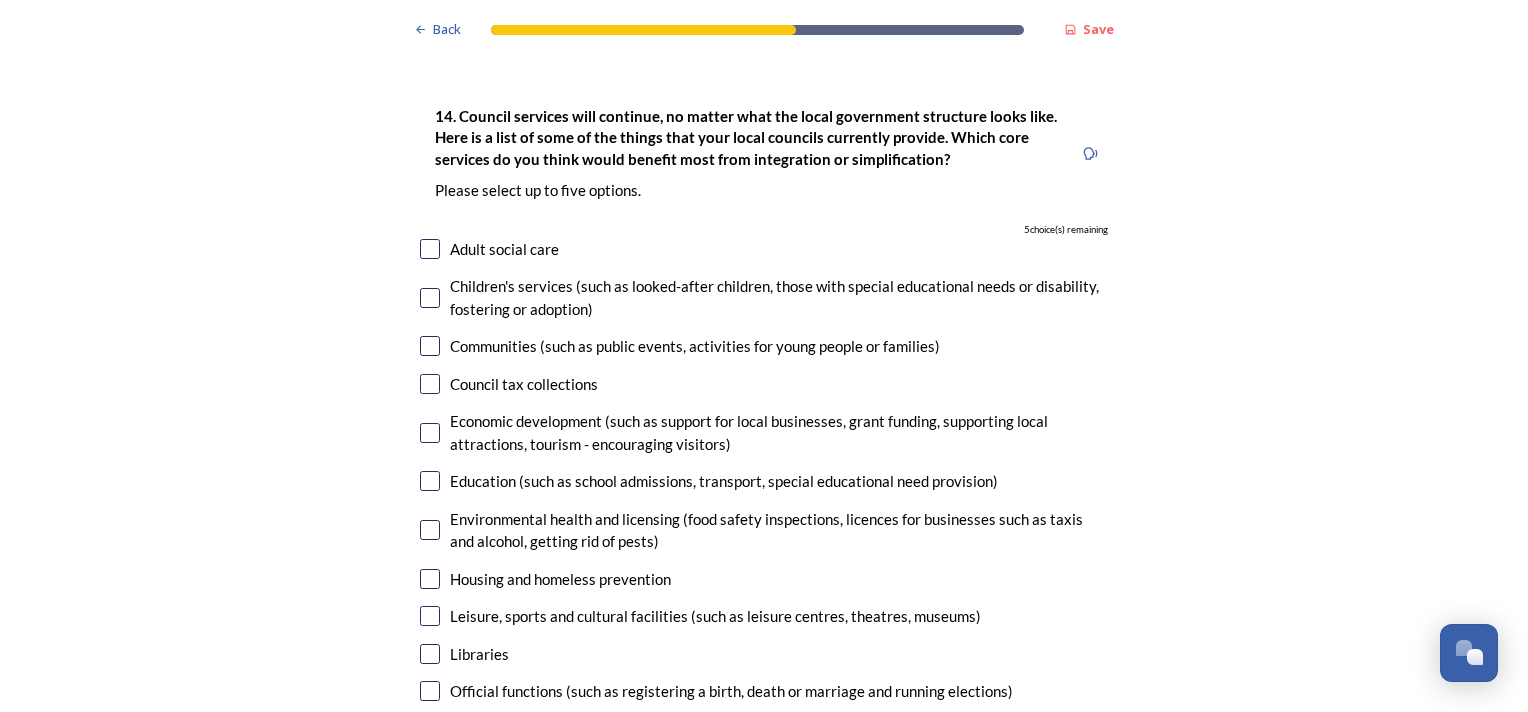 scroll, scrollTop: 4800, scrollLeft: 0, axis: vertical 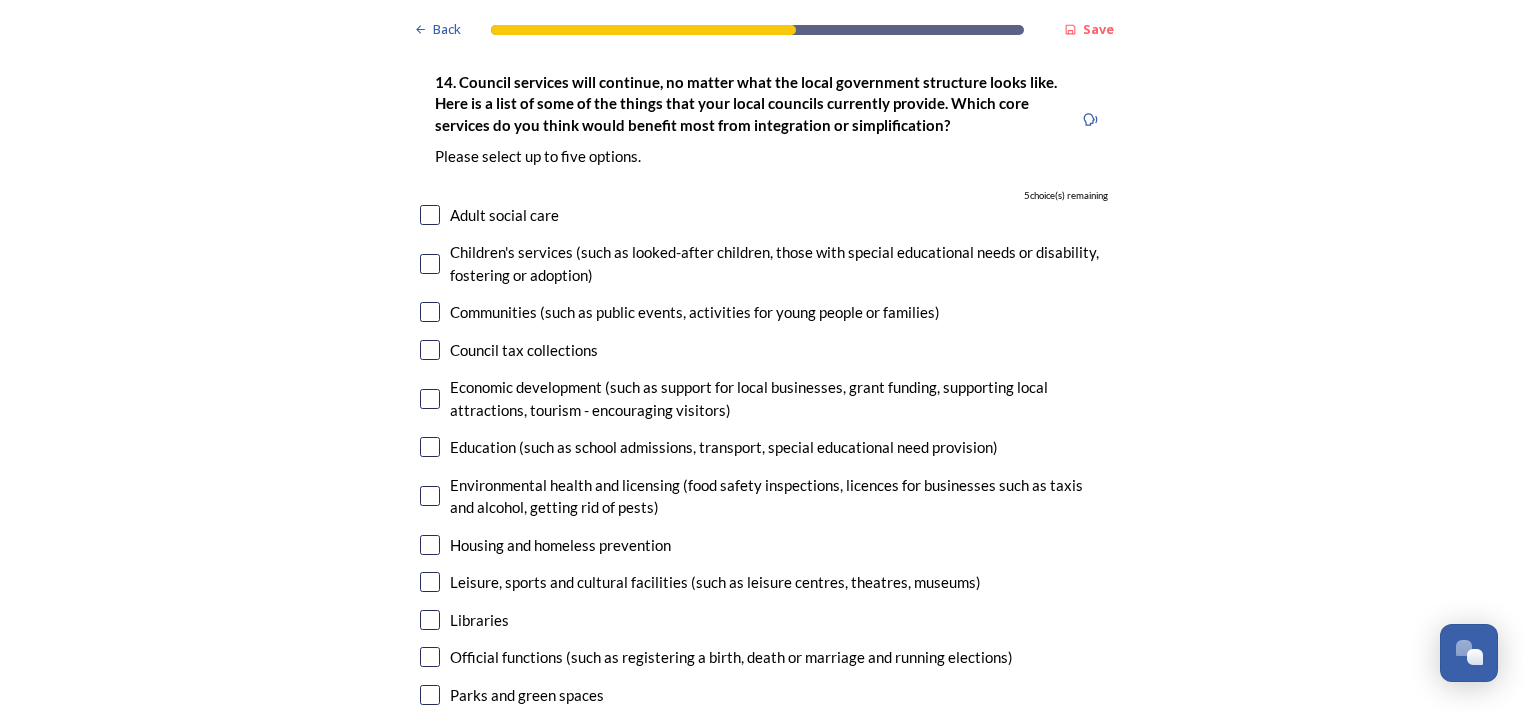 click at bounding box center [430, 545] 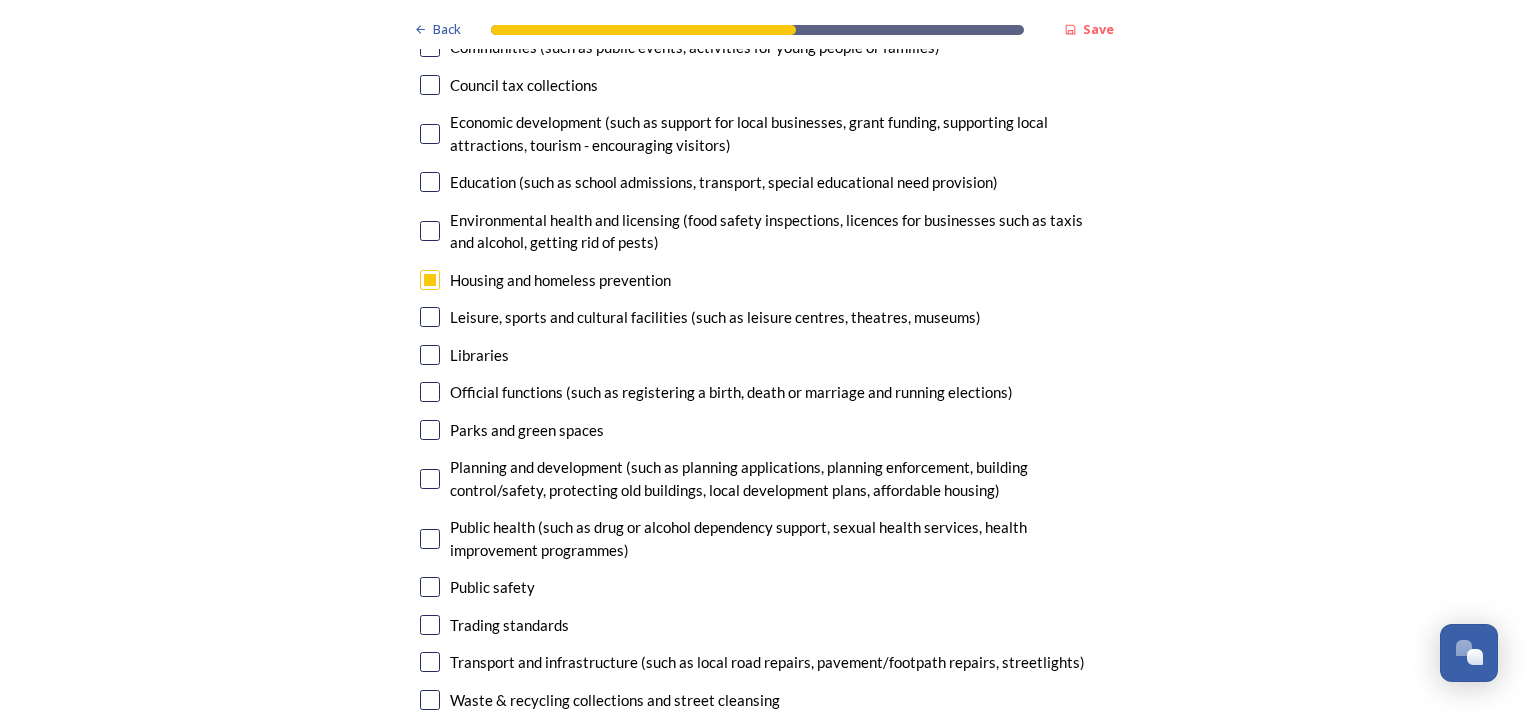 scroll, scrollTop: 5100, scrollLeft: 0, axis: vertical 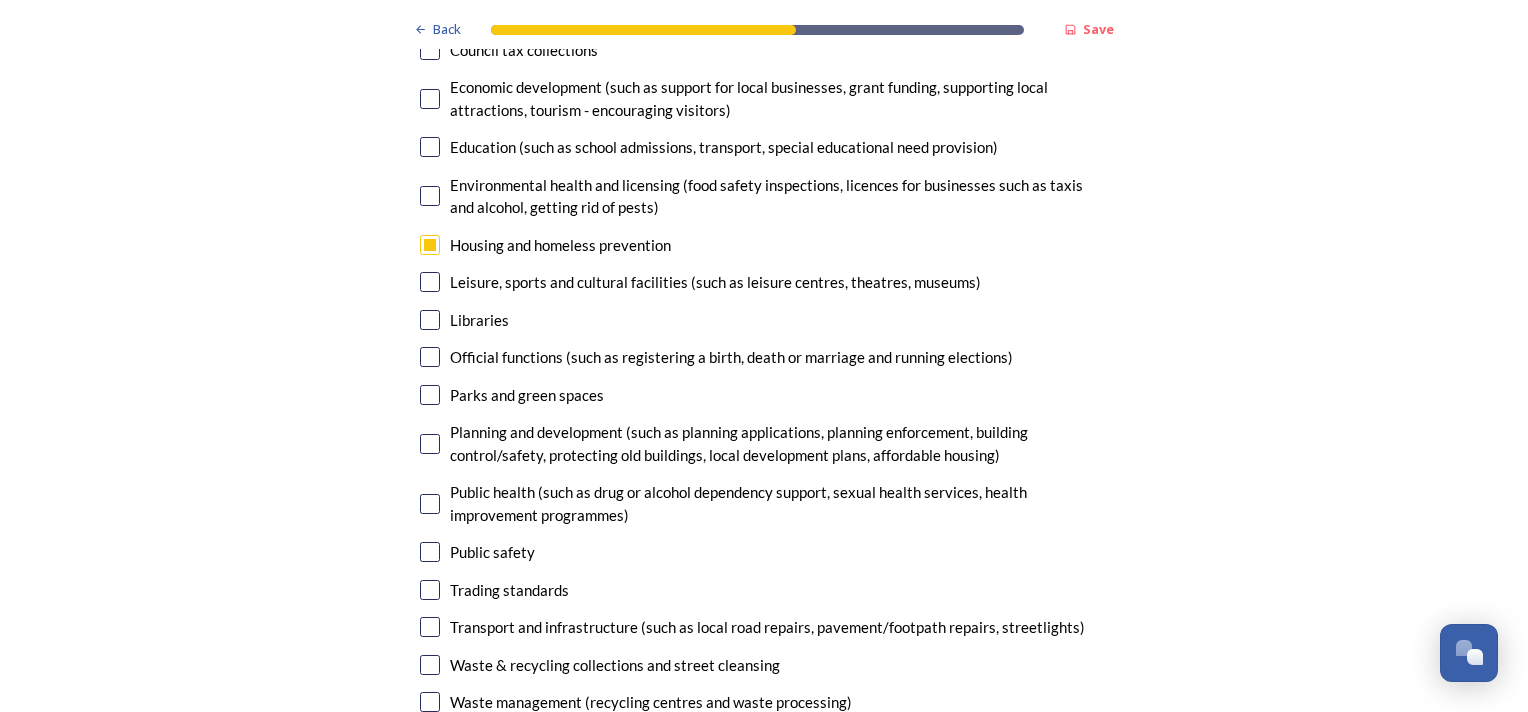 click at bounding box center [430, 627] 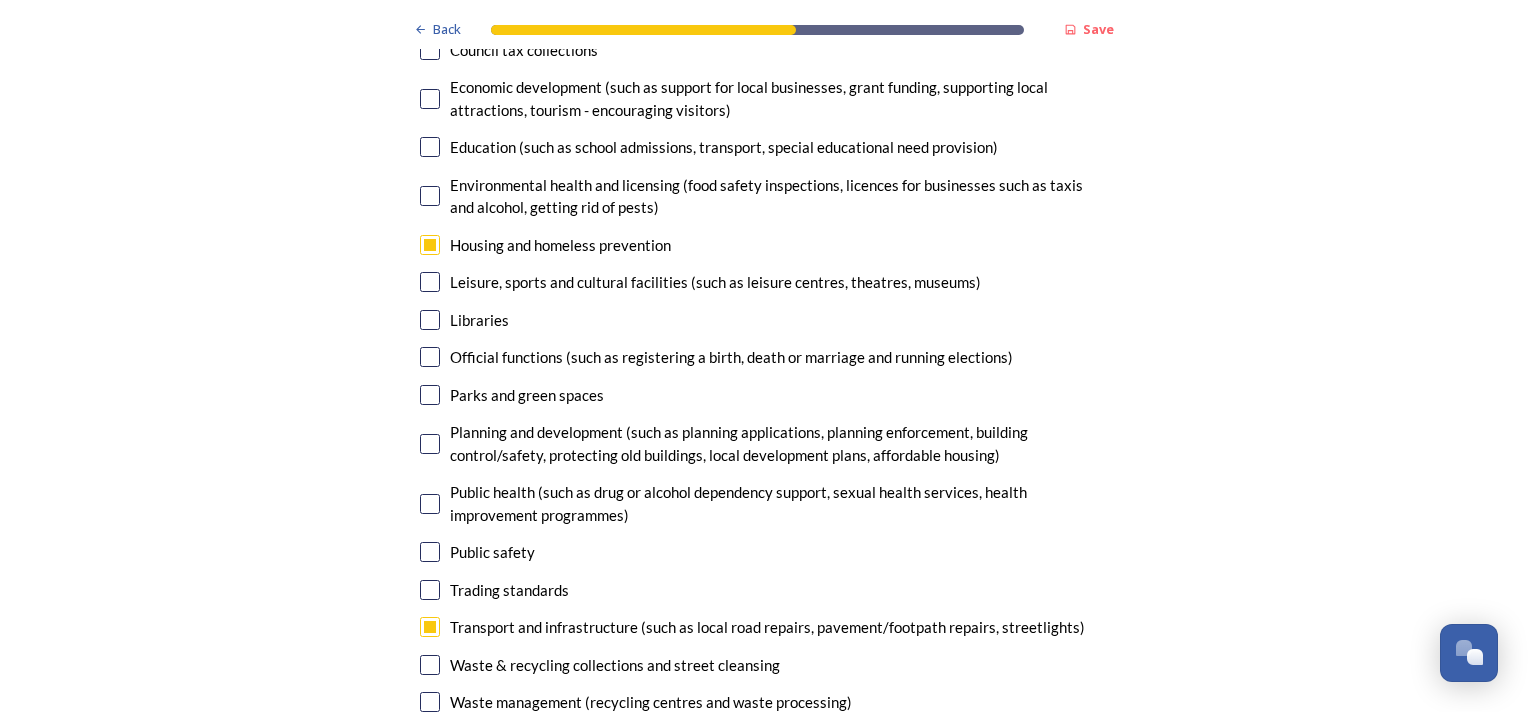 click at bounding box center (430, 665) 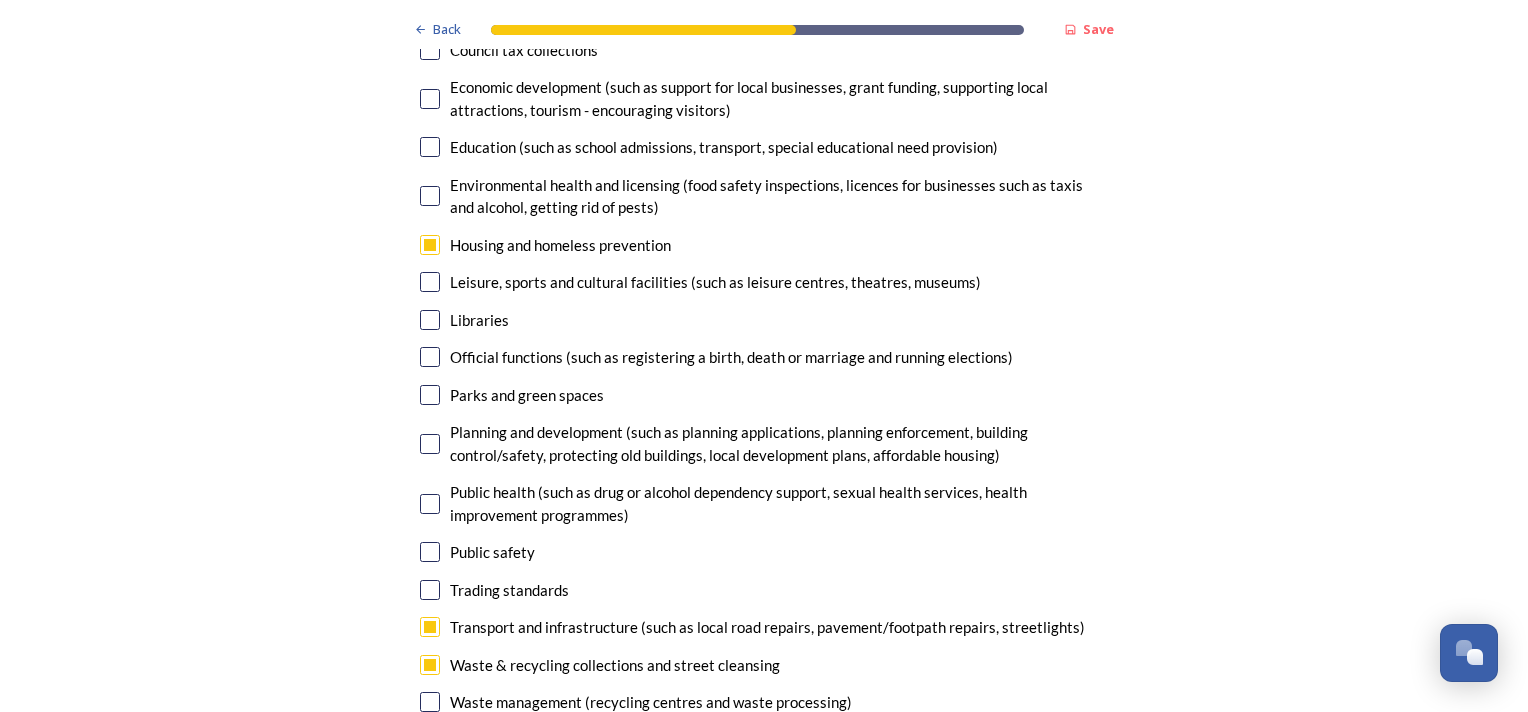 click at bounding box center [430, 702] 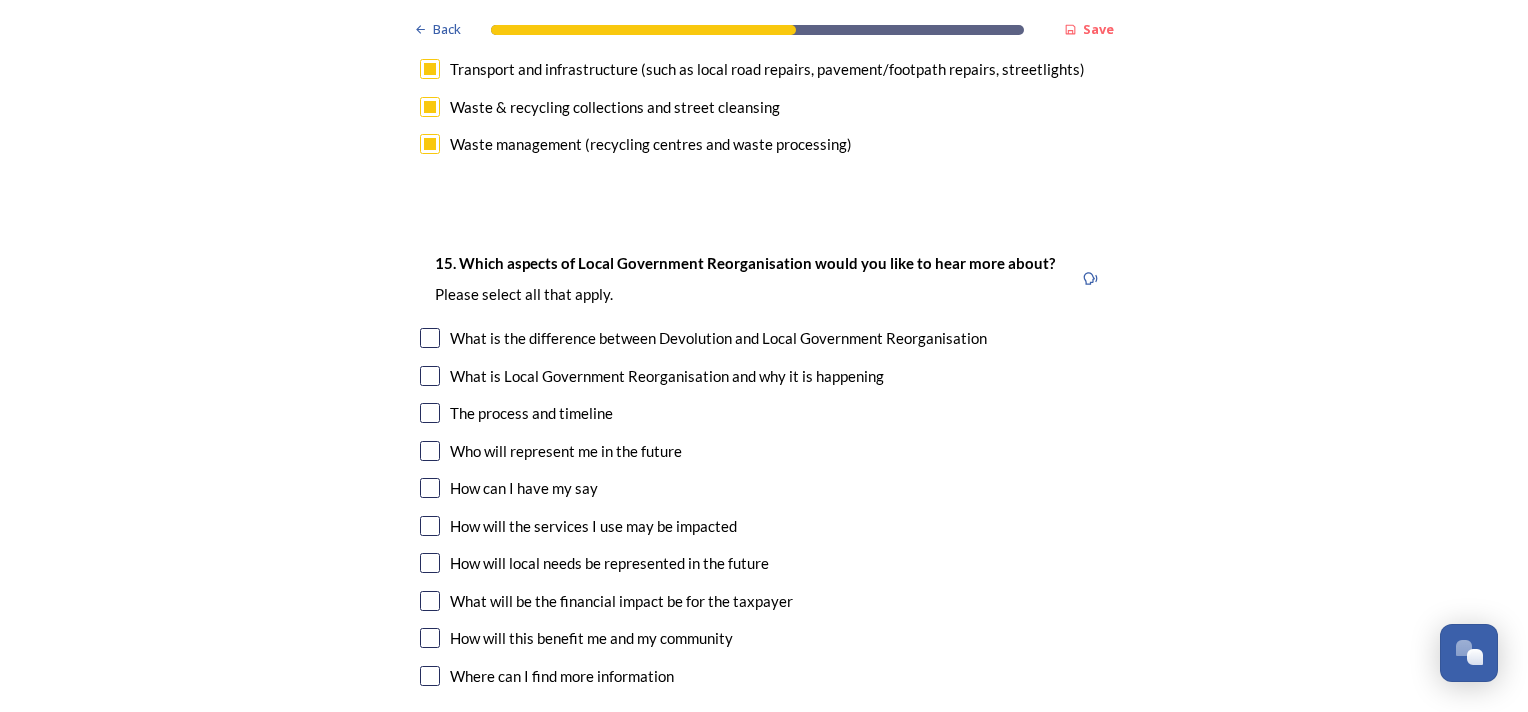scroll, scrollTop: 5700, scrollLeft: 0, axis: vertical 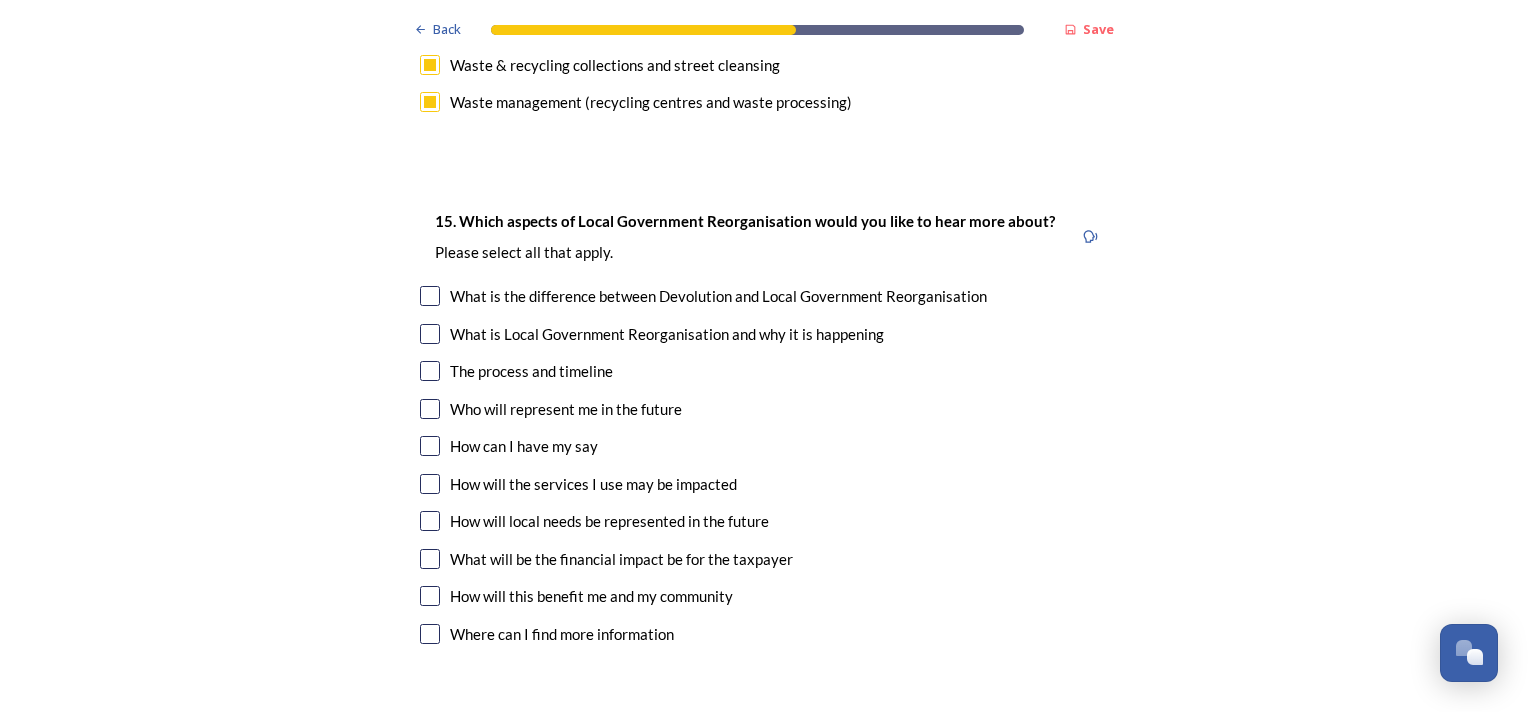 click at bounding box center (430, 371) 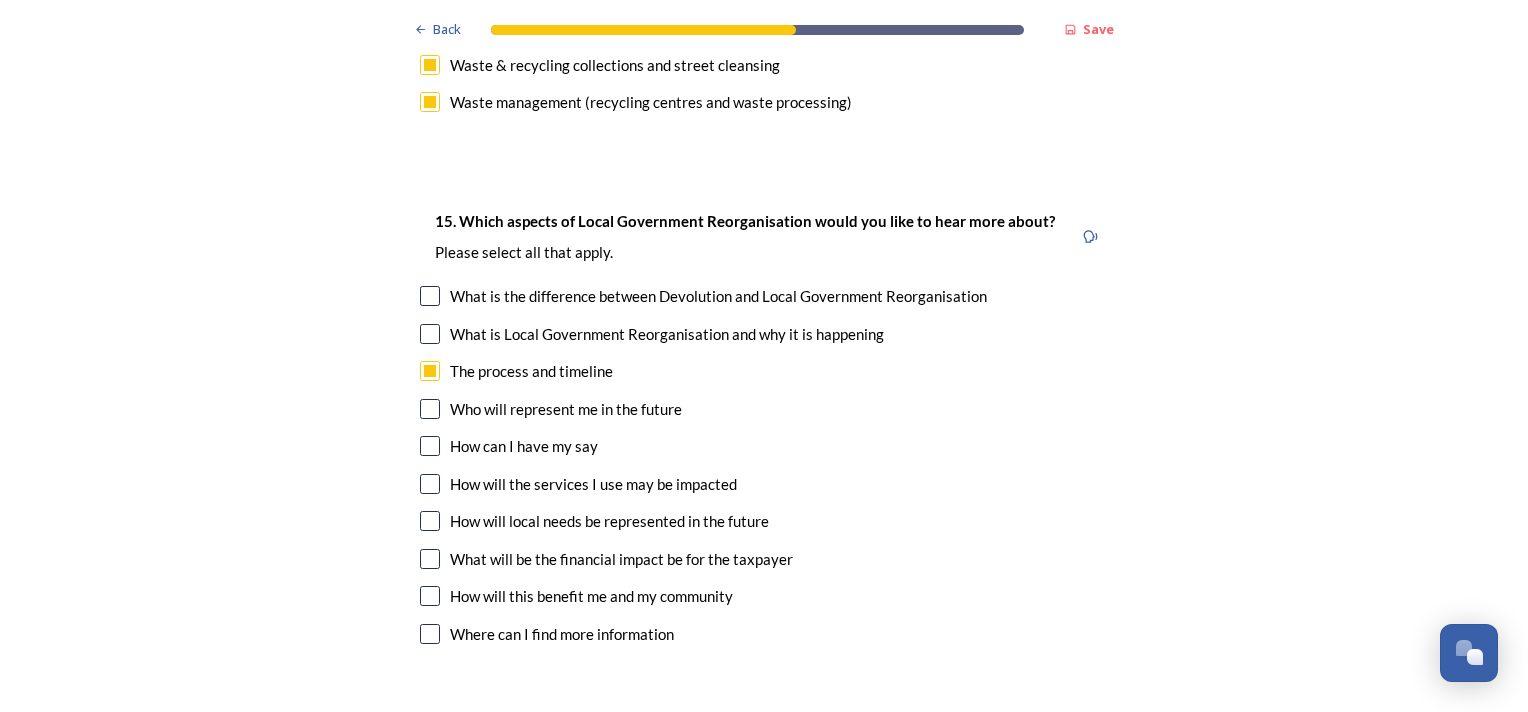 click at bounding box center [430, 409] 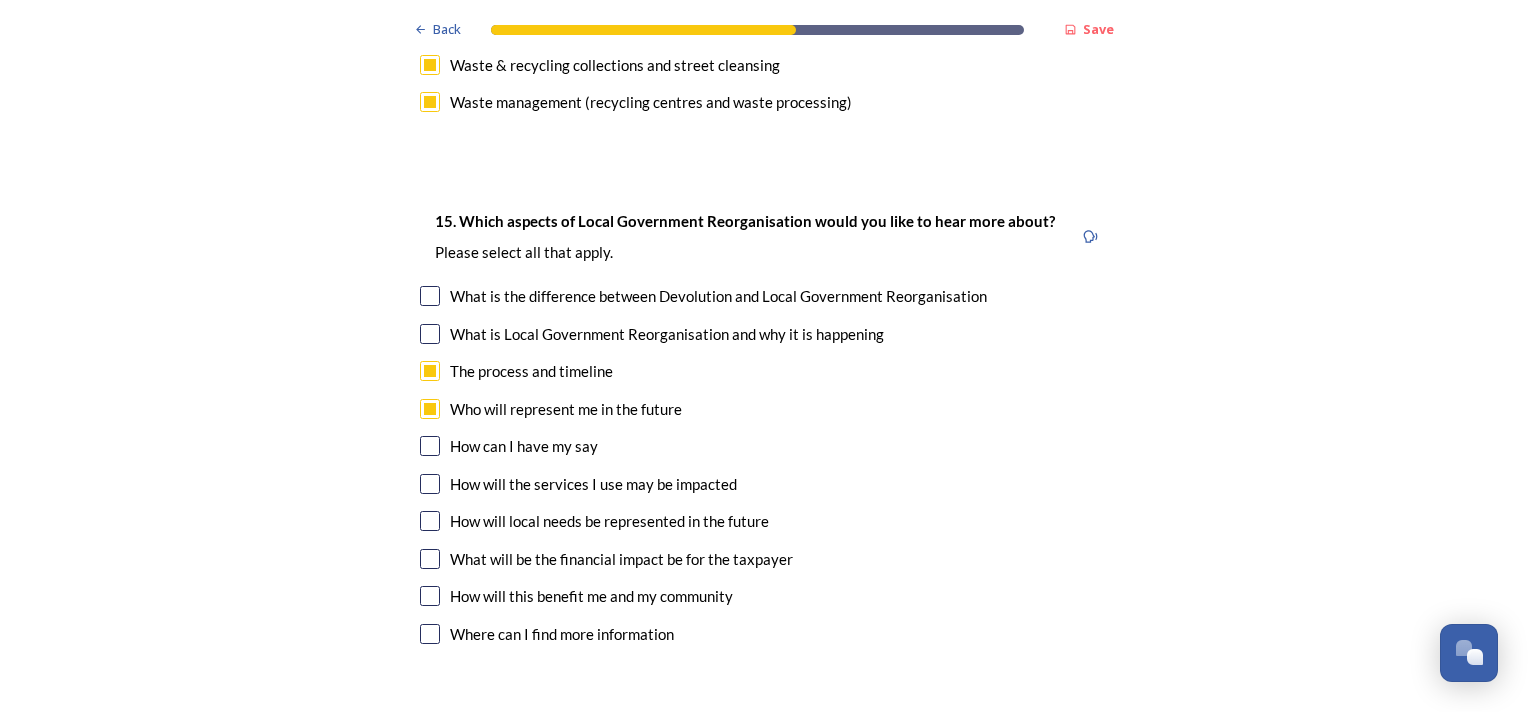 click at bounding box center (430, 484) 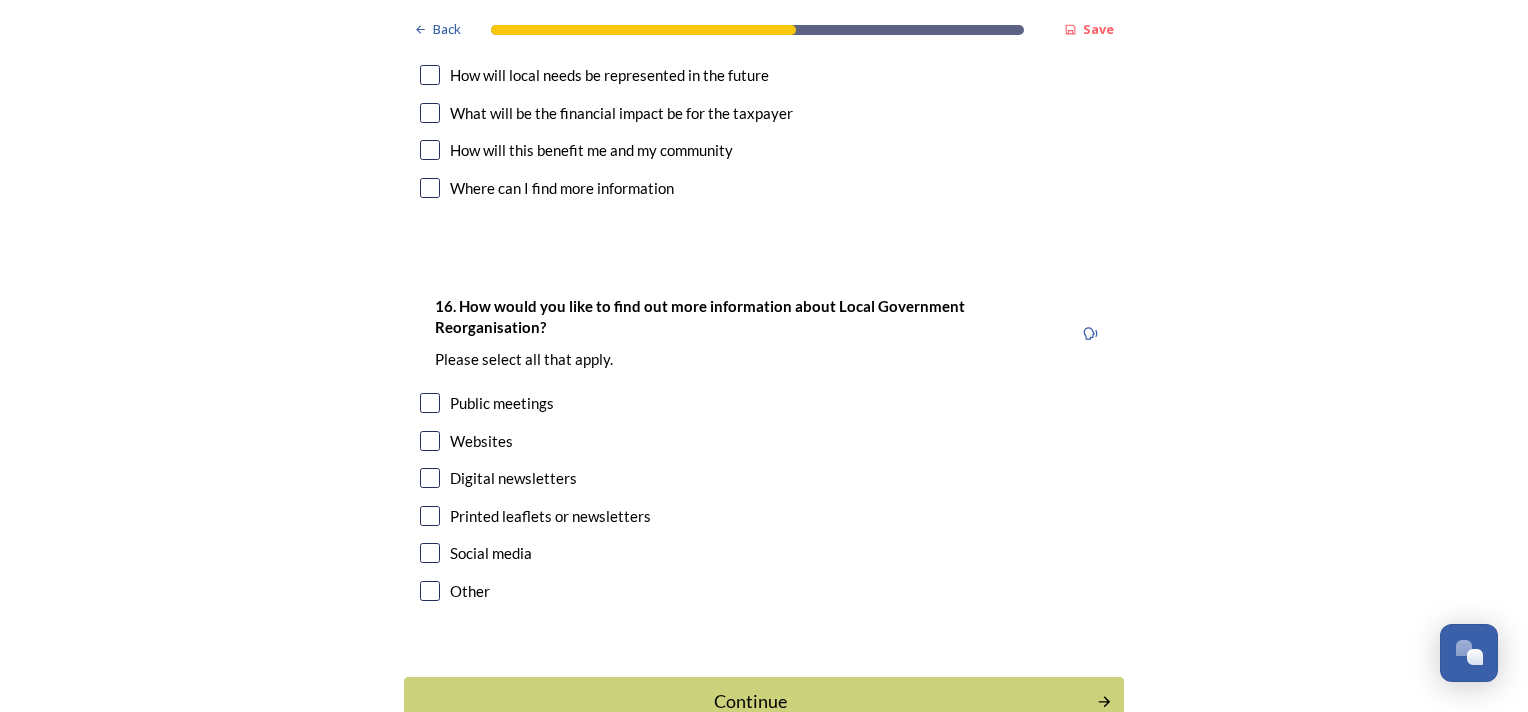 scroll, scrollTop: 6171, scrollLeft: 0, axis: vertical 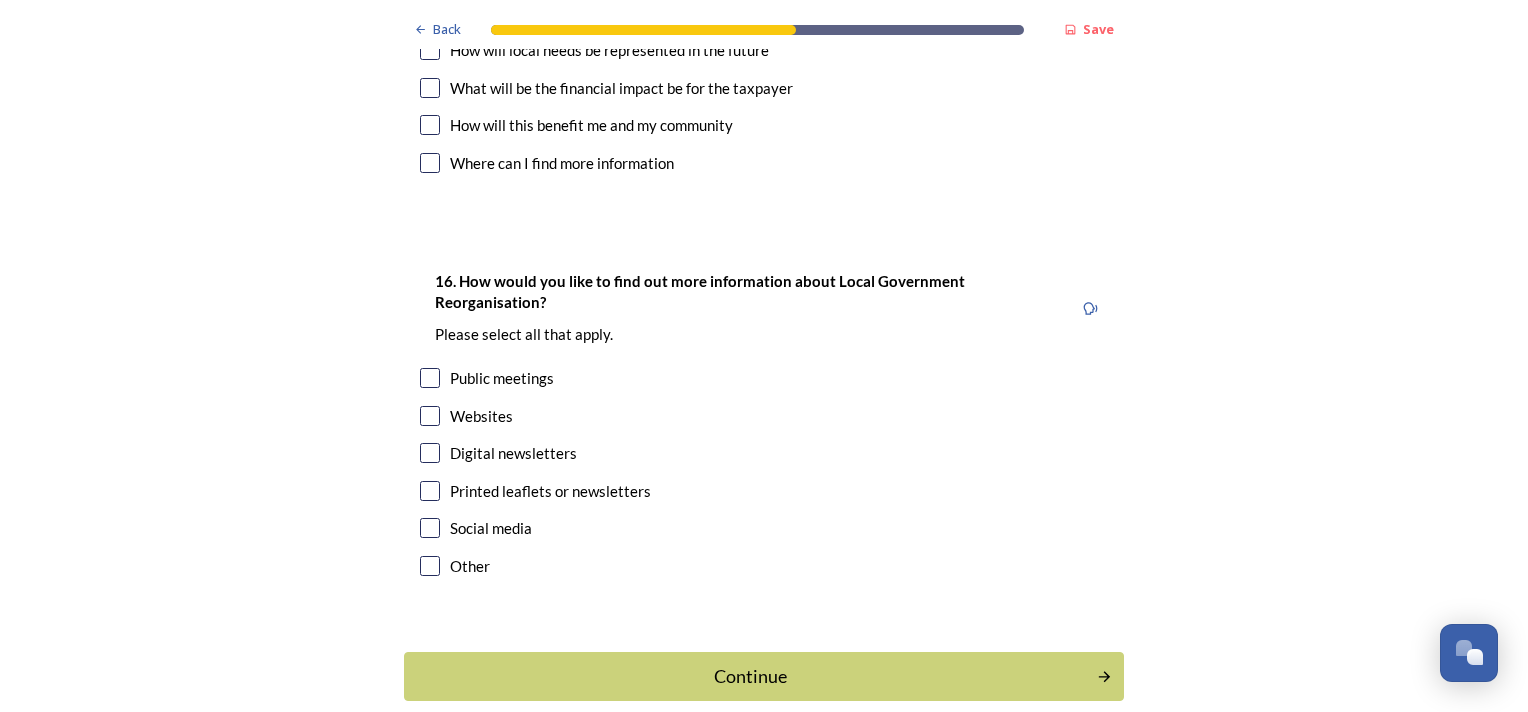 click at bounding box center [430, 528] 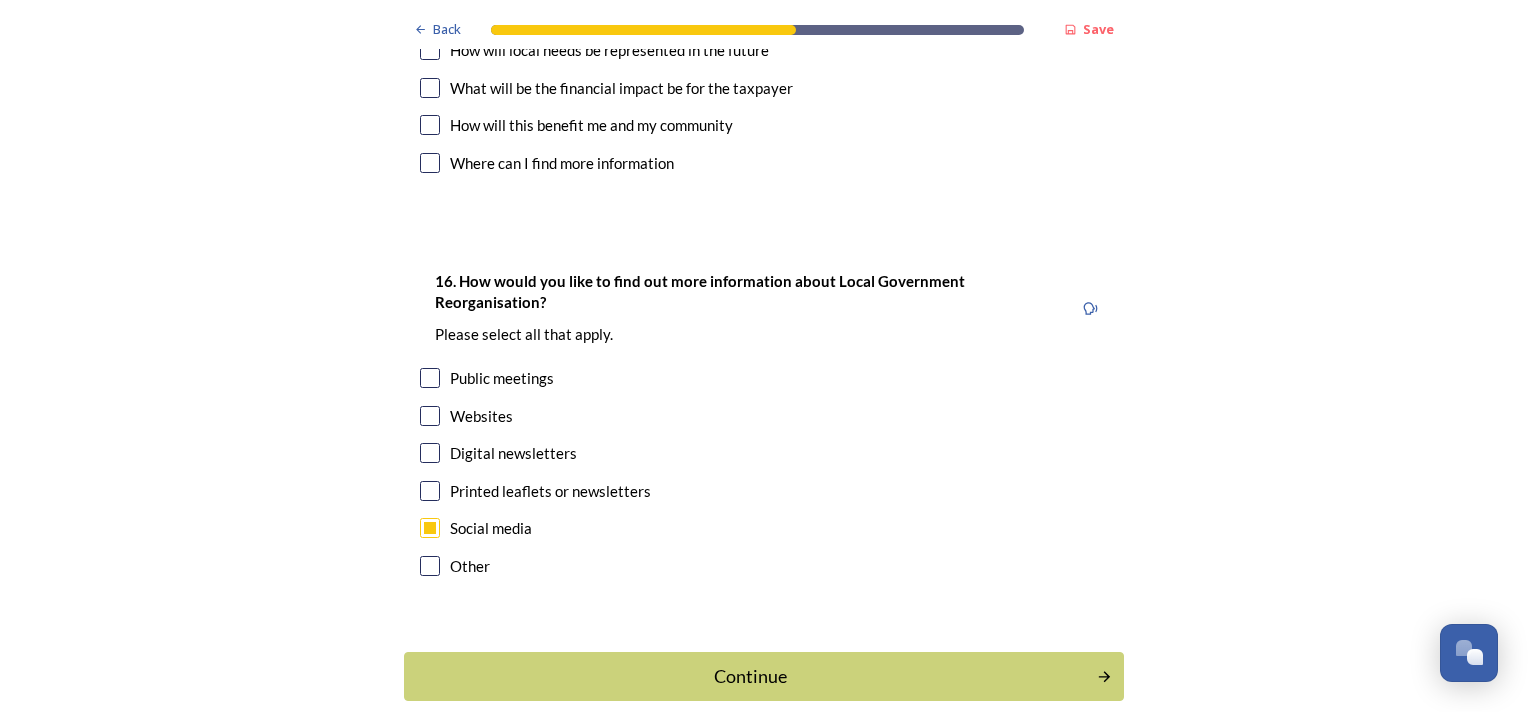 click at bounding box center (430, 416) 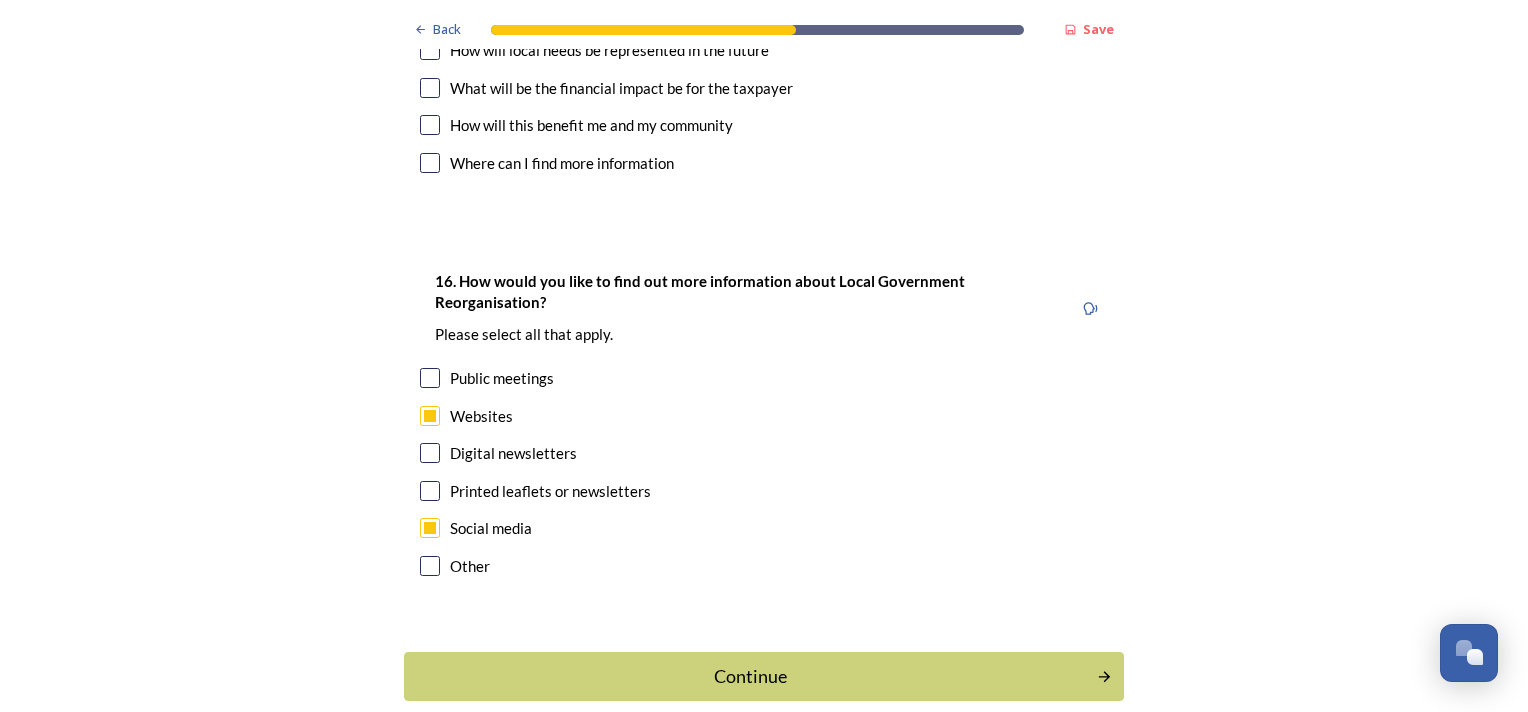 click on "Continue" at bounding box center [750, 676] 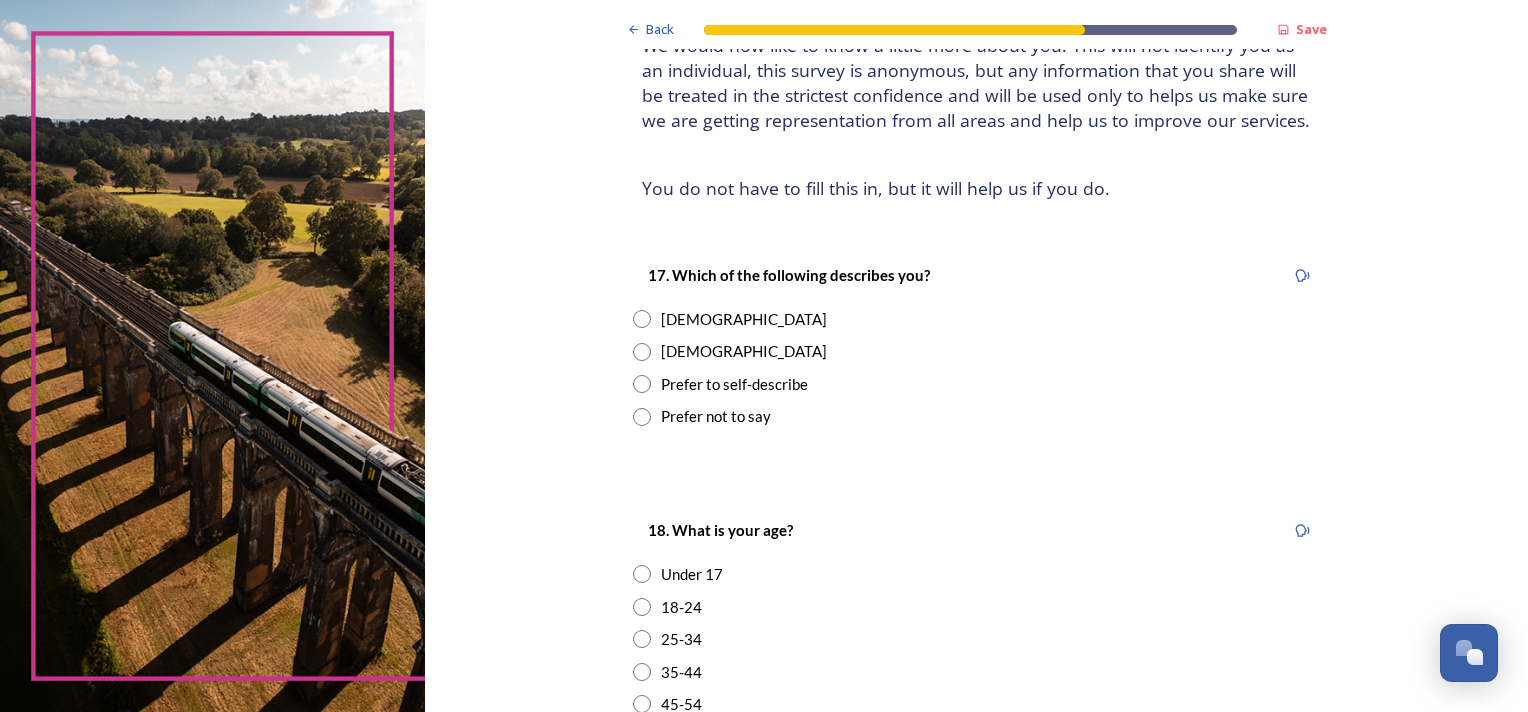 scroll, scrollTop: 117, scrollLeft: 0, axis: vertical 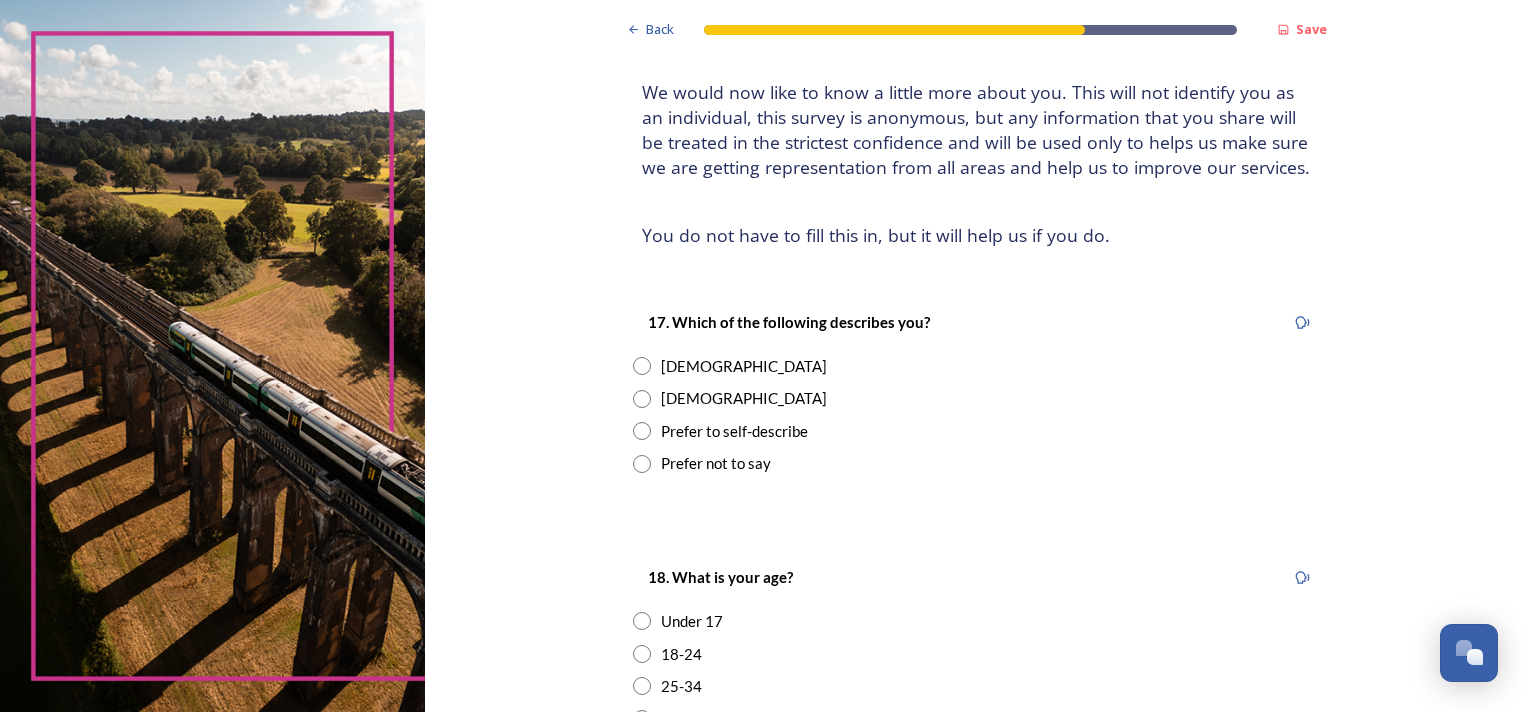 click at bounding box center [642, 366] 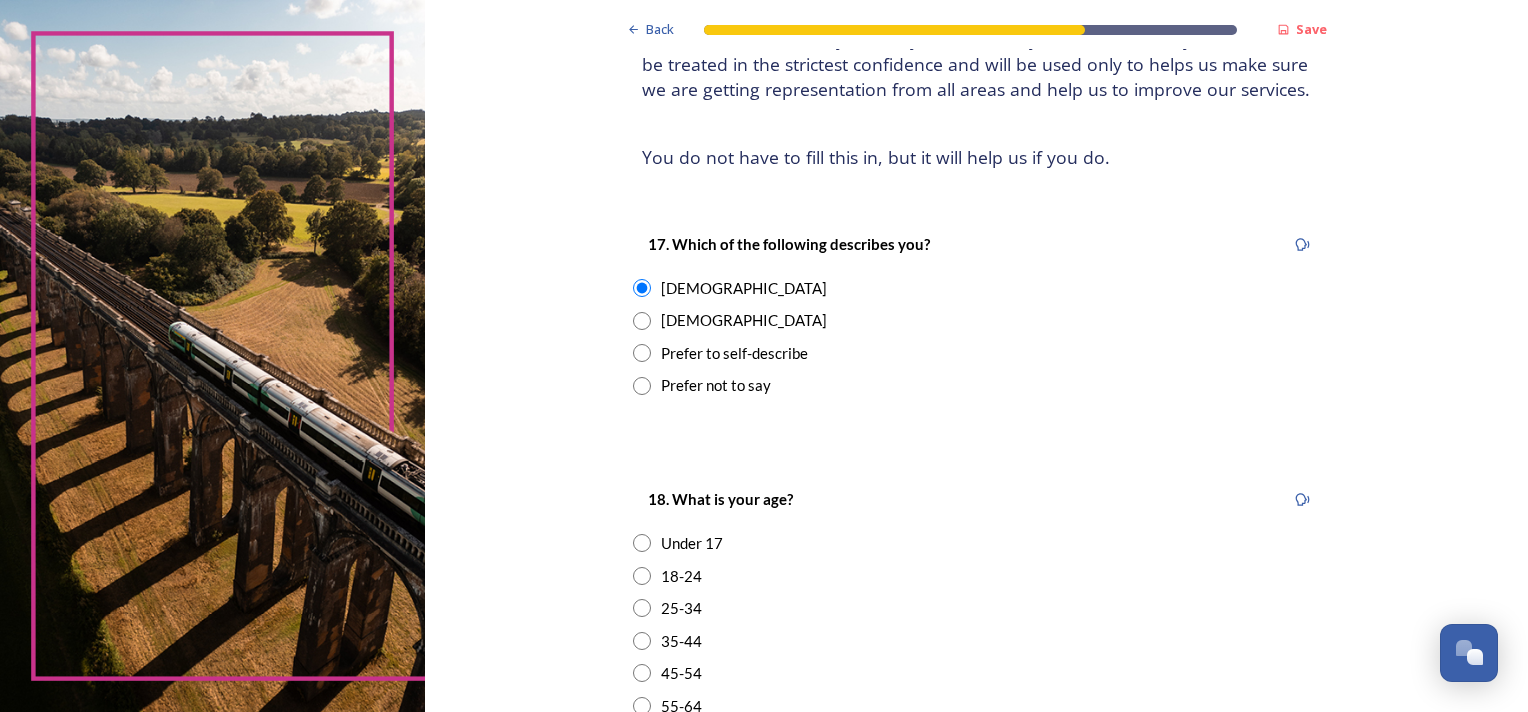 scroll, scrollTop: 417, scrollLeft: 0, axis: vertical 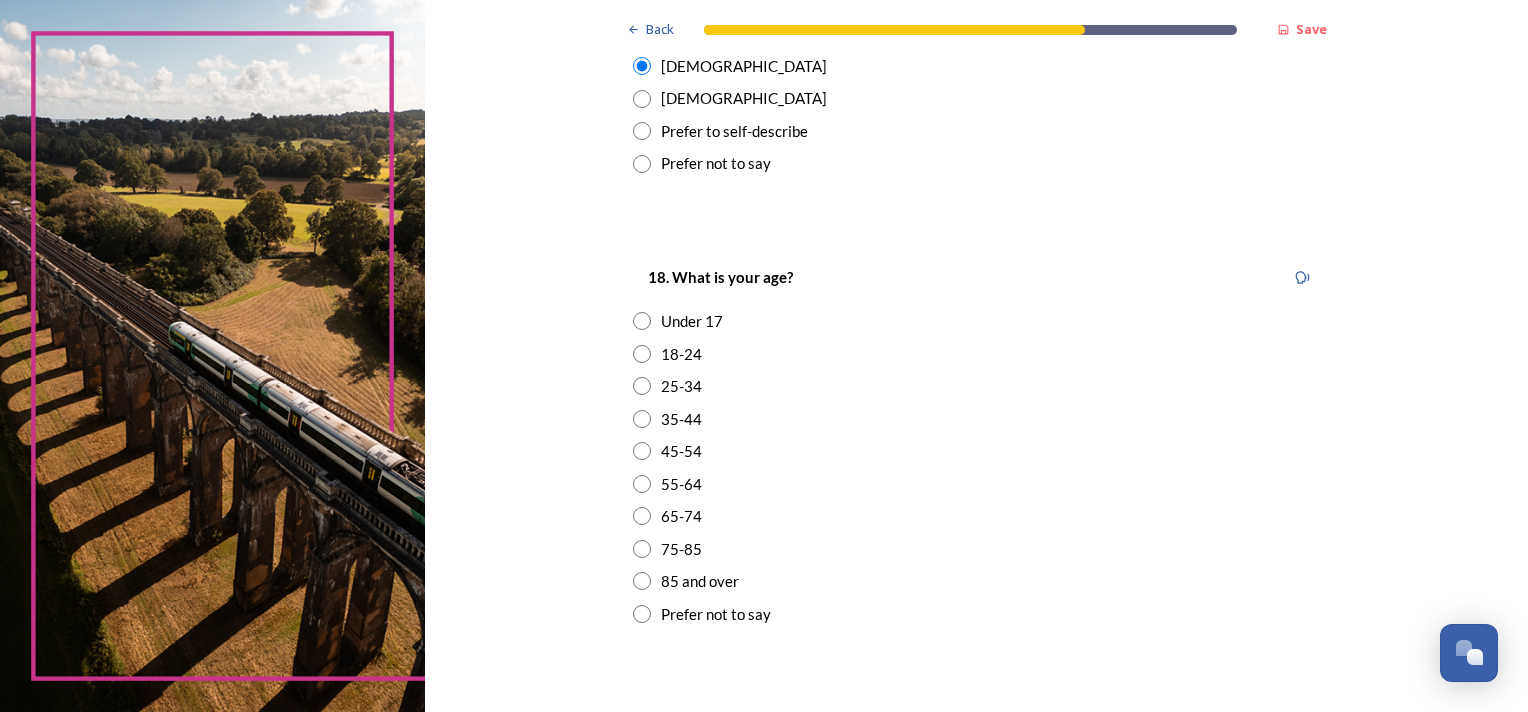 click at bounding box center (642, 516) 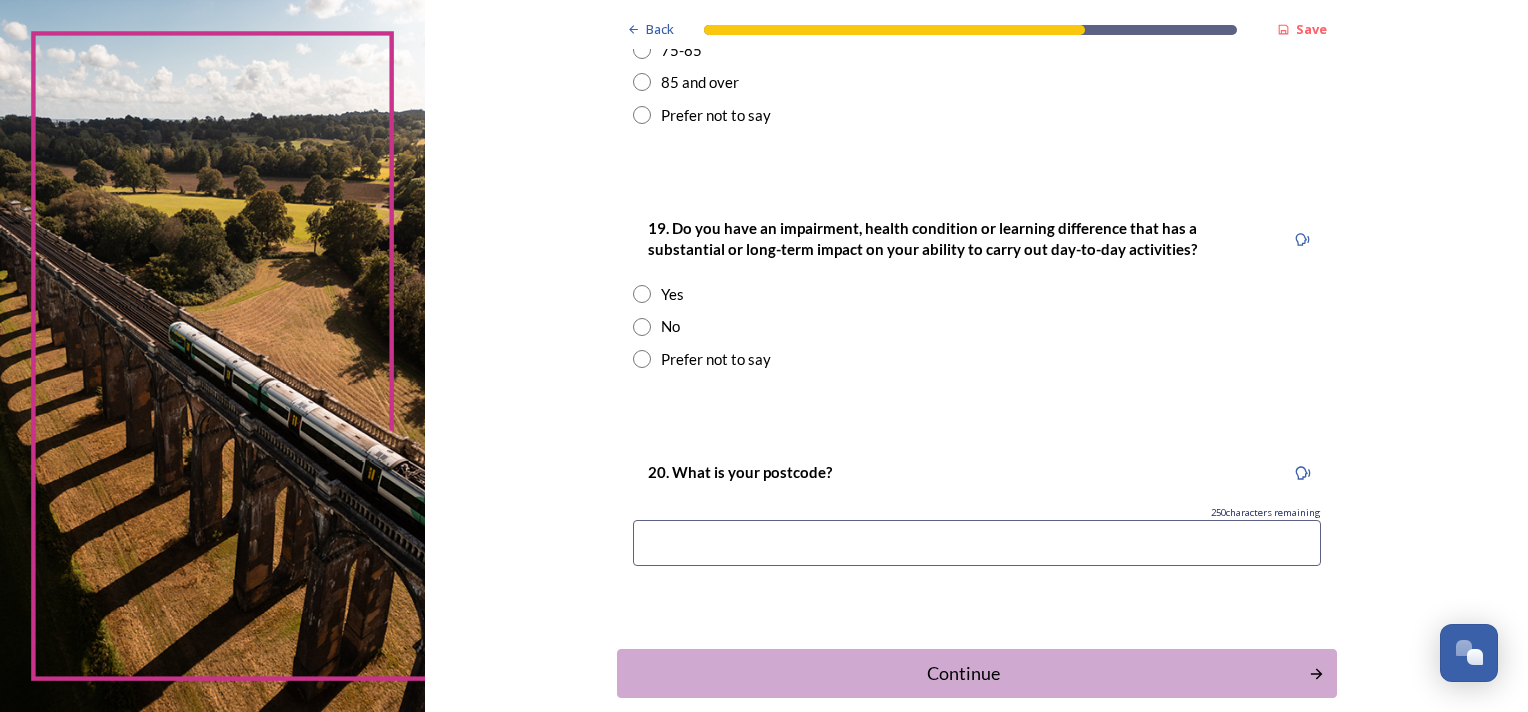scroll, scrollTop: 917, scrollLeft: 0, axis: vertical 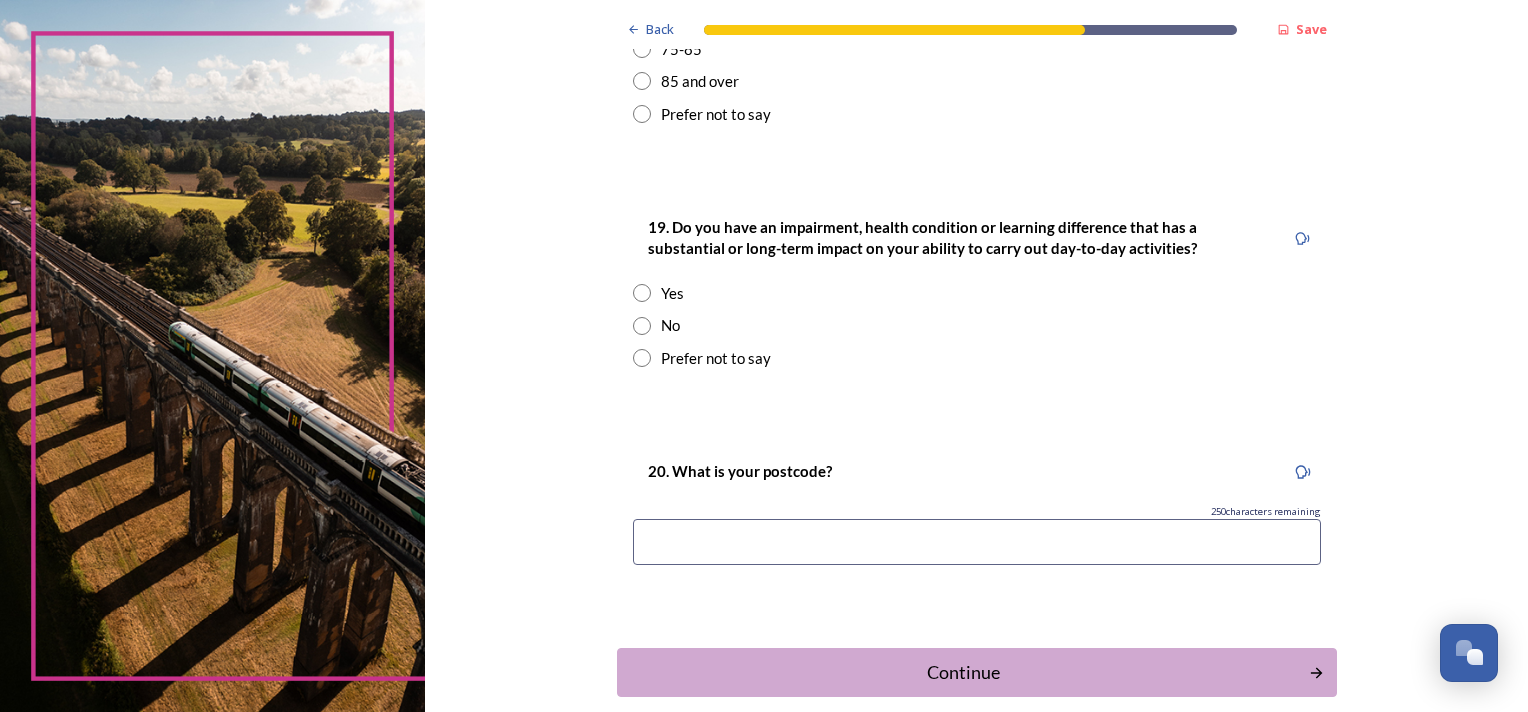 click at bounding box center [642, 326] 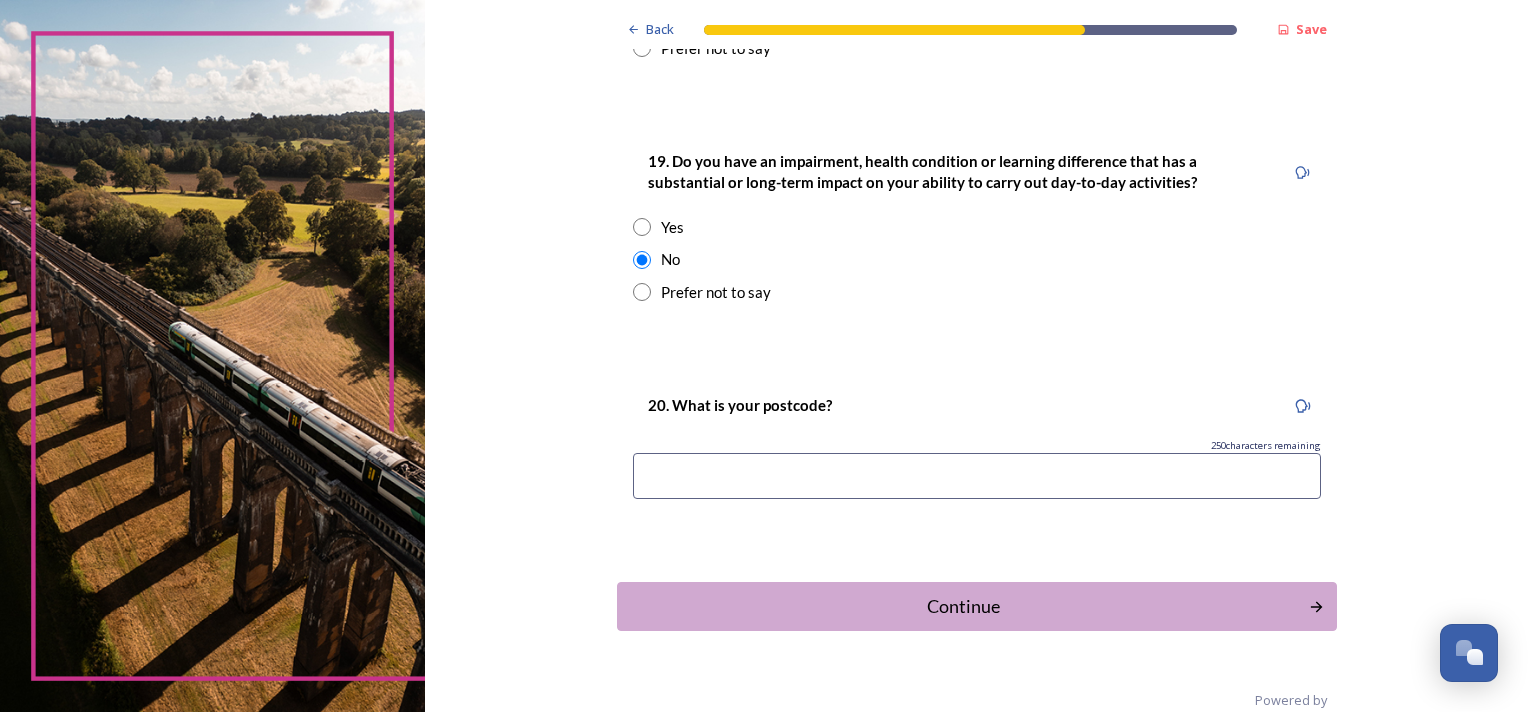 scroll, scrollTop: 1017, scrollLeft: 0, axis: vertical 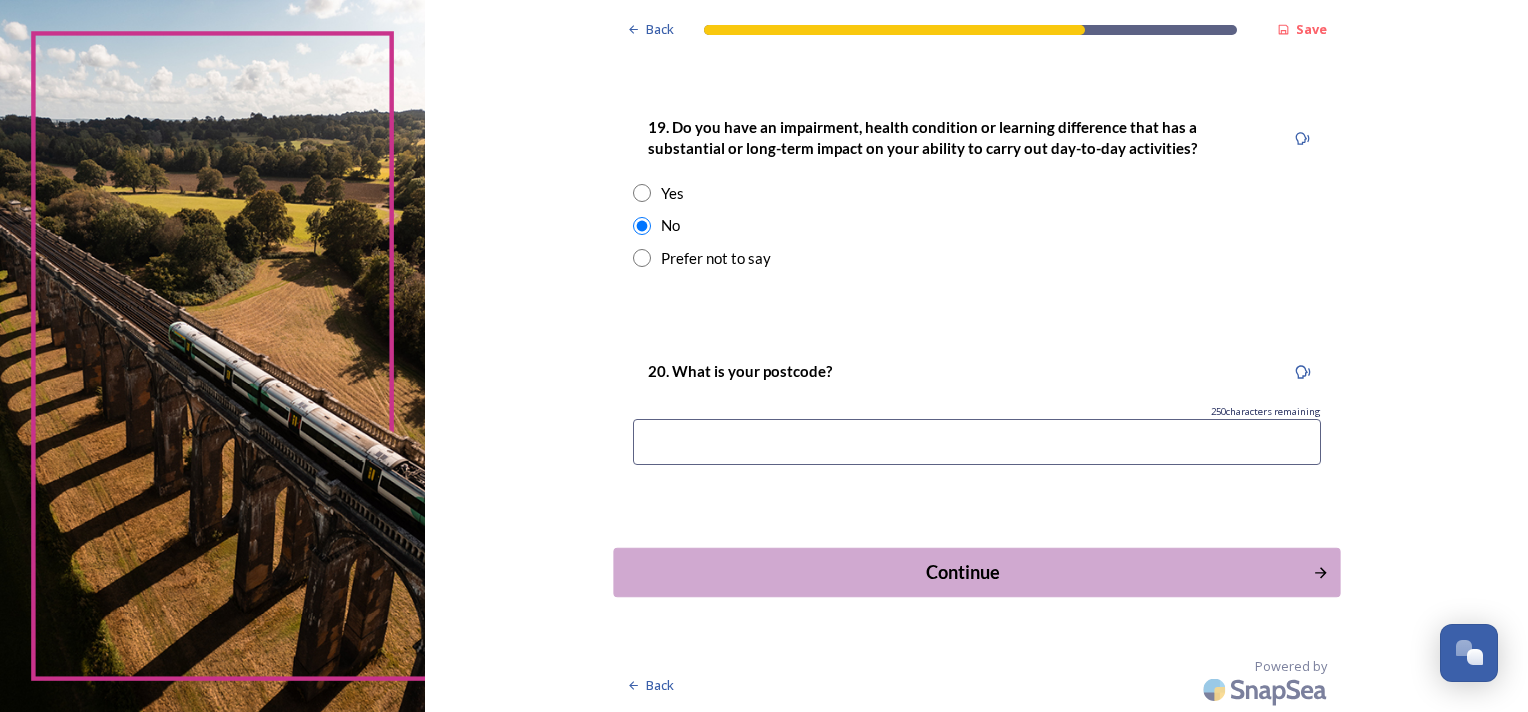 click on "Continue" at bounding box center (962, 572) 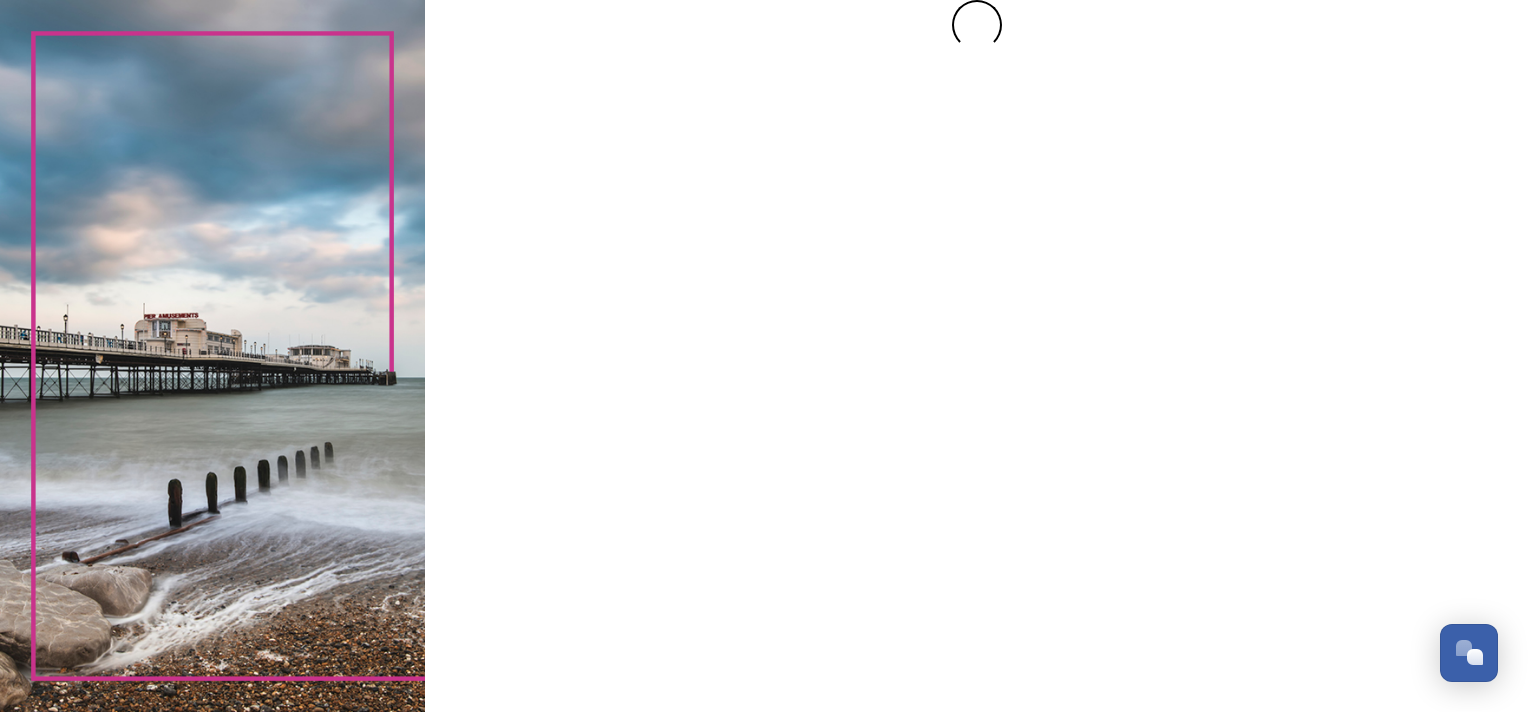 scroll, scrollTop: 0, scrollLeft: 0, axis: both 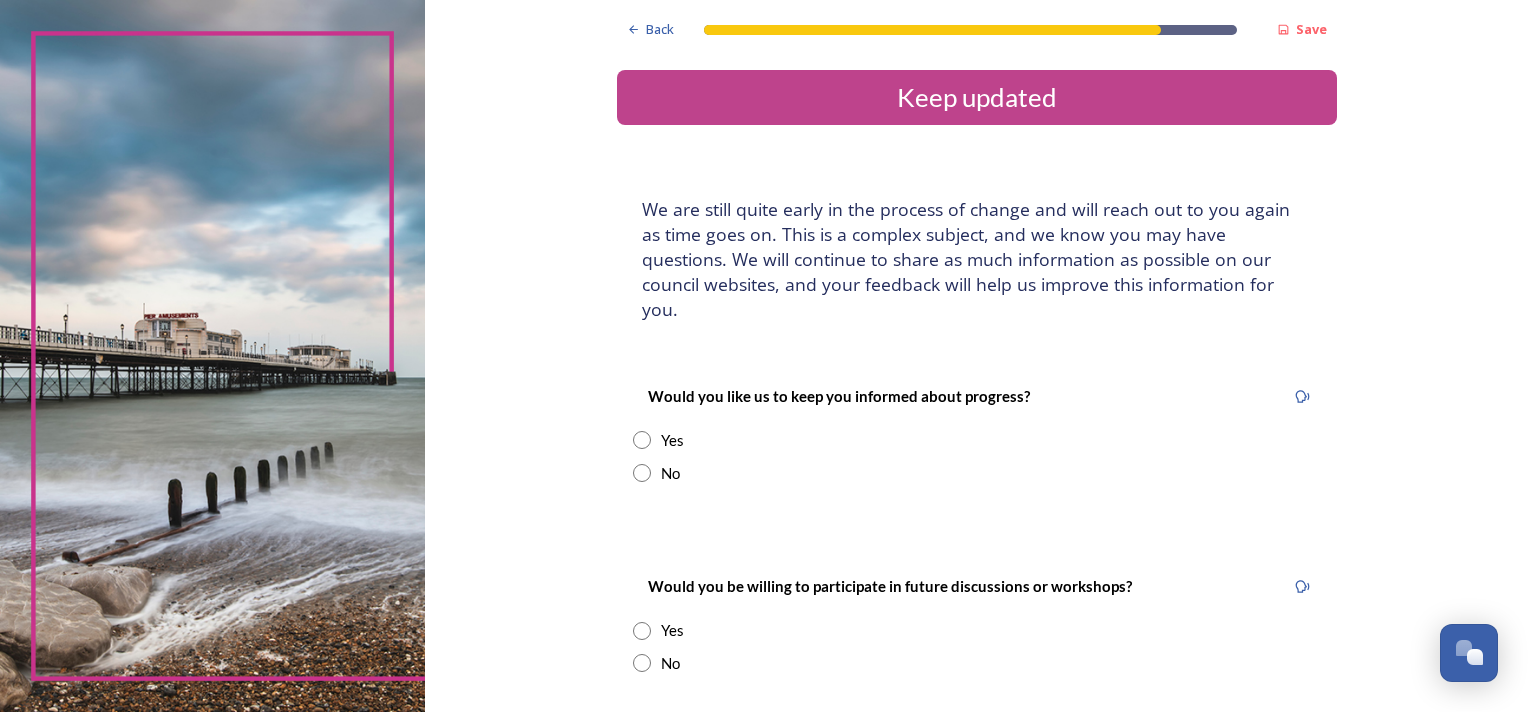 click at bounding box center [642, 473] 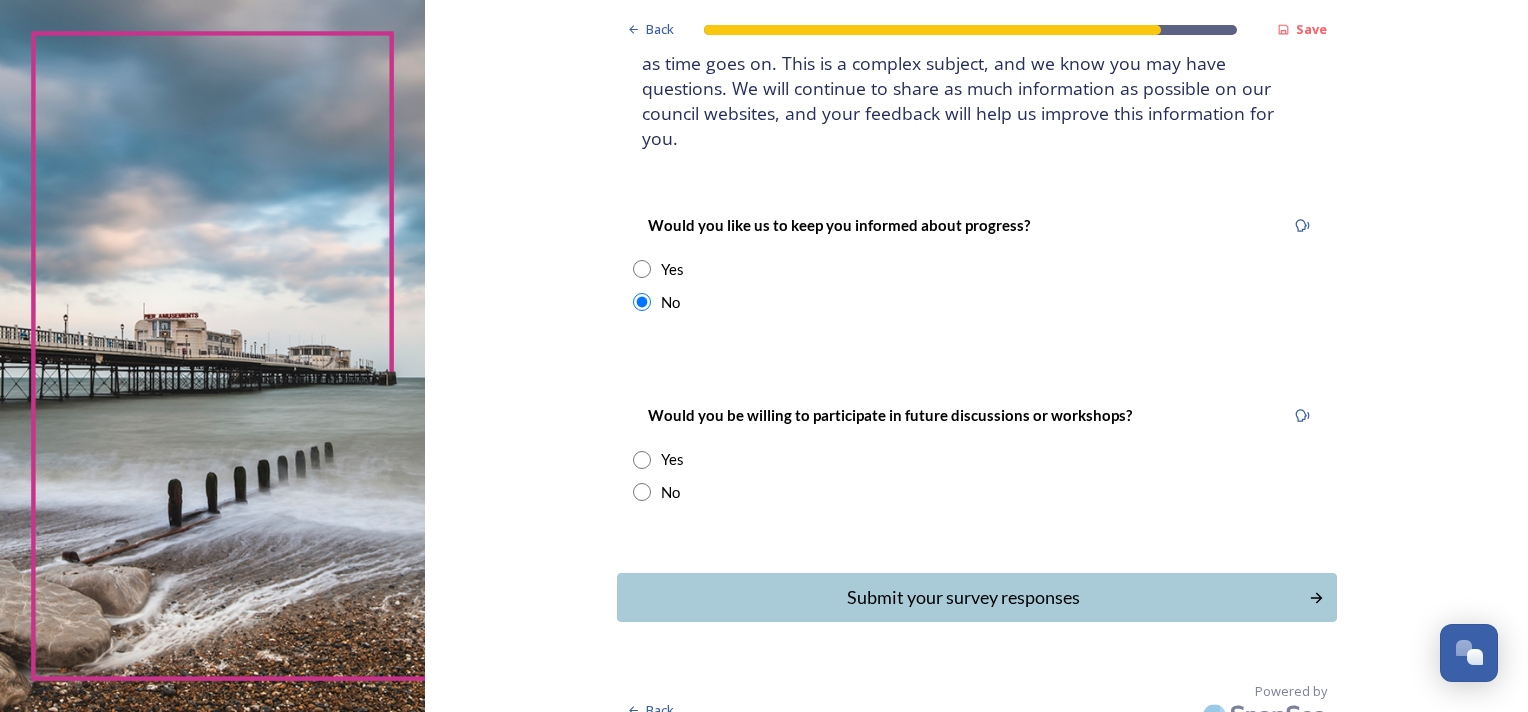 scroll, scrollTop: 172, scrollLeft: 0, axis: vertical 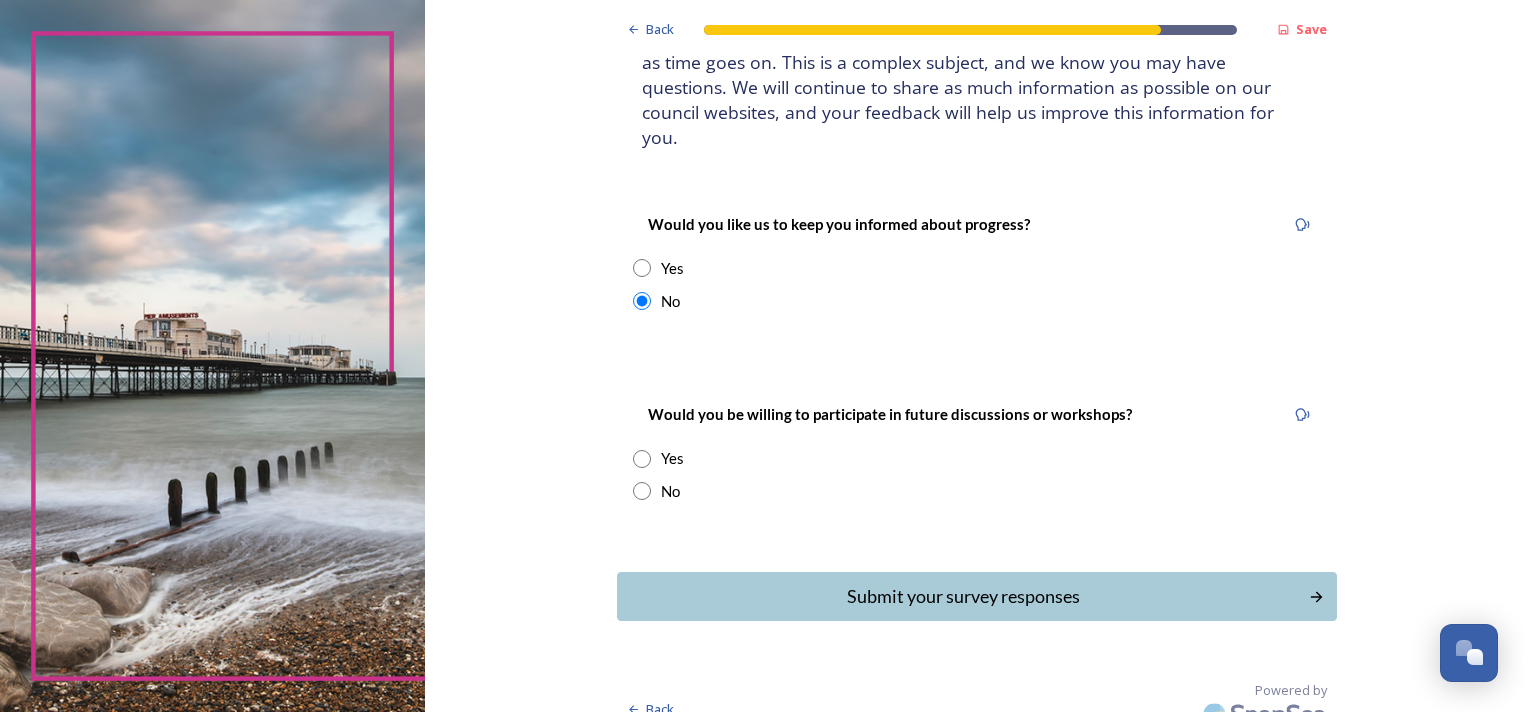 click at bounding box center (642, 491) 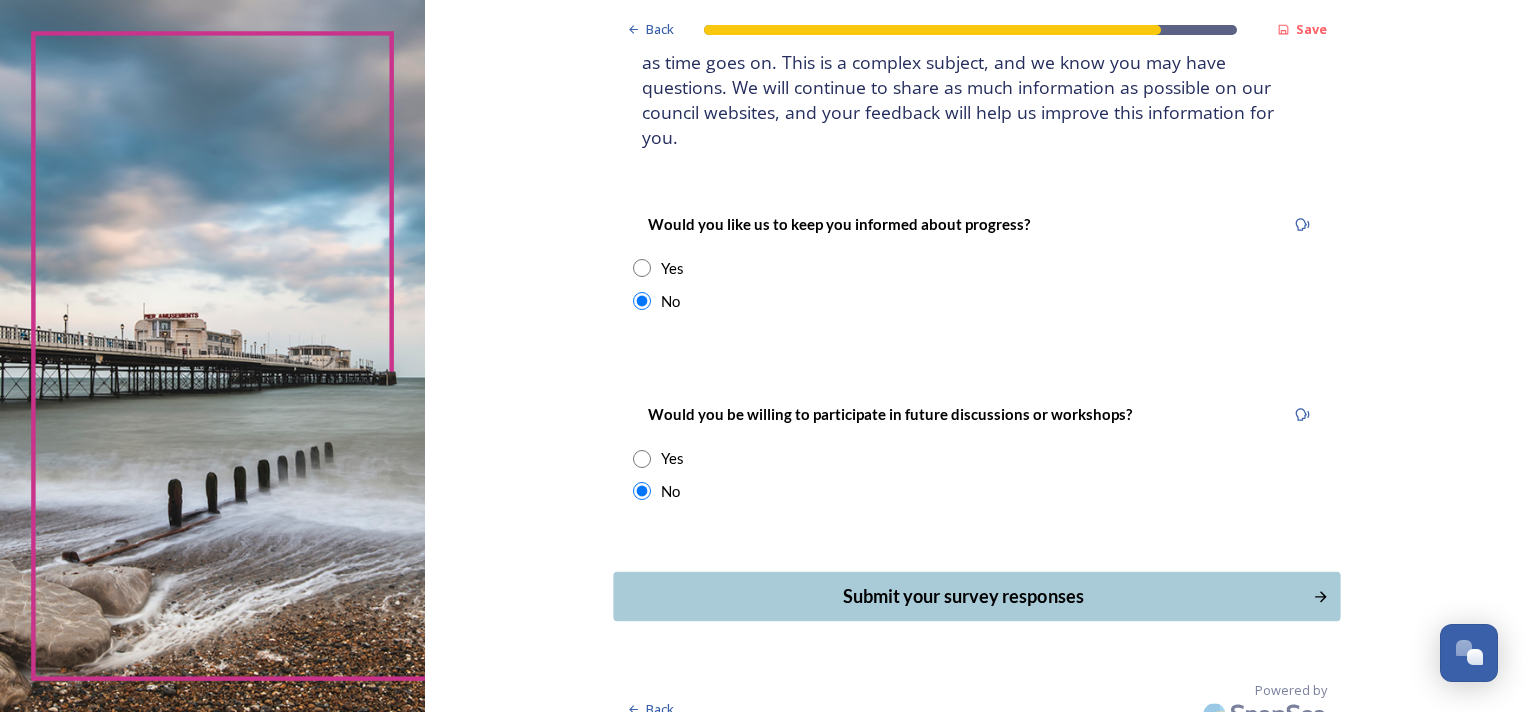 click on "Submit your survey responses" at bounding box center [962, 596] 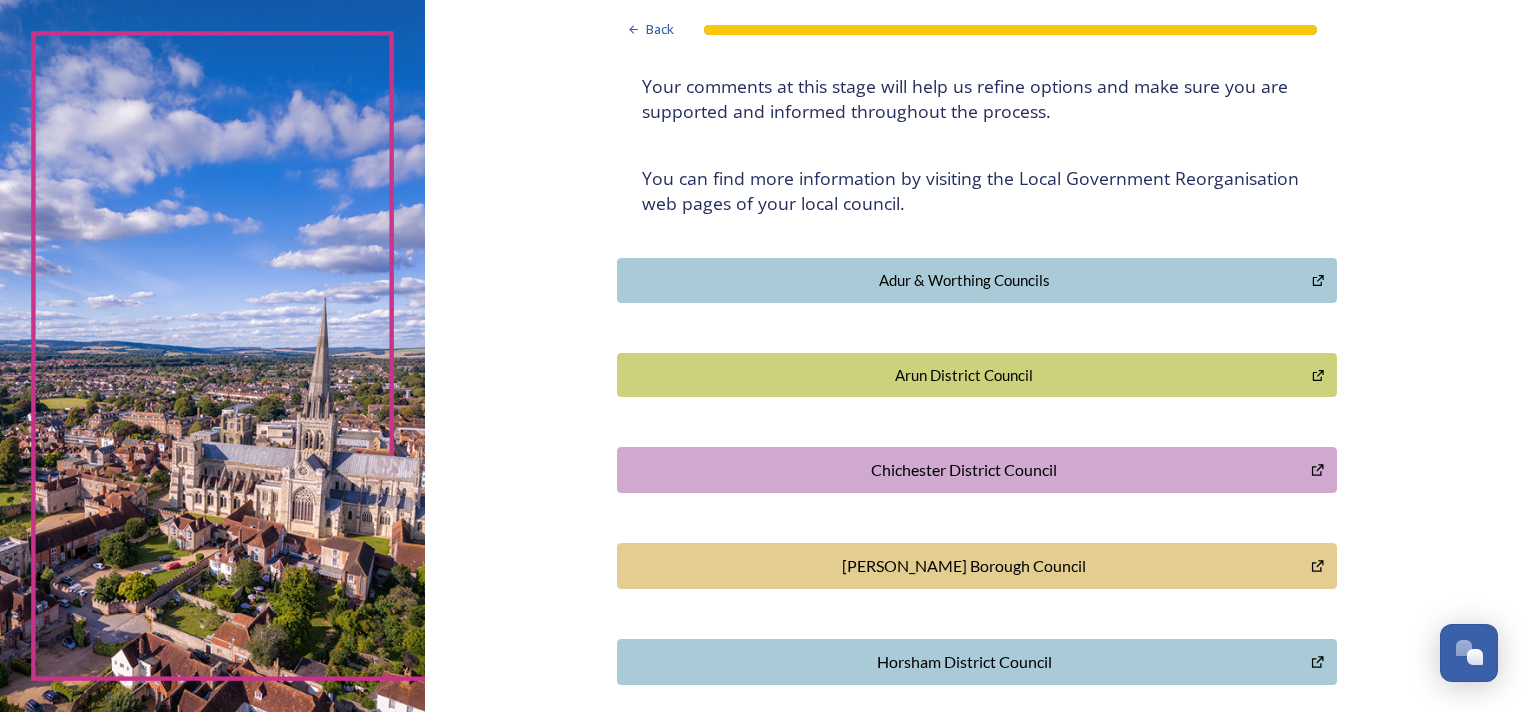 scroll, scrollTop: 300, scrollLeft: 0, axis: vertical 